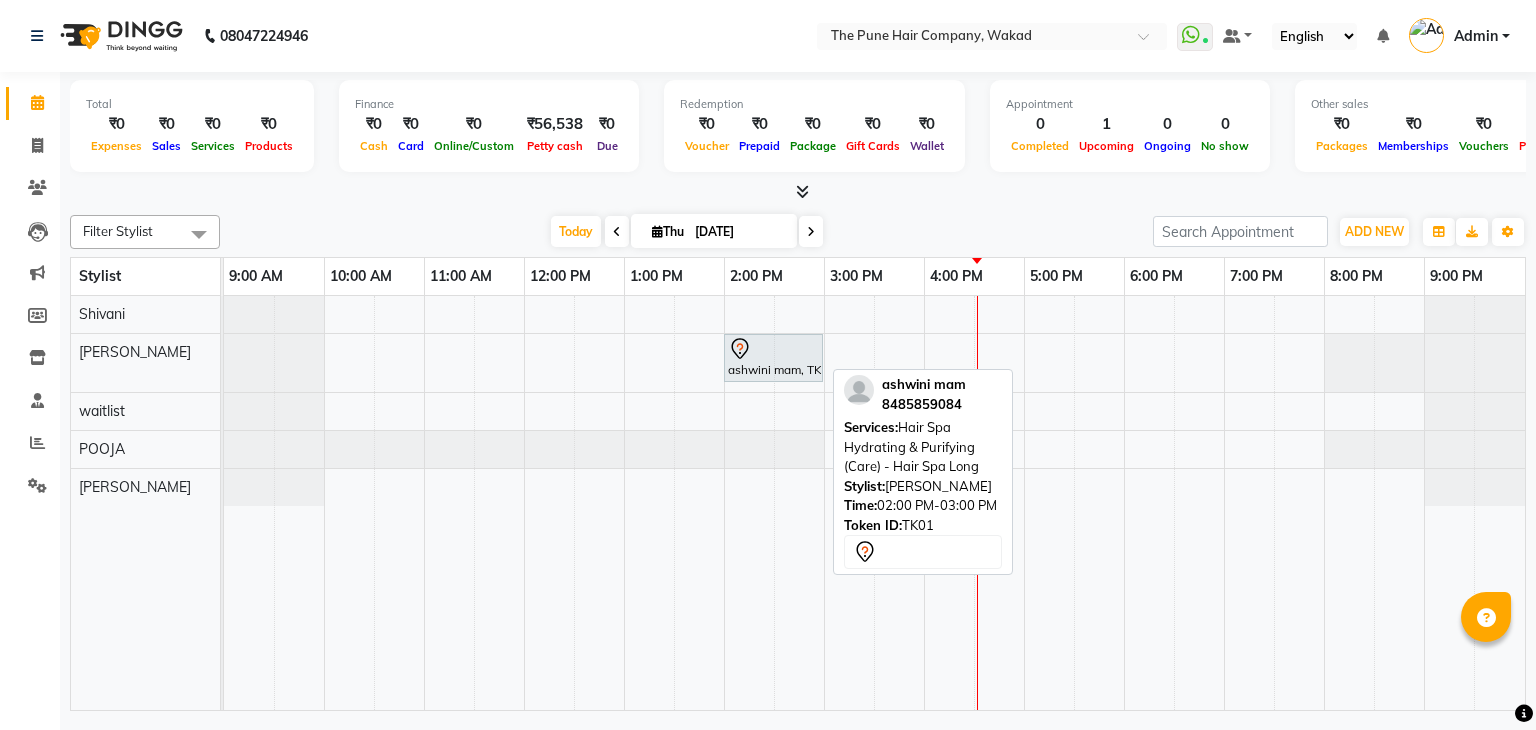 scroll, scrollTop: 0, scrollLeft: 0, axis: both 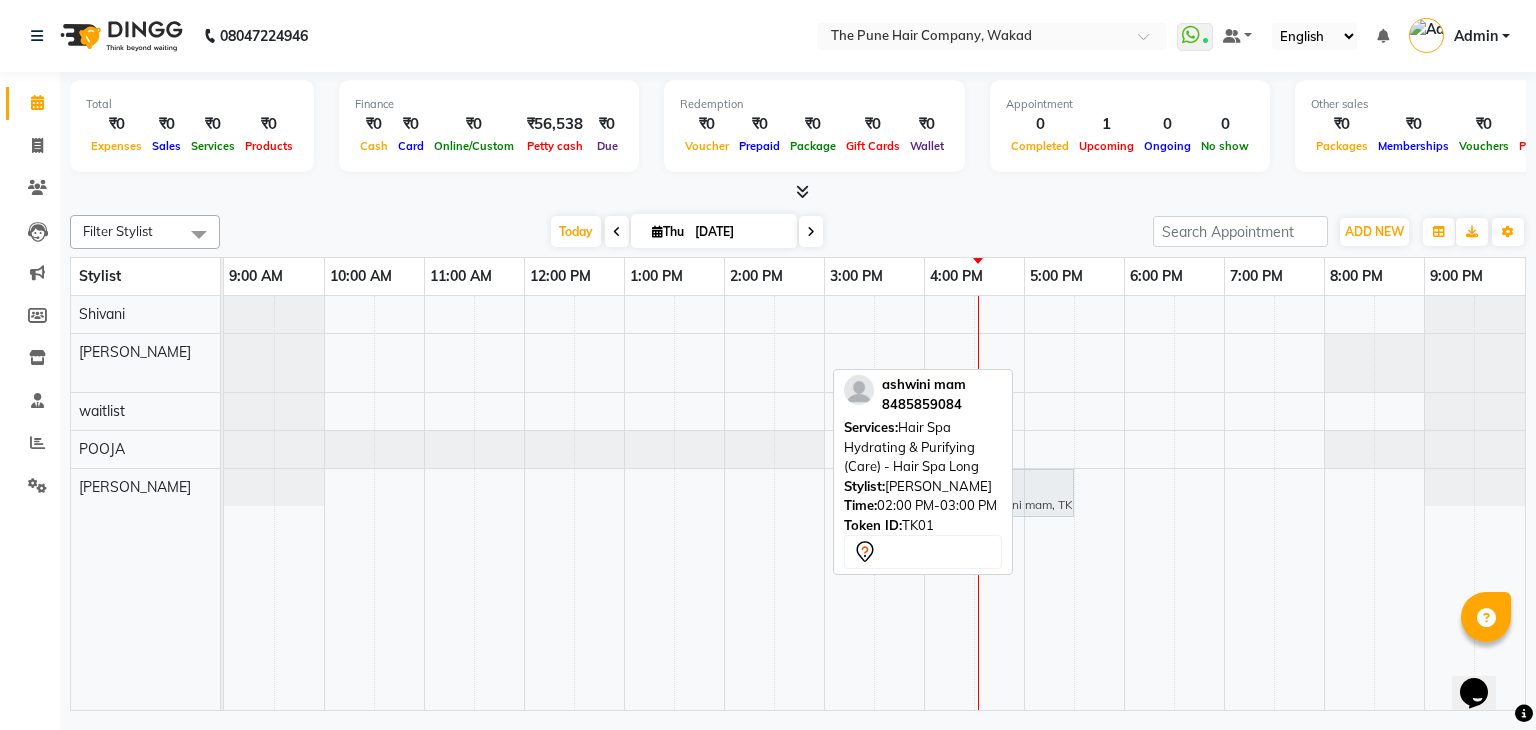 drag, startPoint x: 749, startPoint y: 360, endPoint x: 1014, endPoint y: 481, distance: 291.3177 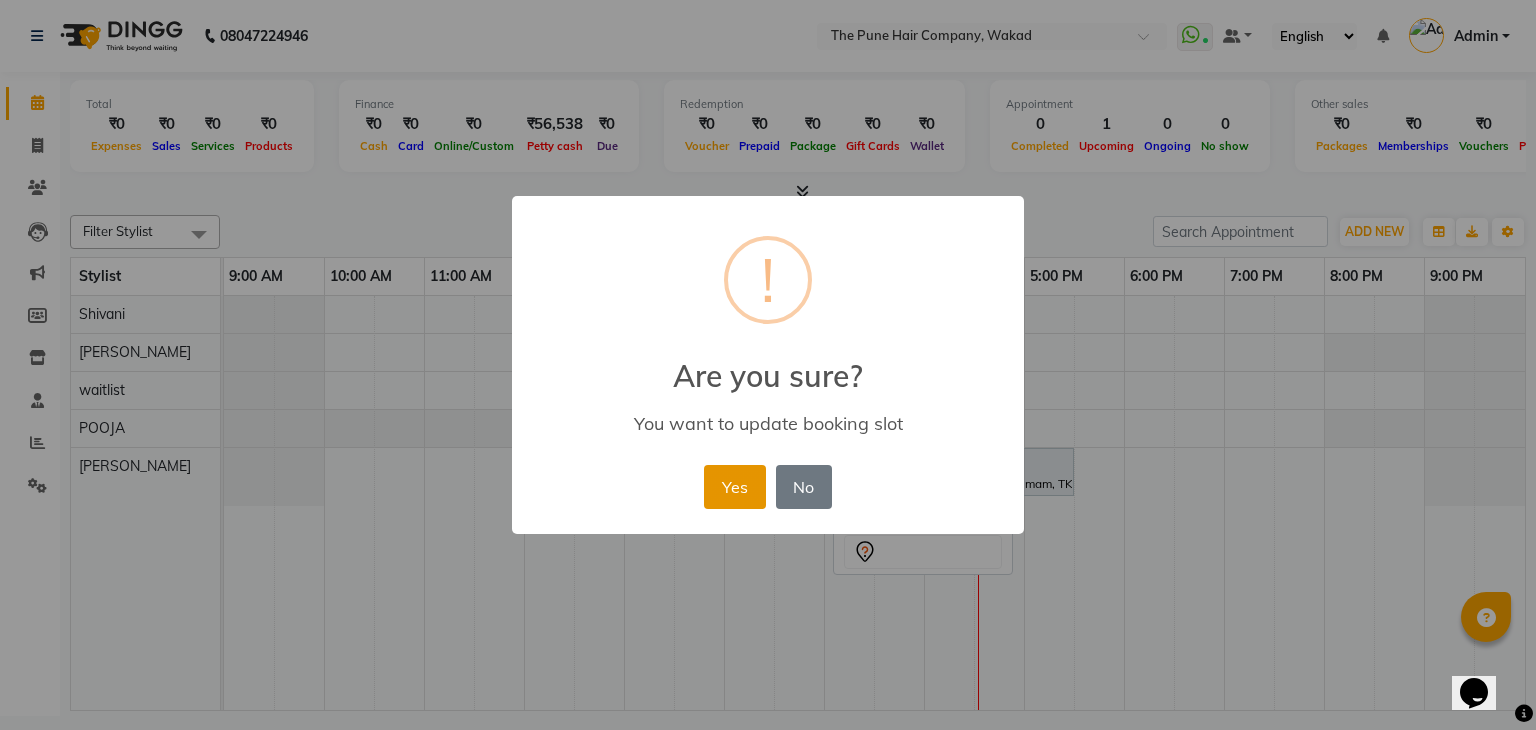 click on "Yes" at bounding box center [734, 487] 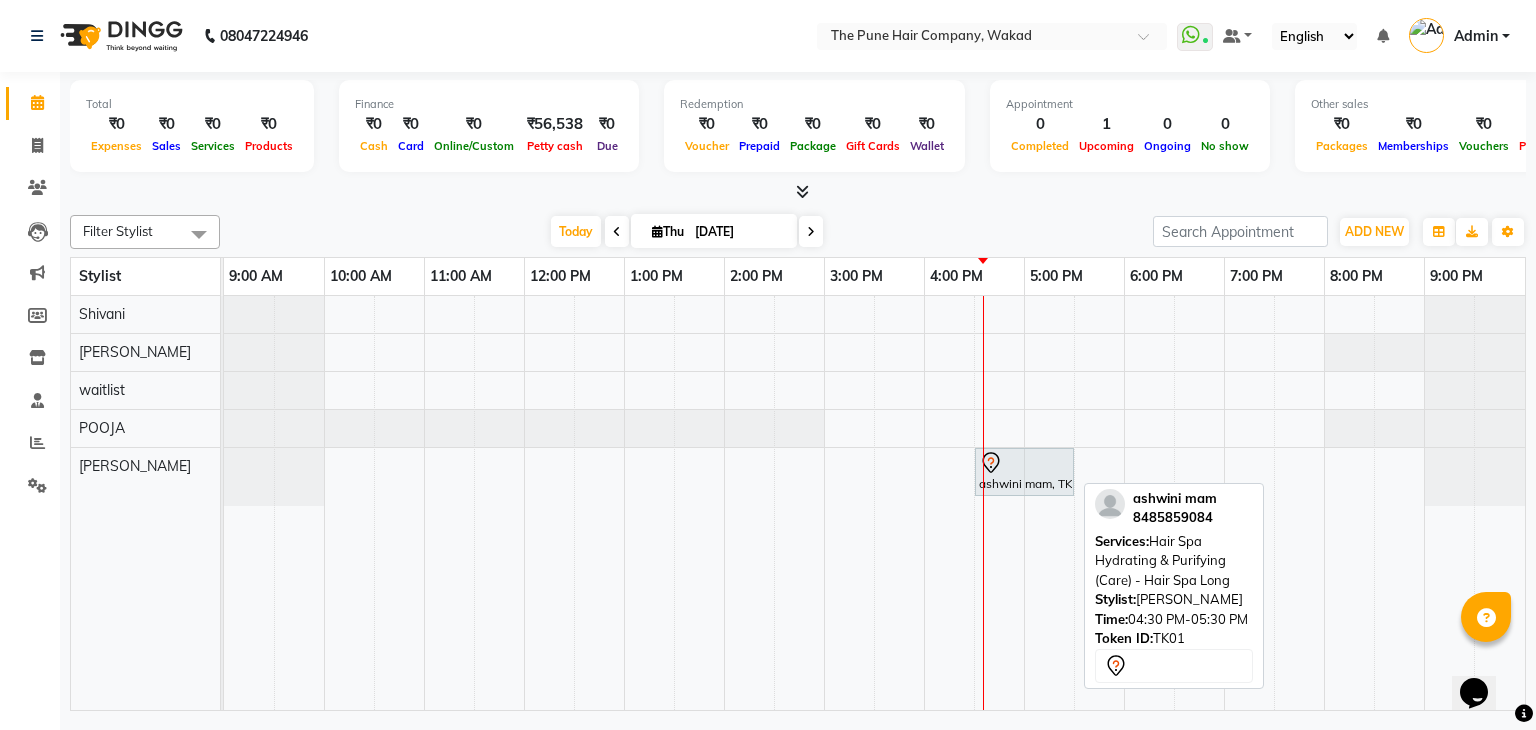 click on "ashwini mam, TK01, 04:30 PM-05:30 PM, Hair Spa Hydrating & Purifying (Care) - Hair Spa Long" at bounding box center (1024, 472) 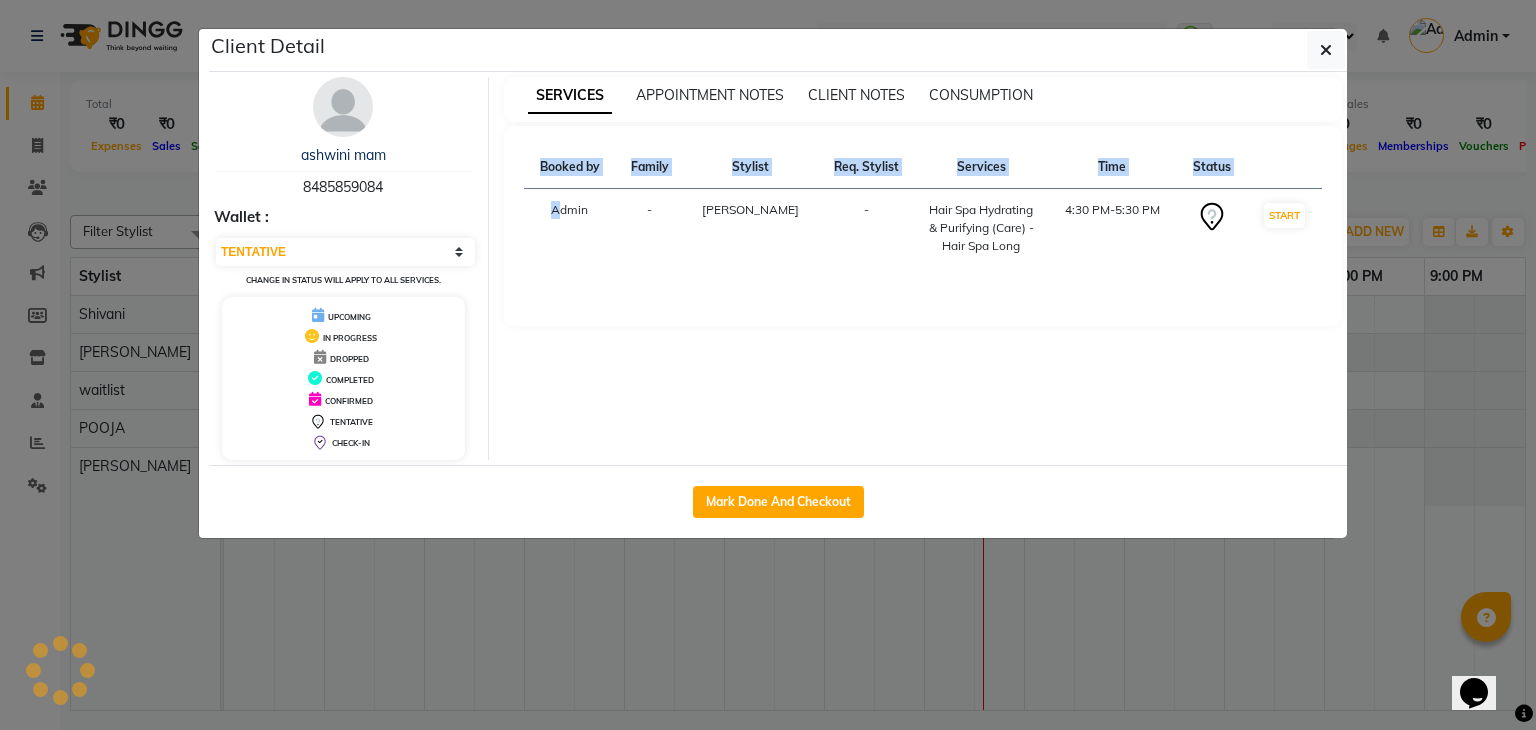 click on "Client Detail  ashwini mam   8485859084 Wallet : Select IN SERVICE CONFIRMED TENTATIVE CHECK IN MARK DONE DROPPED UPCOMING Change in status will apply to all services. UPCOMING IN PROGRESS DROPPED COMPLETED CONFIRMED TENTATIVE CHECK-IN SERVICES APPOINTMENT NOTES CLIENT NOTES CONSUMPTION Booked by Family Stylist Req. Stylist Services Time Status  Admin  - [PERSON_NAME] -  Hair Spa Hydrating & Purifying (Care) - Hair Spa Long   4:30 PM-5:30 PM   START   Mark Done And Checkout" 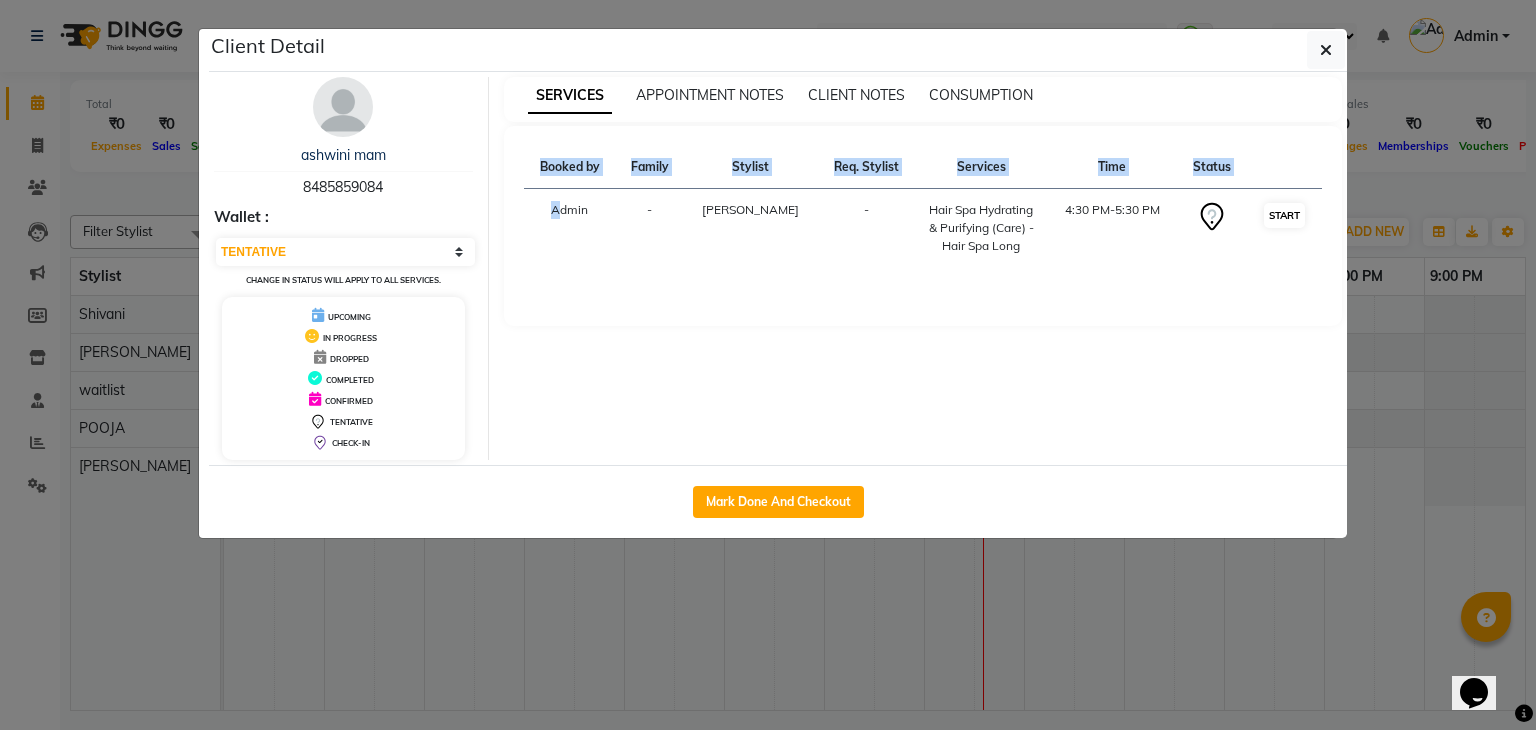 click on "START" at bounding box center (1284, 215) 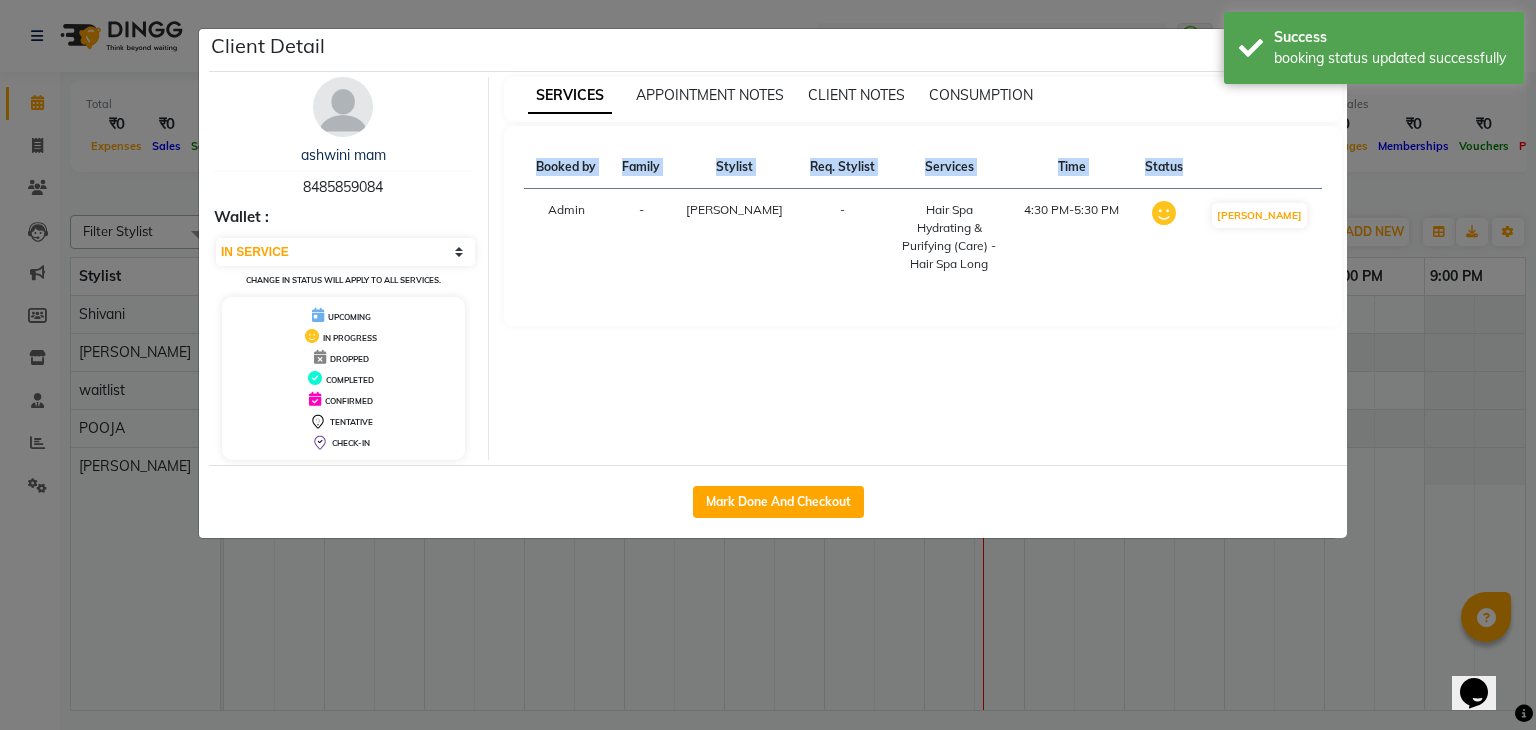click on "[PERSON_NAME]" at bounding box center (1259, 215) 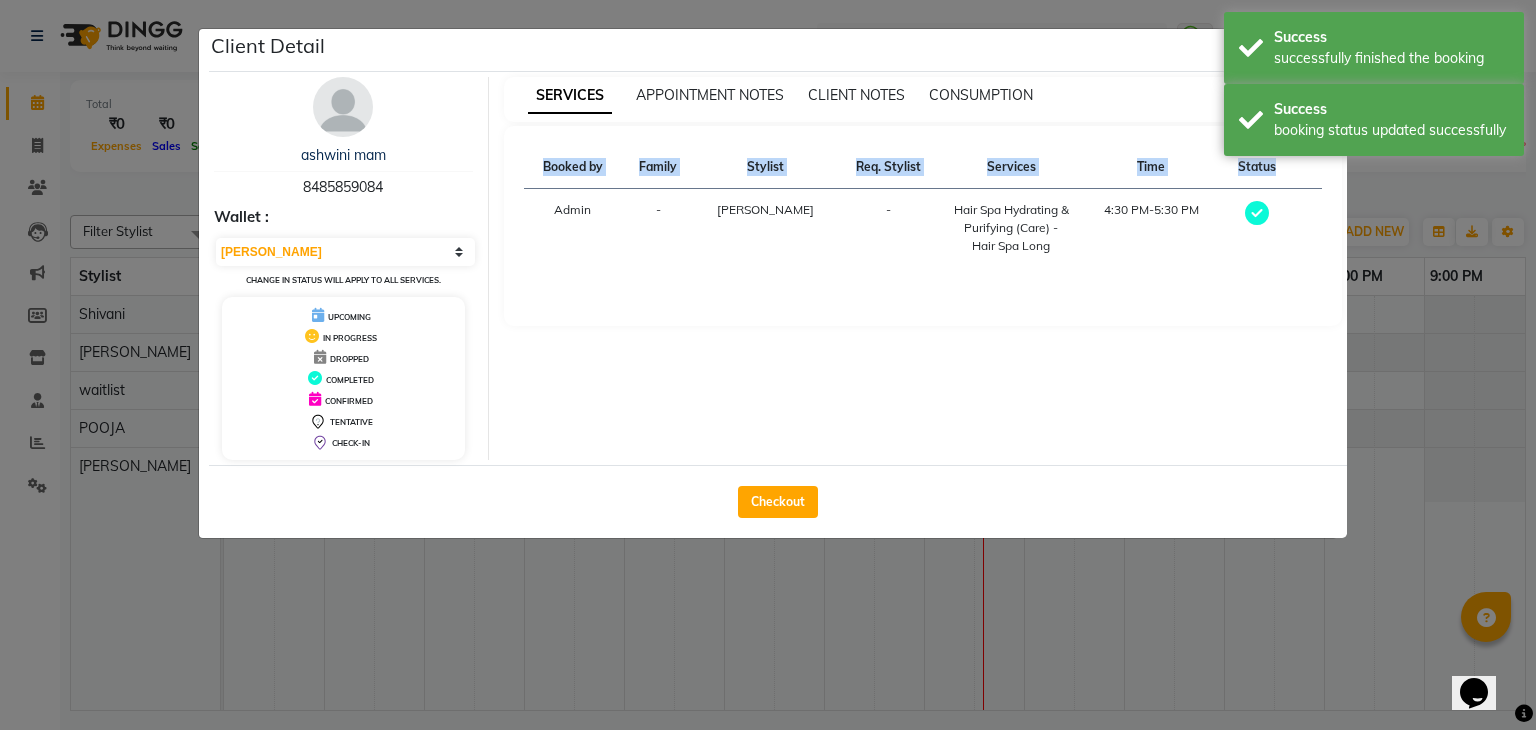 click at bounding box center (1257, 213) 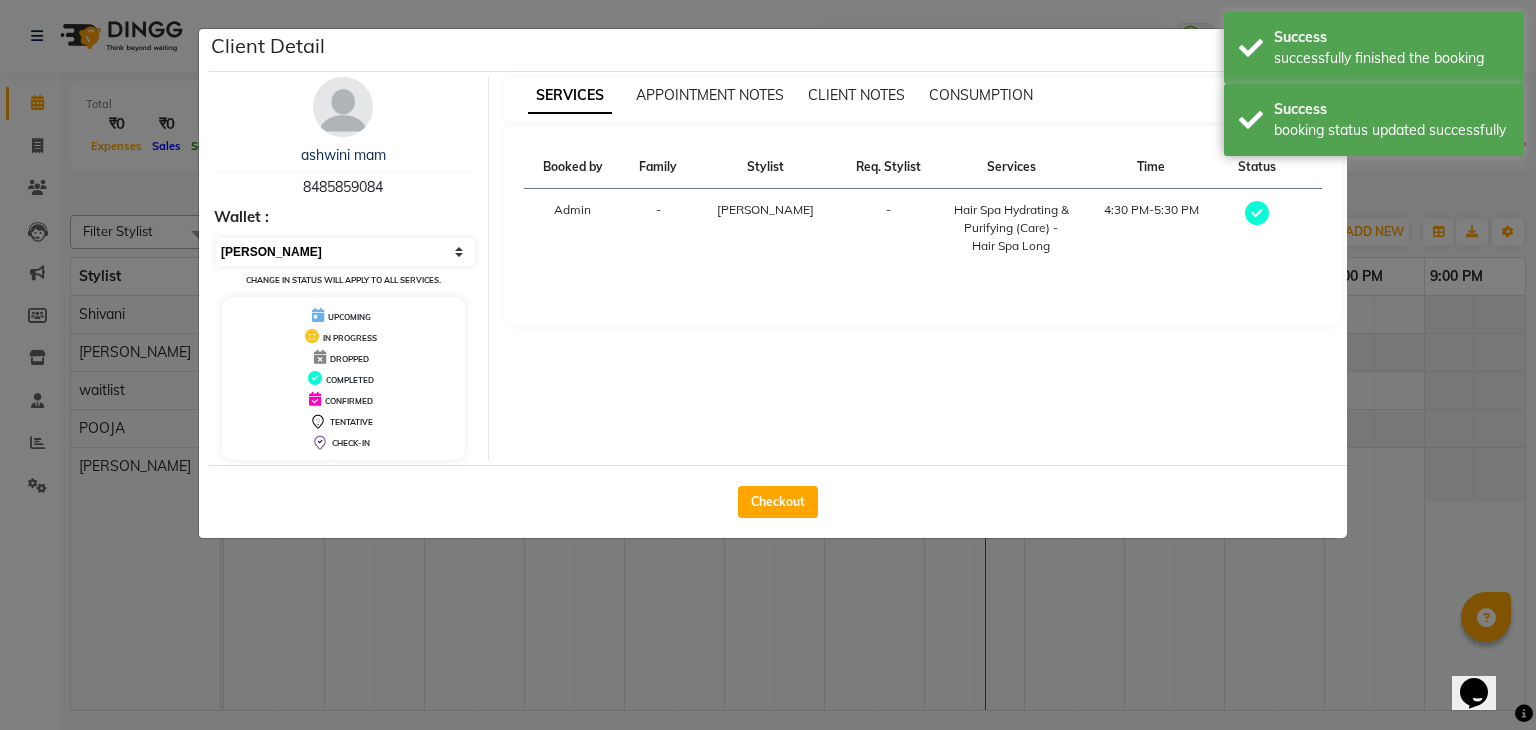click on "Select MARK DONE UPCOMING" at bounding box center [345, 252] 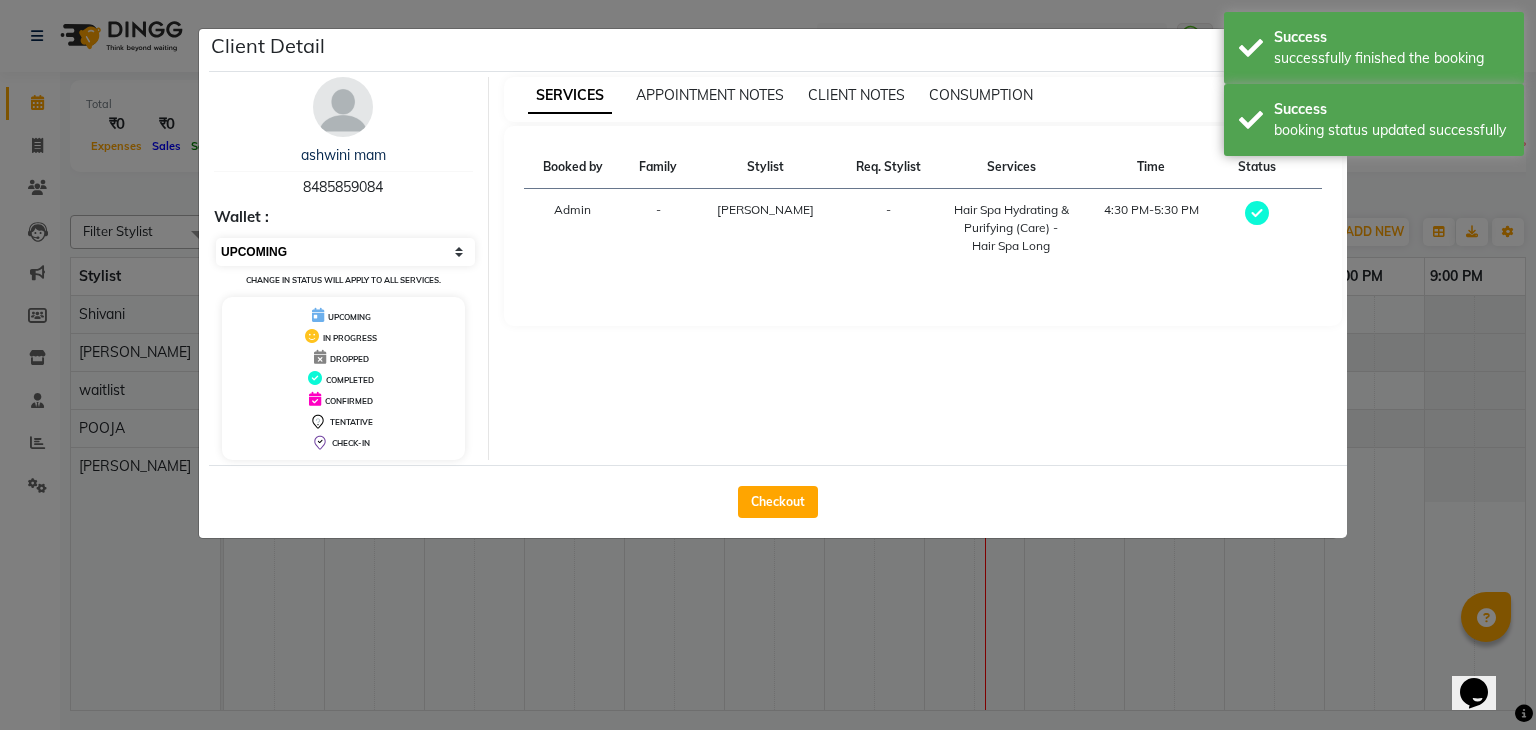 click on "Select MARK DONE UPCOMING" at bounding box center [345, 252] 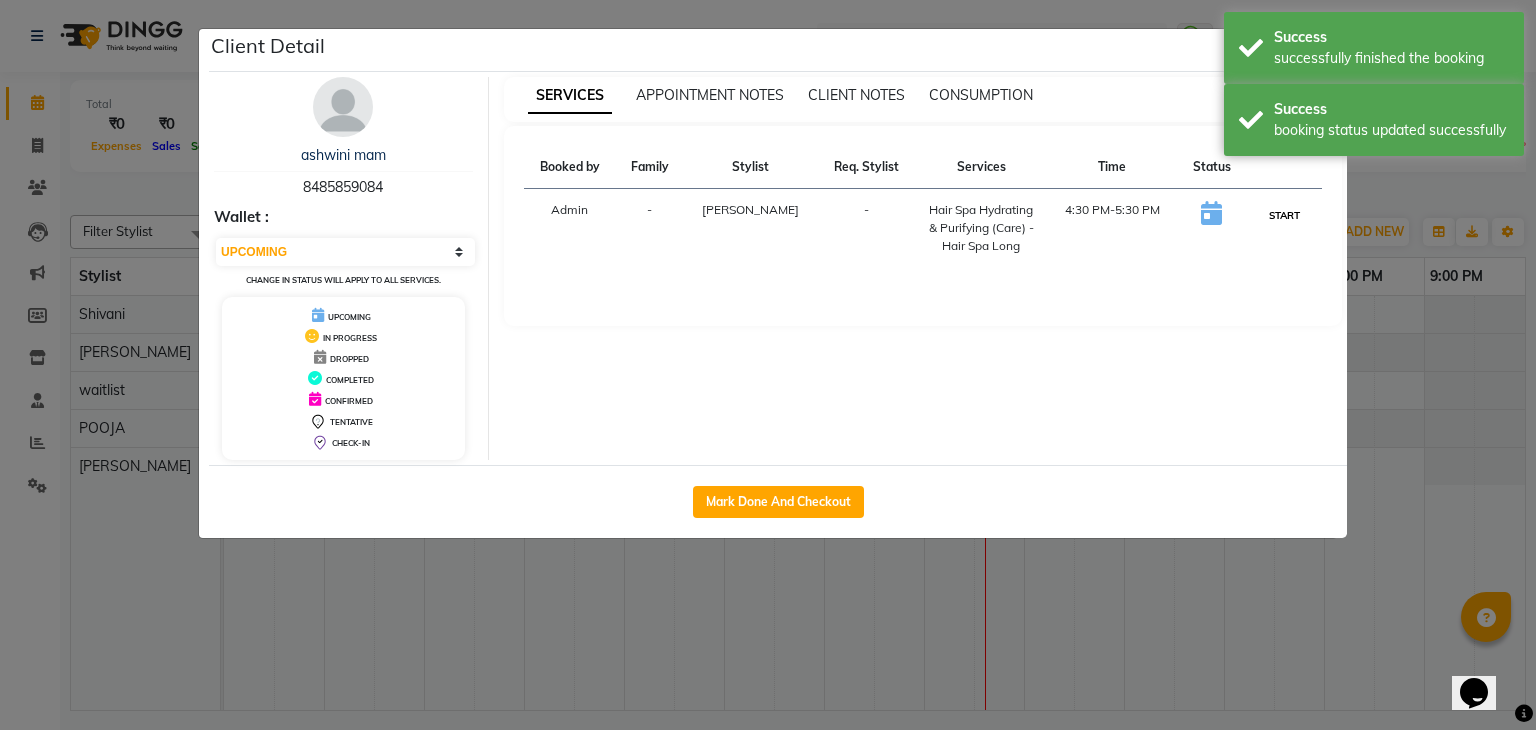 click on "START" at bounding box center [1284, 215] 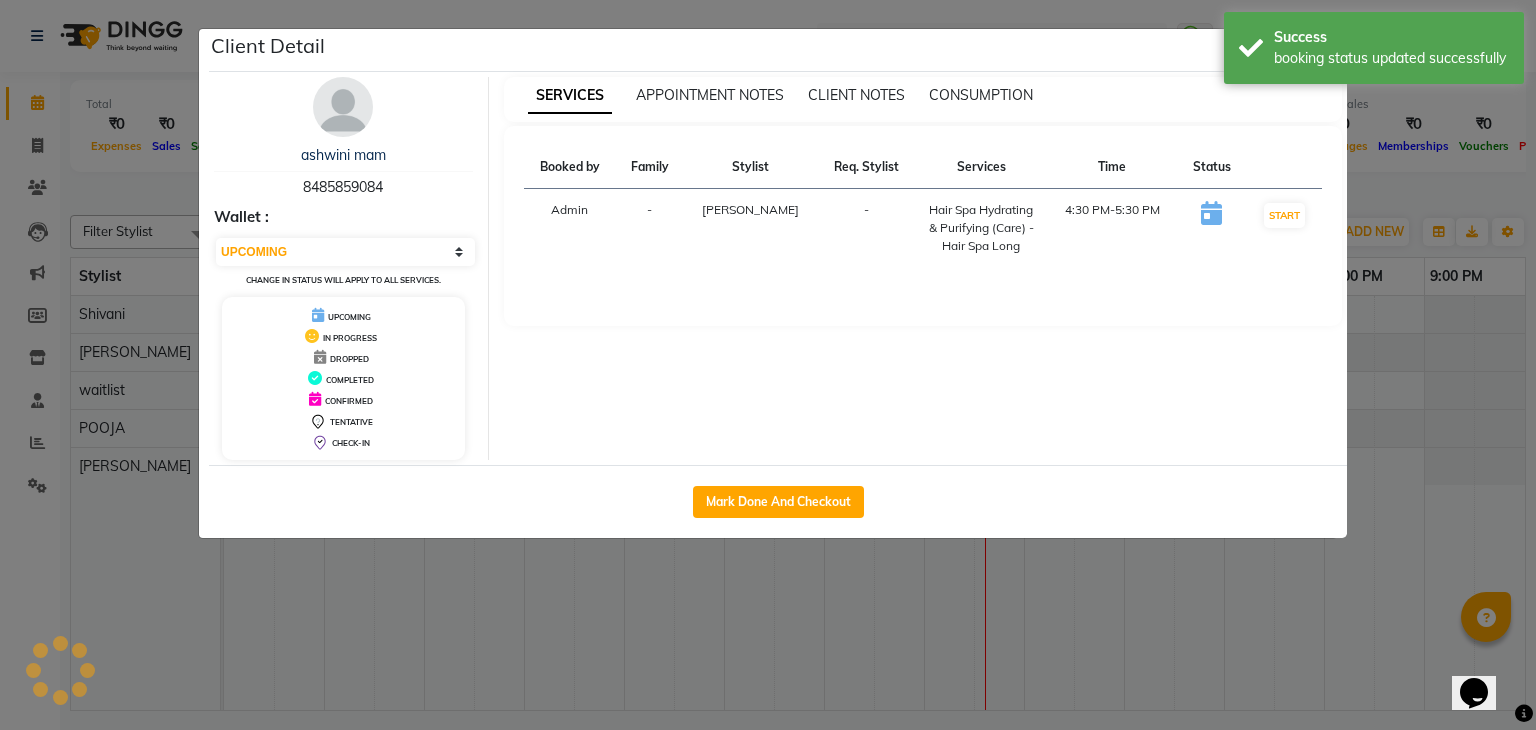 select on "1" 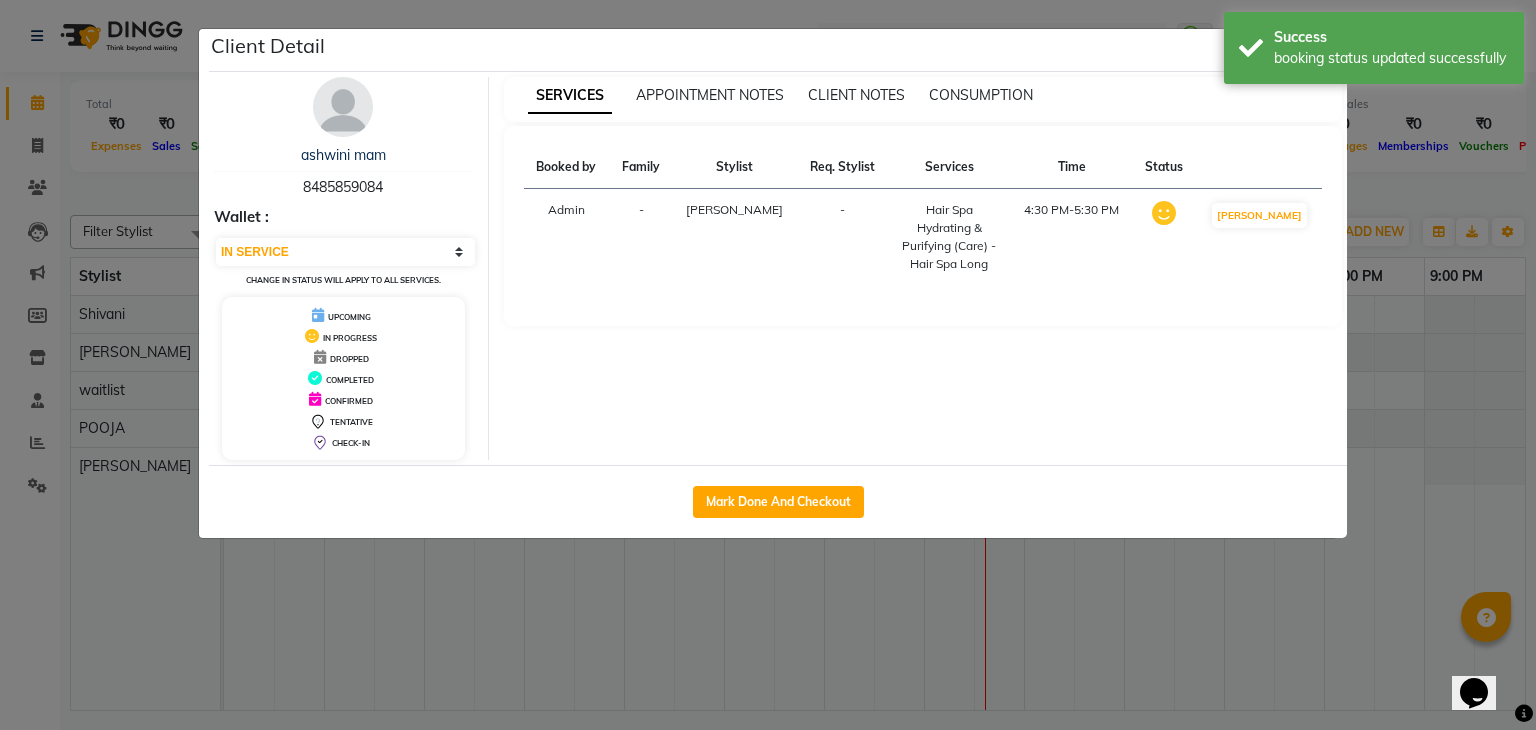 click on "Booked by Family Stylist Req. Stylist Services Time Status  Admin  - [PERSON_NAME] -  Hair Spa Hydrating & Purifying (Care) - Hair Spa Long   4:30 PM-5:30 PM   MARK DONE" at bounding box center (923, 226) 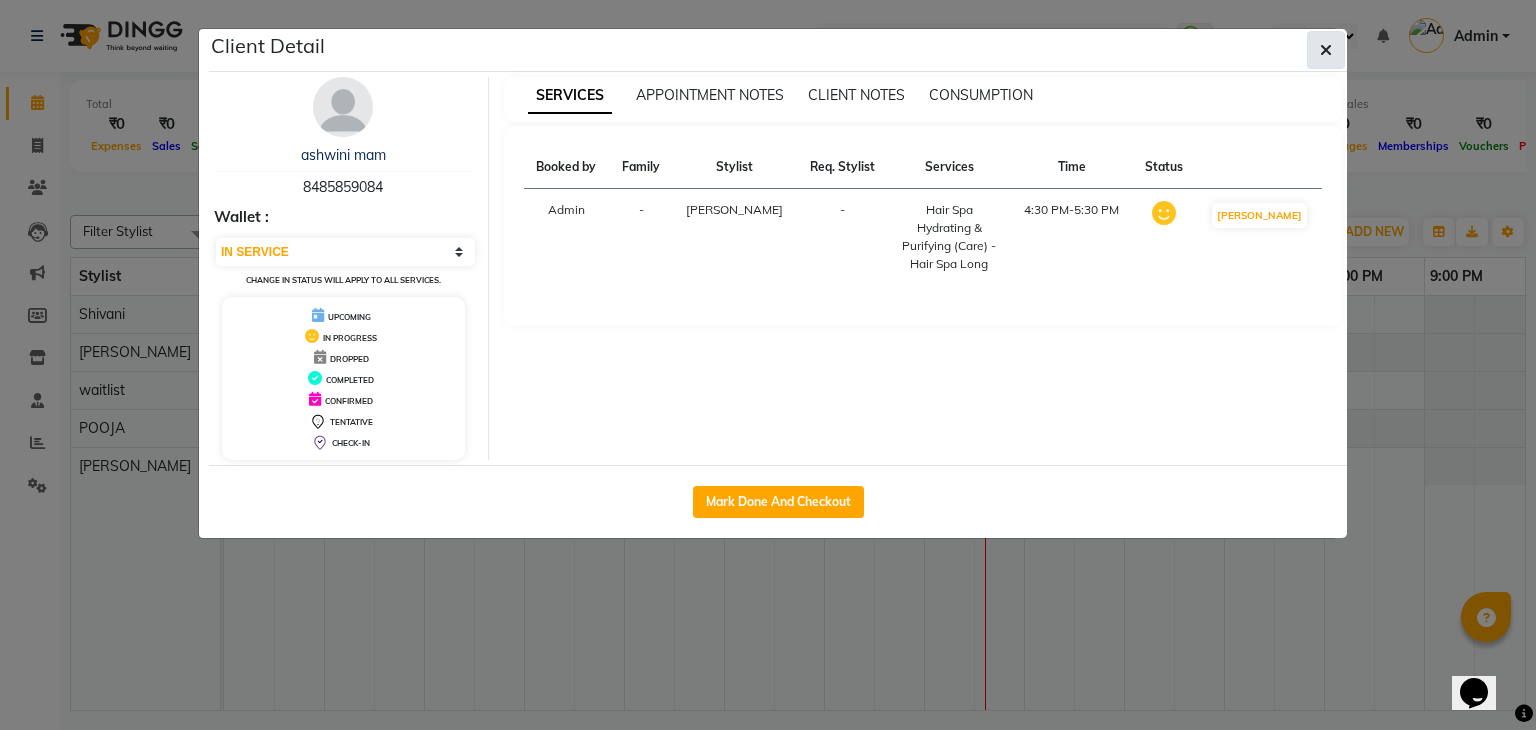 click 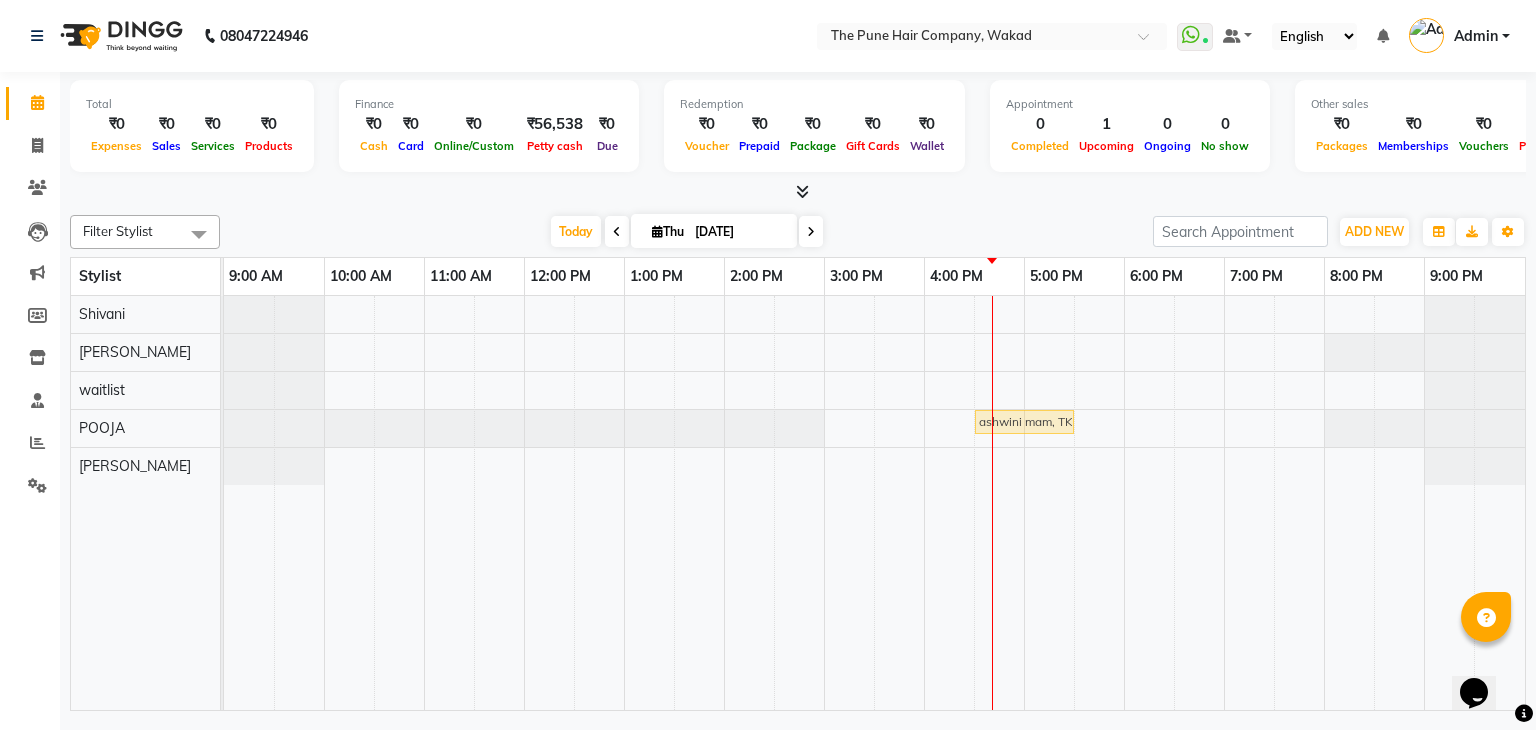 drag, startPoint x: 1008, startPoint y: 454, endPoint x: 1013, endPoint y: 405, distance: 49.25444 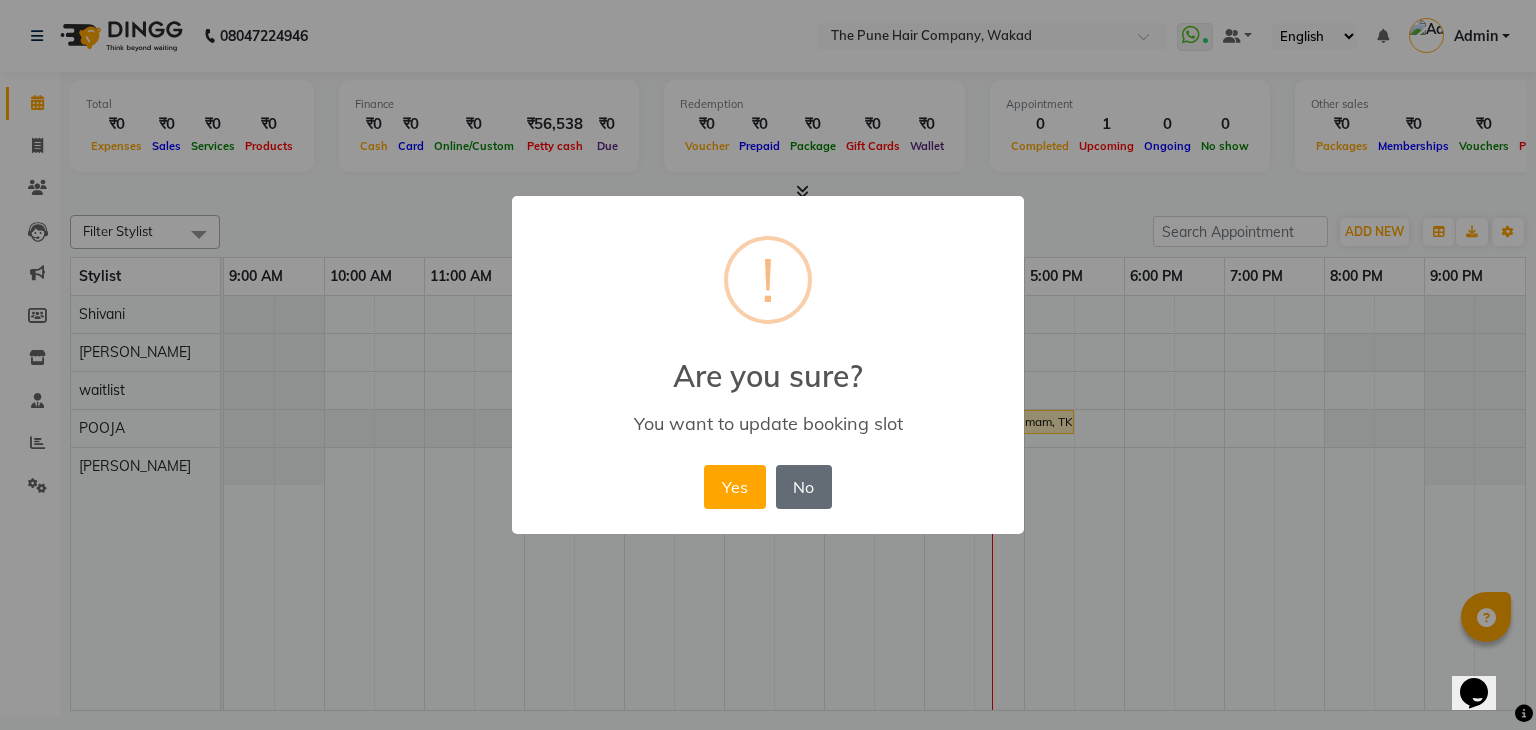 click on "No" at bounding box center [804, 487] 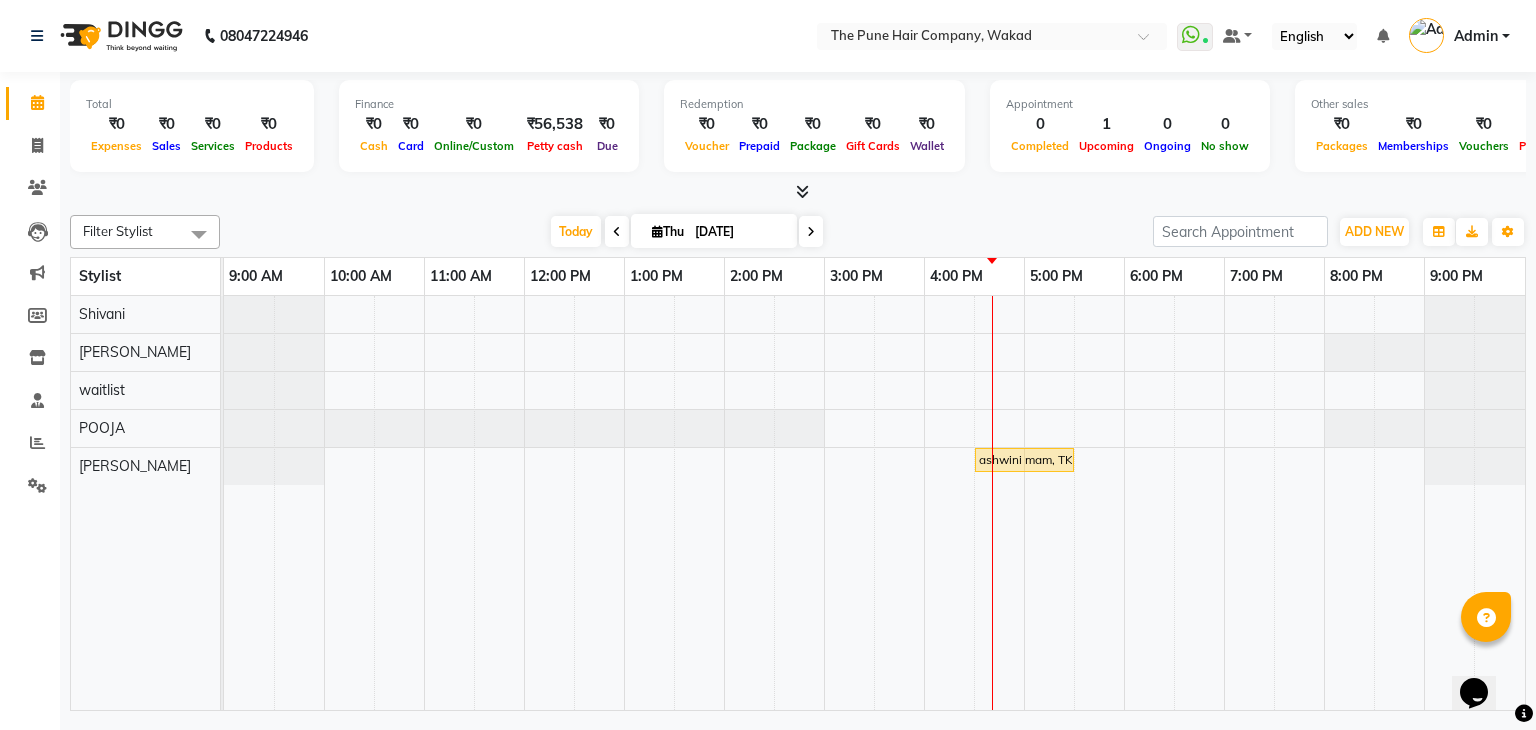 click at bounding box center (802, 191) 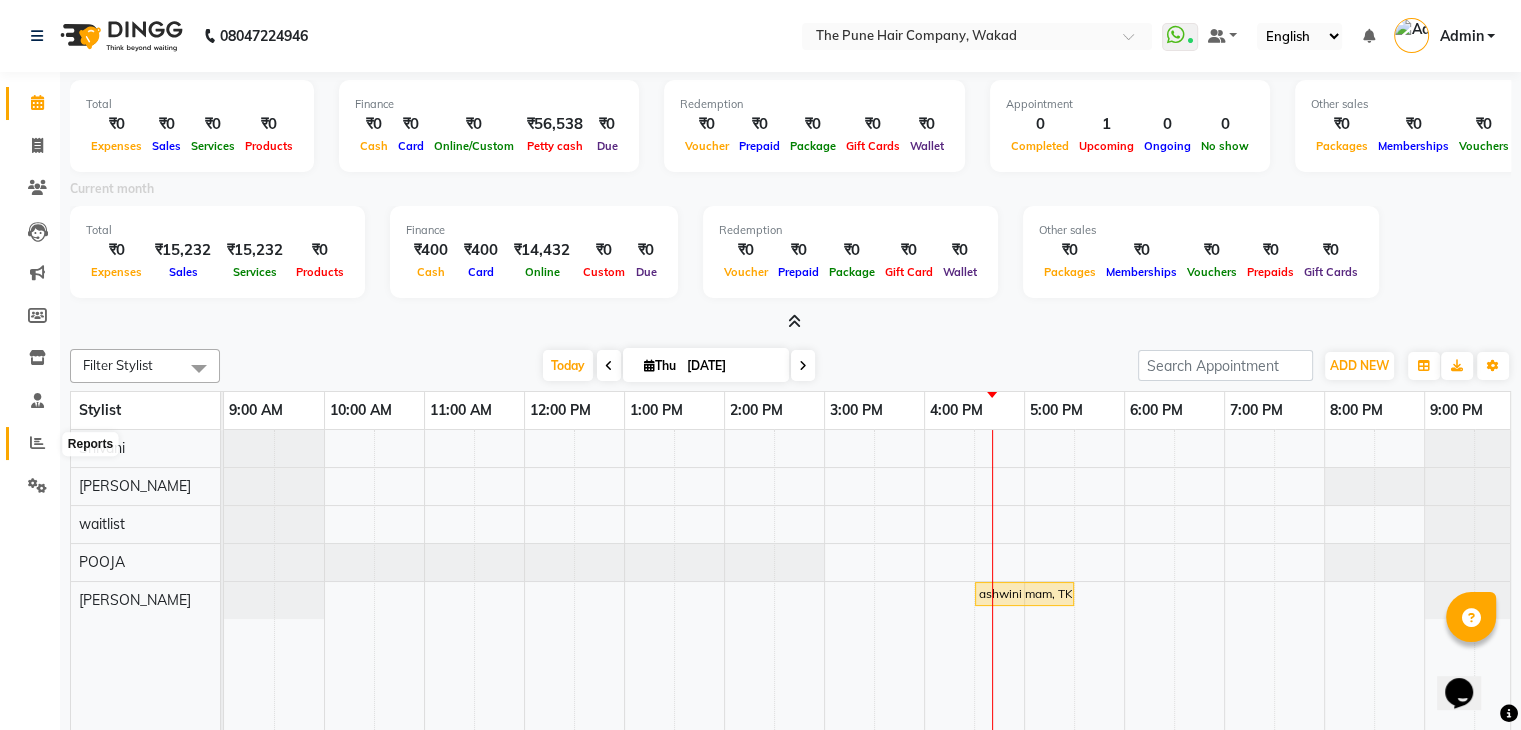 click 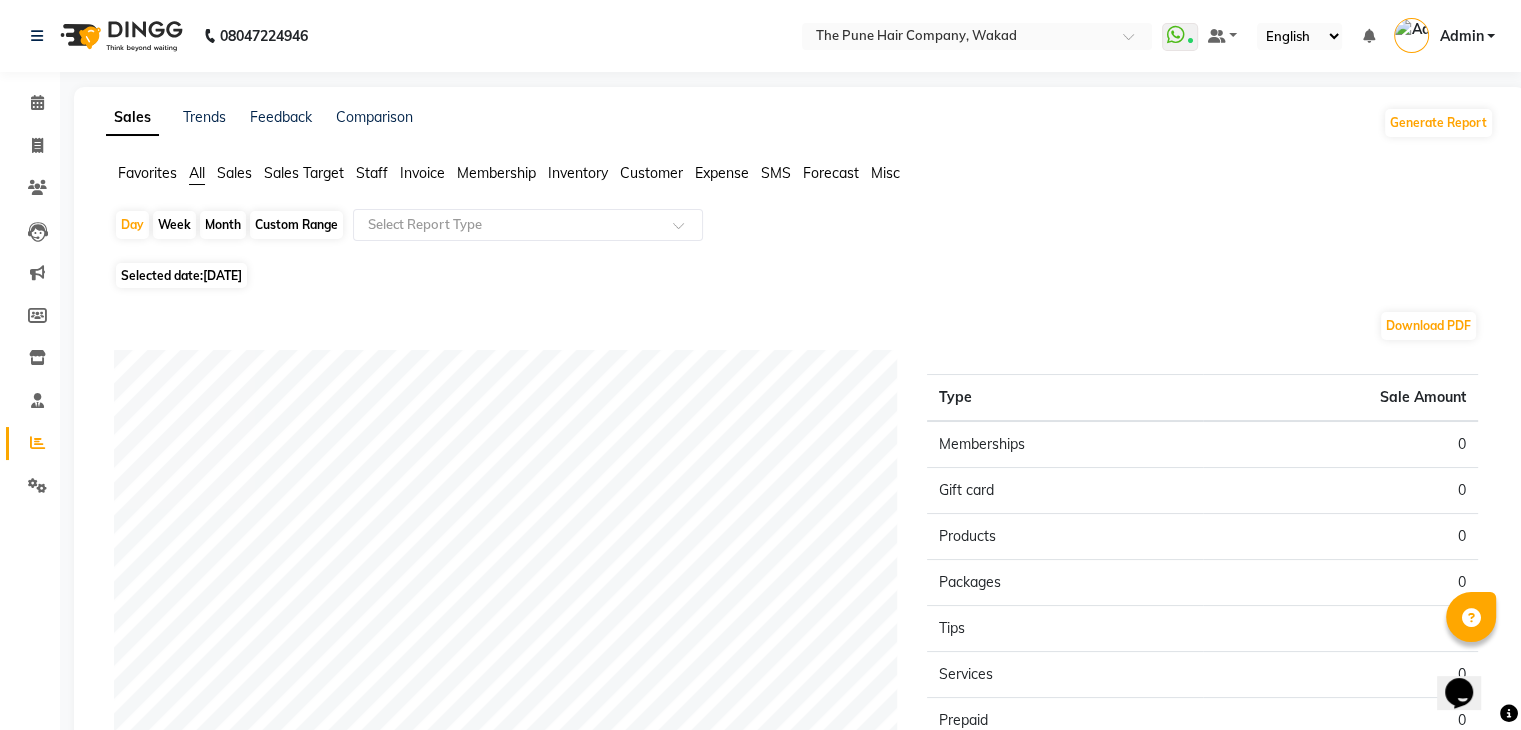 click on "Month" 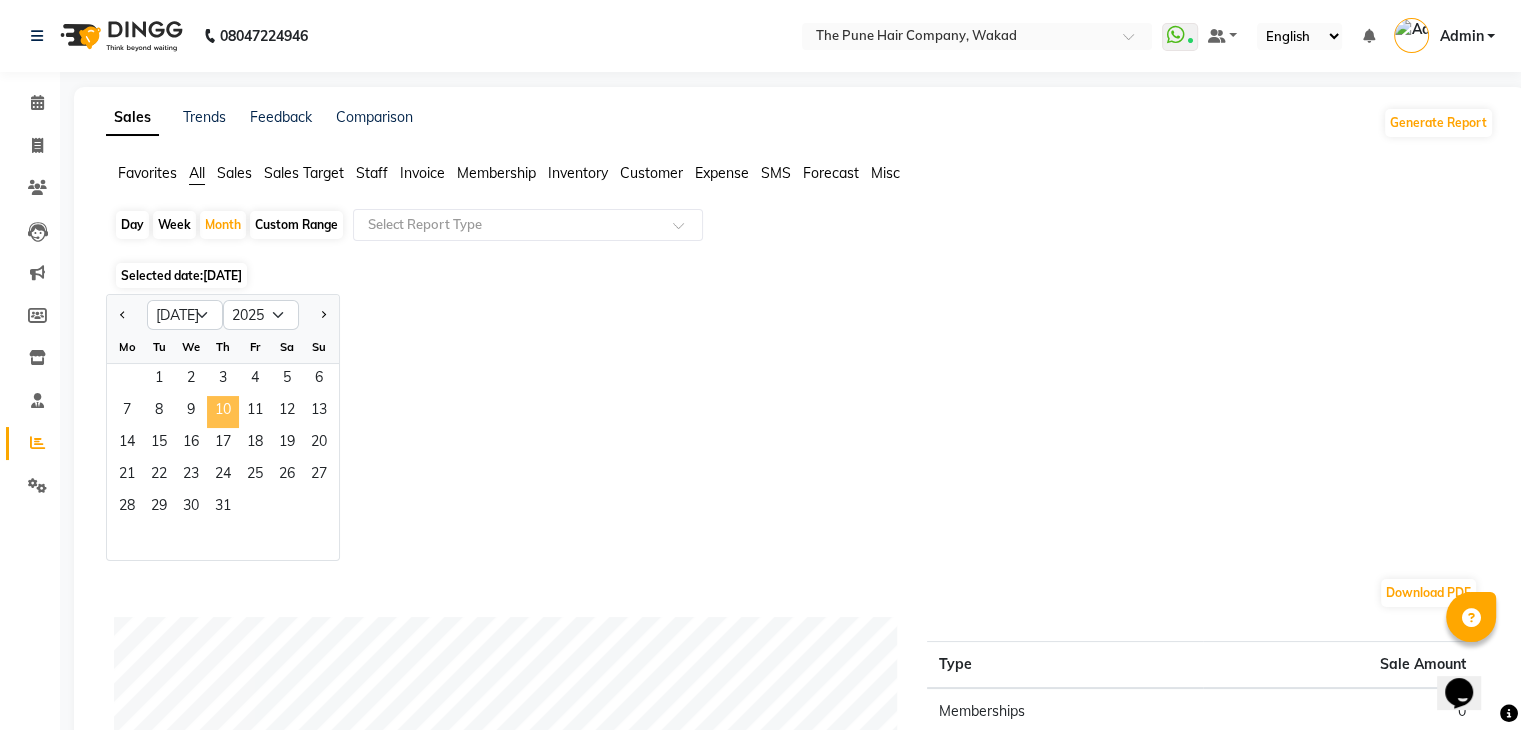 click on "10" 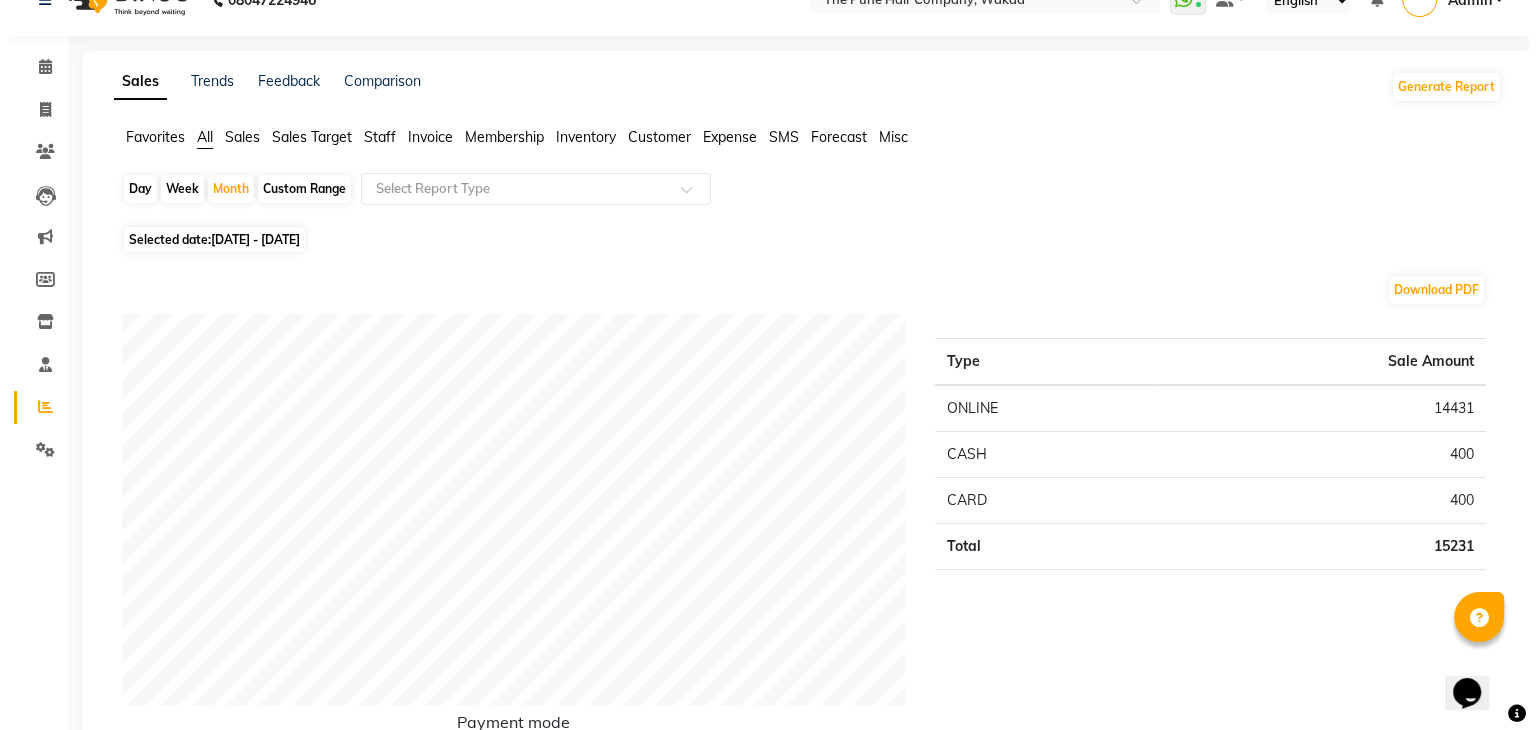 scroll, scrollTop: 0, scrollLeft: 0, axis: both 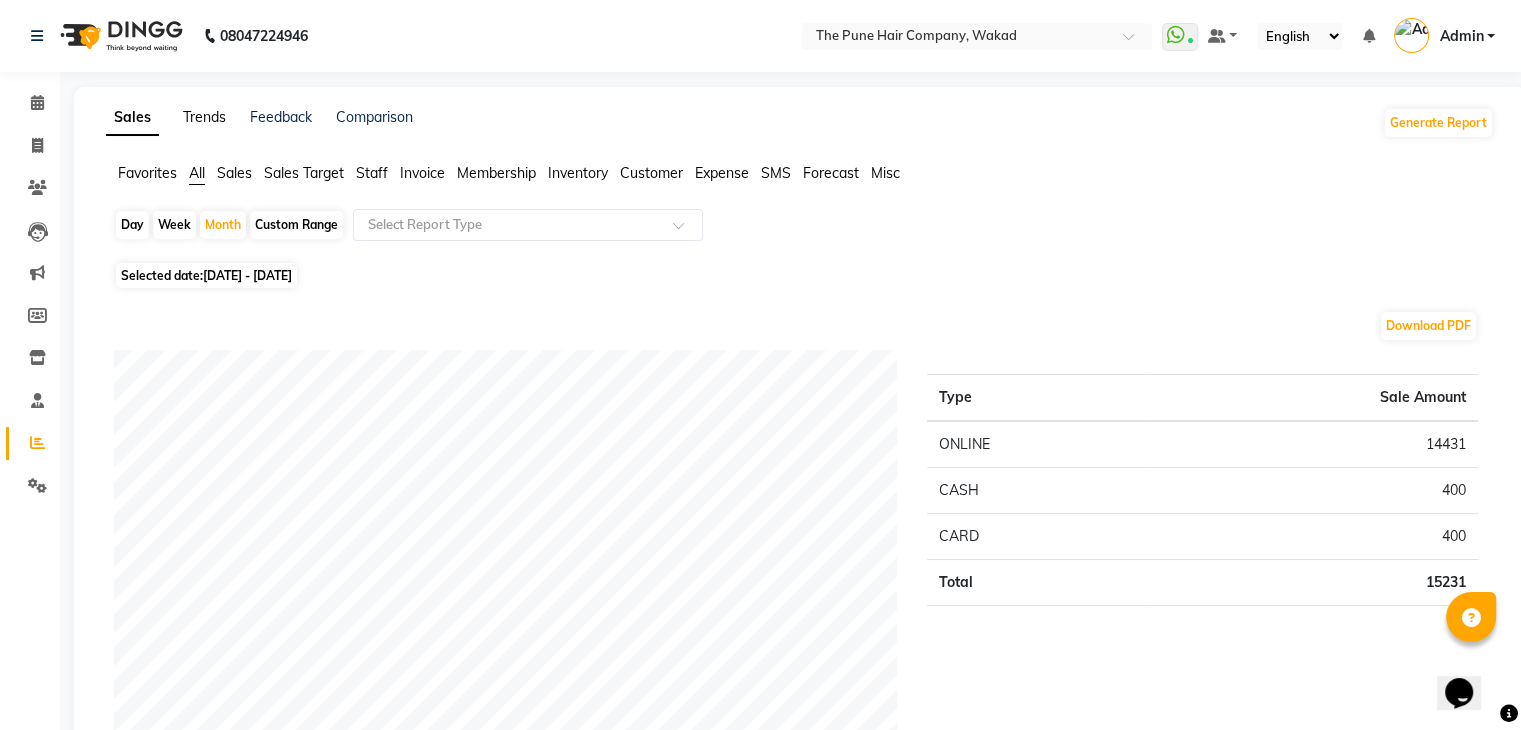 click on "Trends" 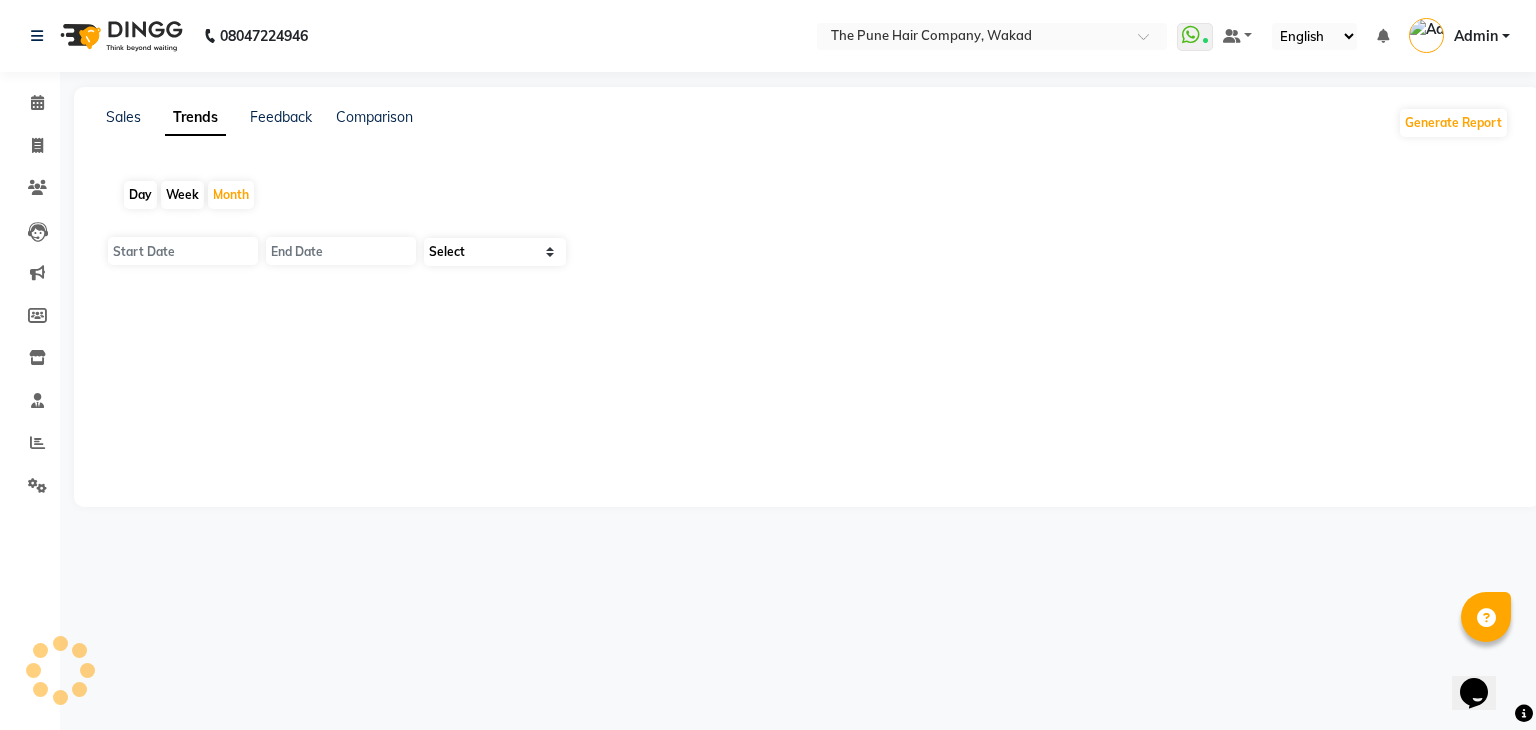 type on "01-07-2025" 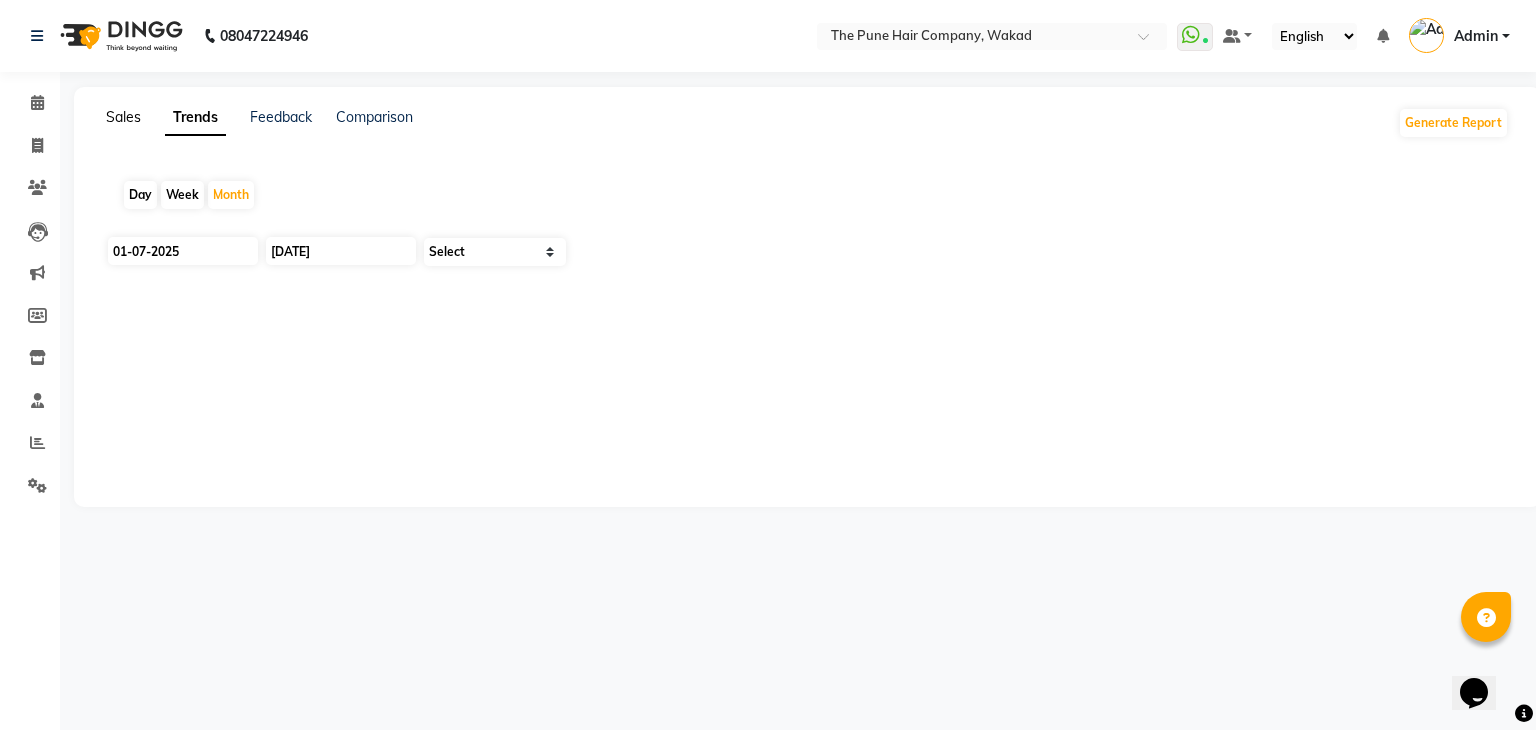 click on "Sales" 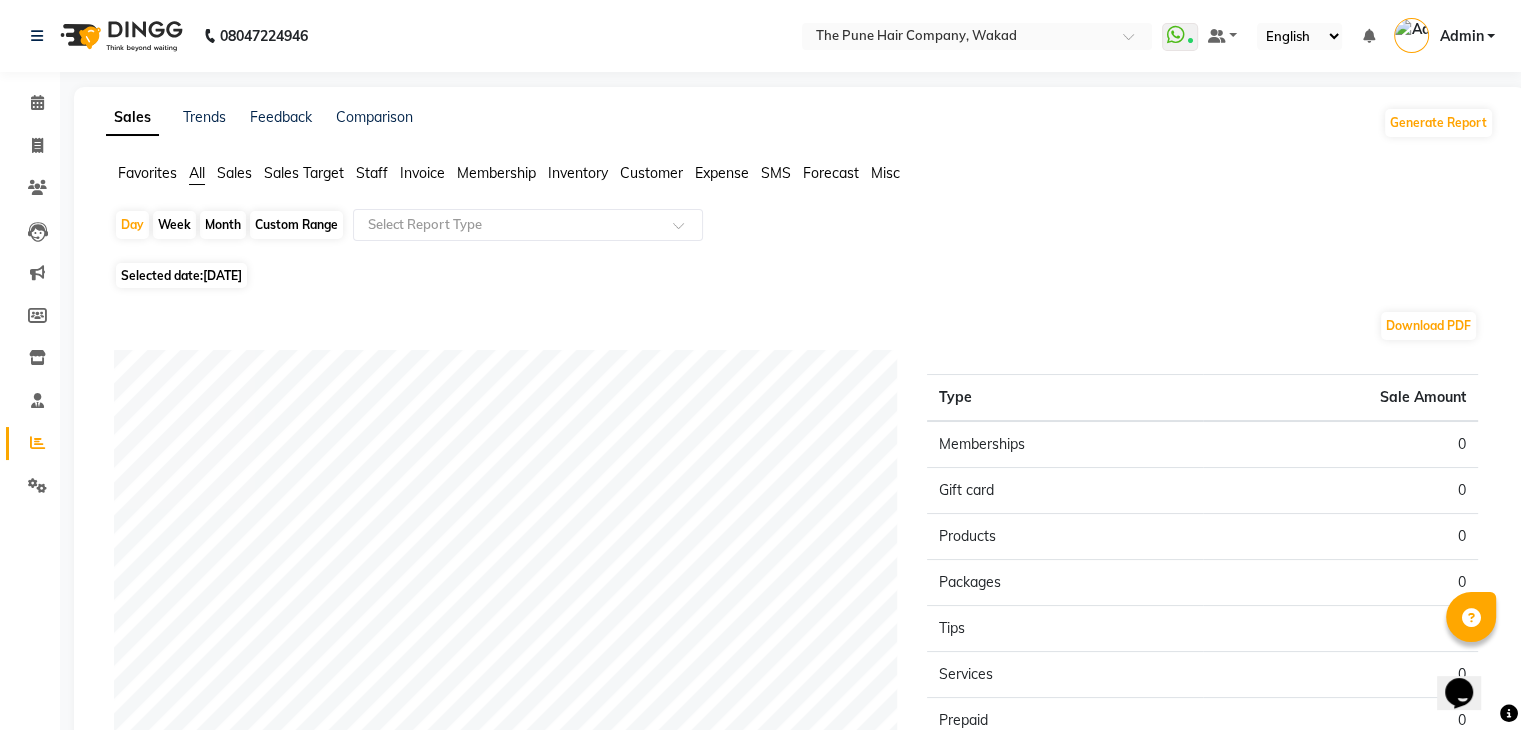 click on "Sales Target" 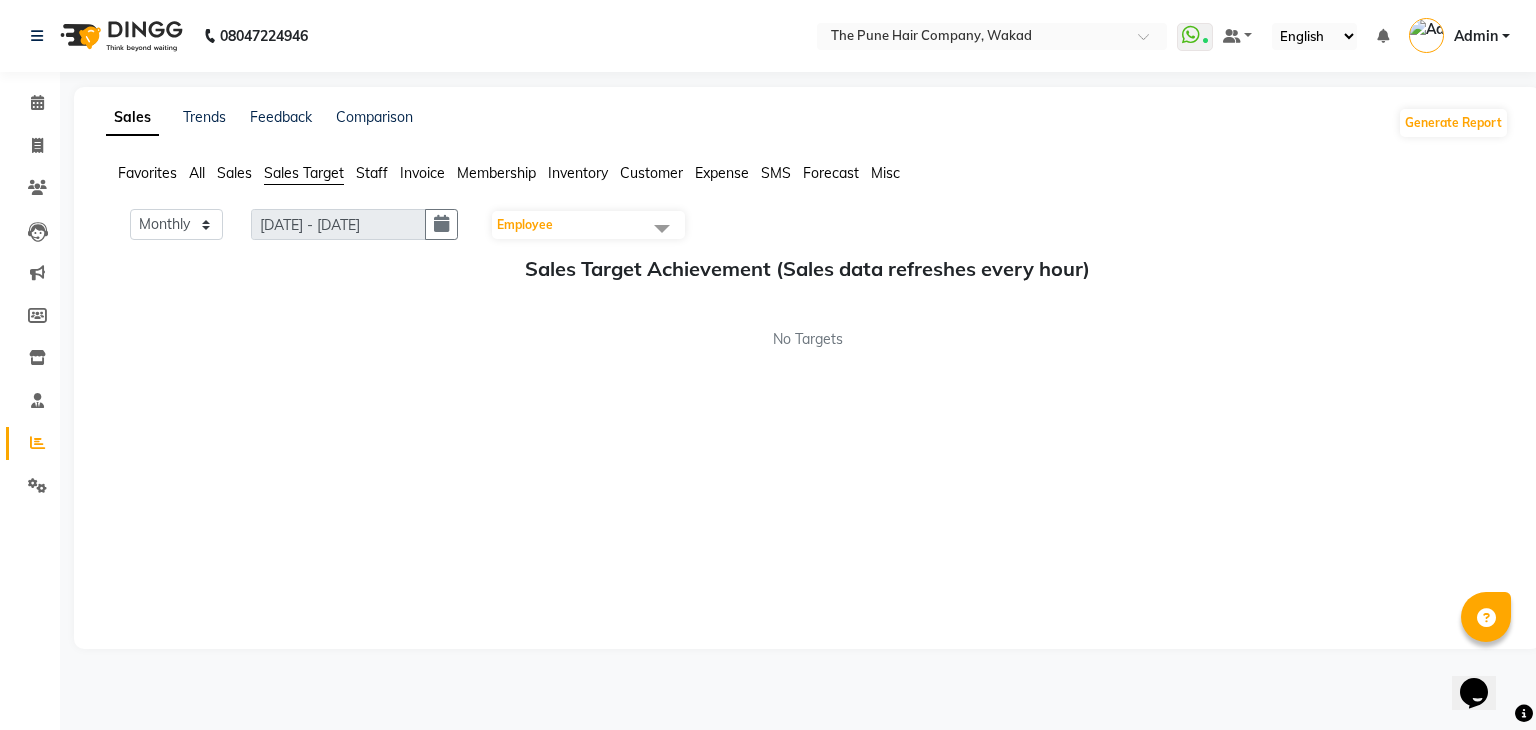 click on "Employee" 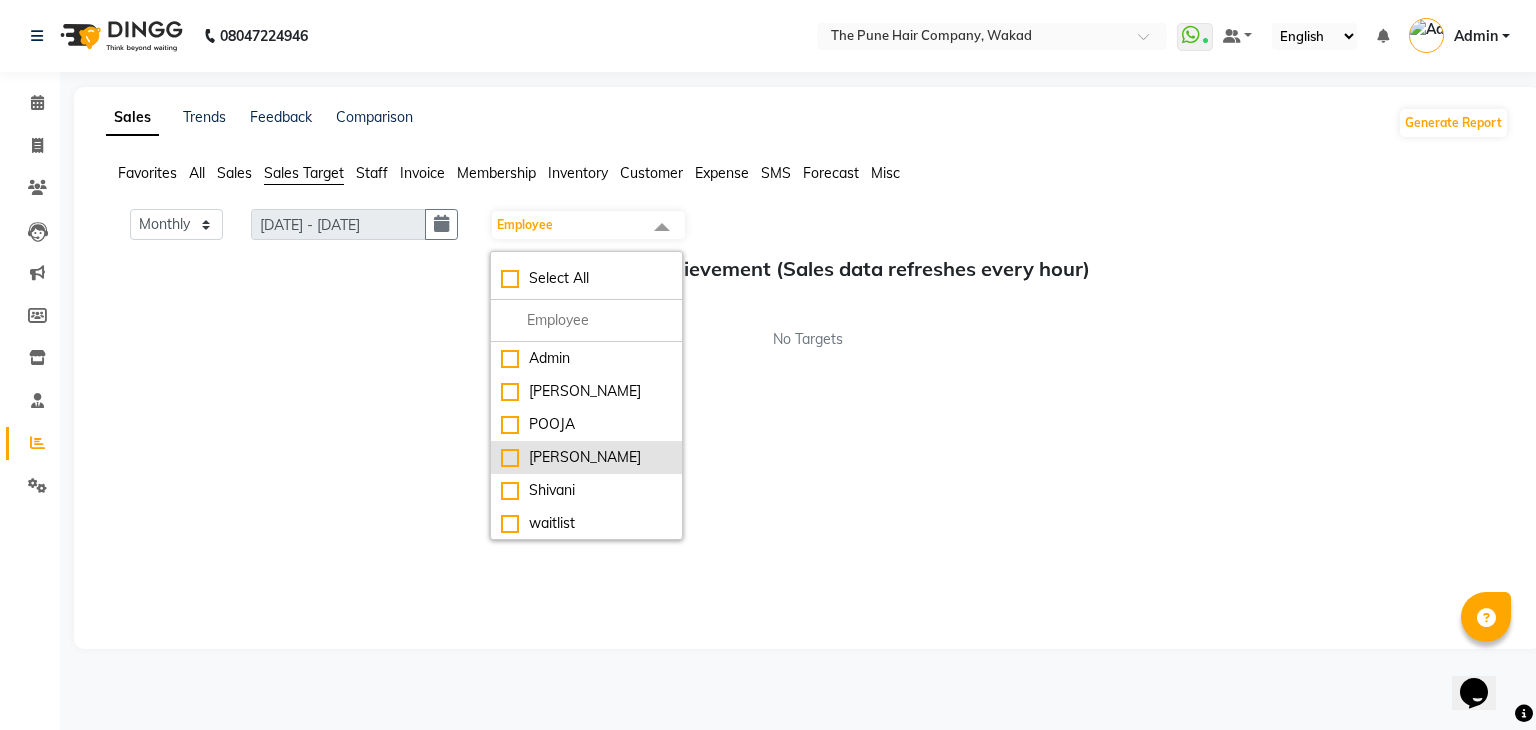 click on "[PERSON_NAME]" 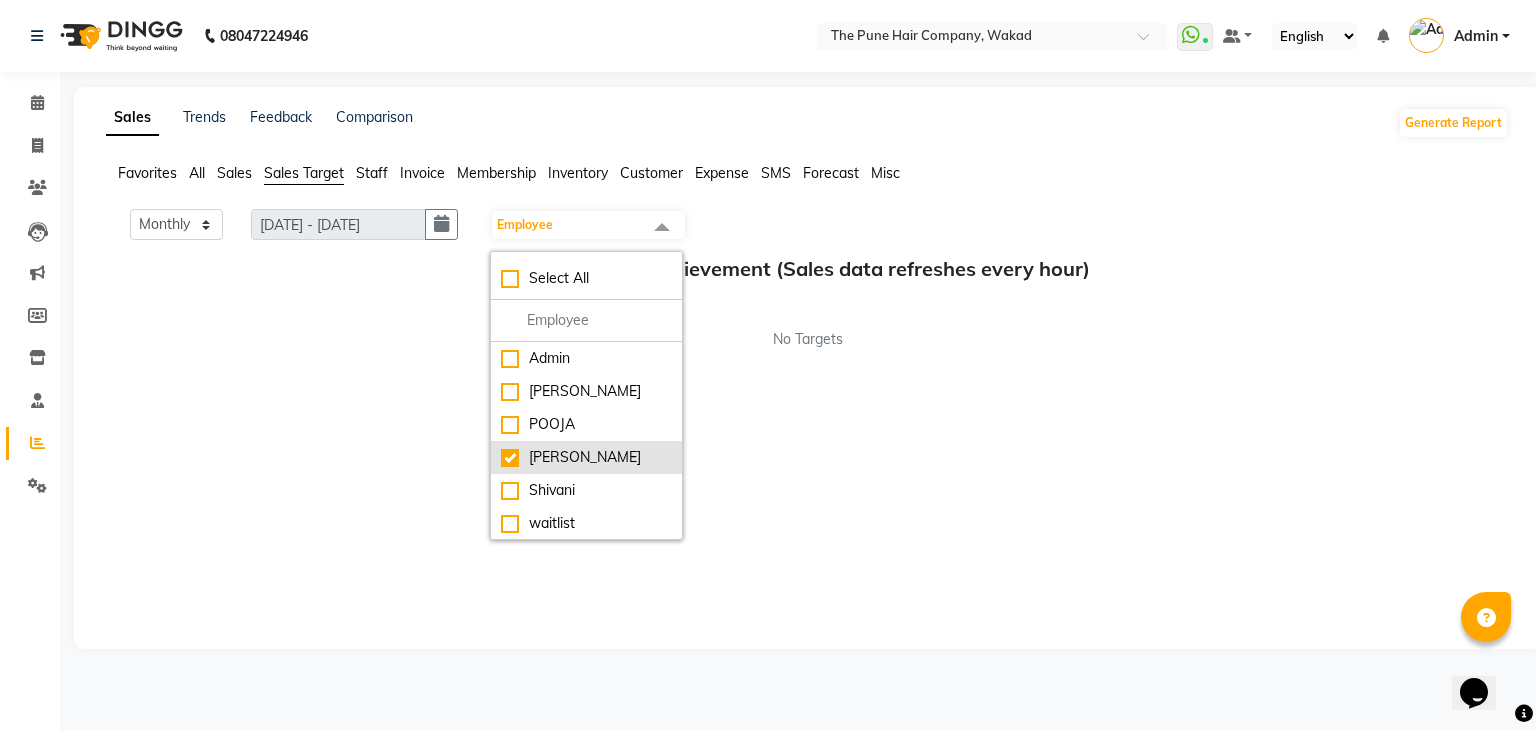 checkbox on "true" 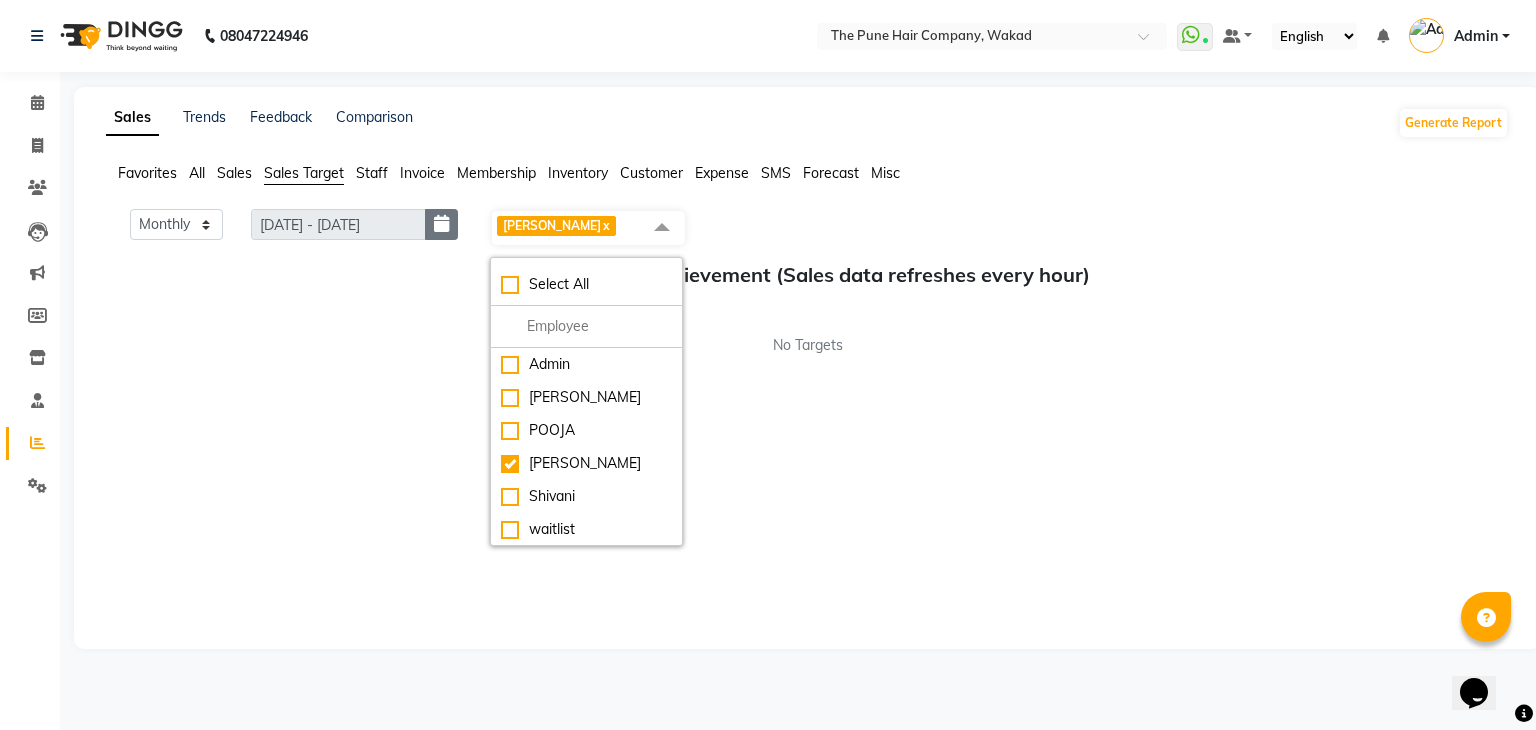 click 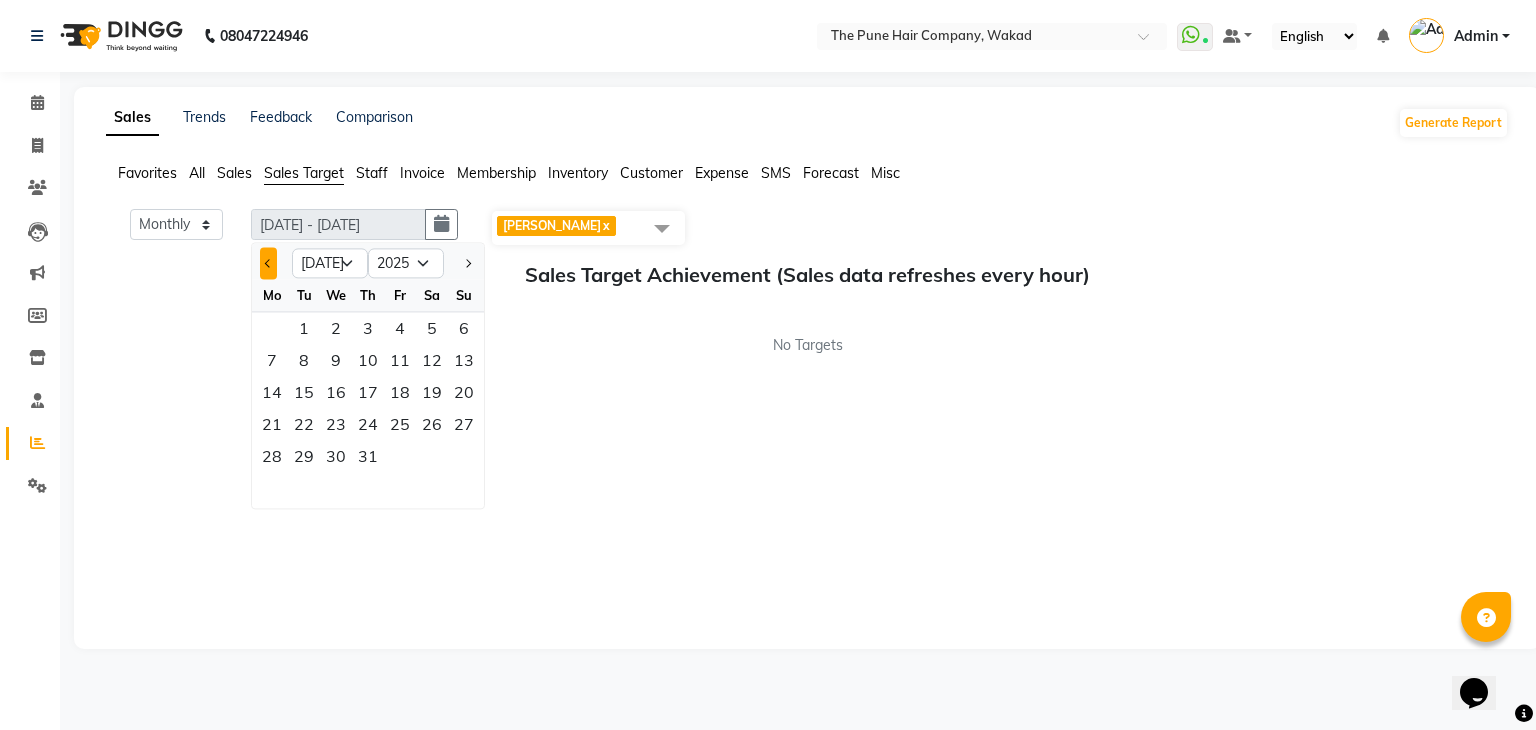 click 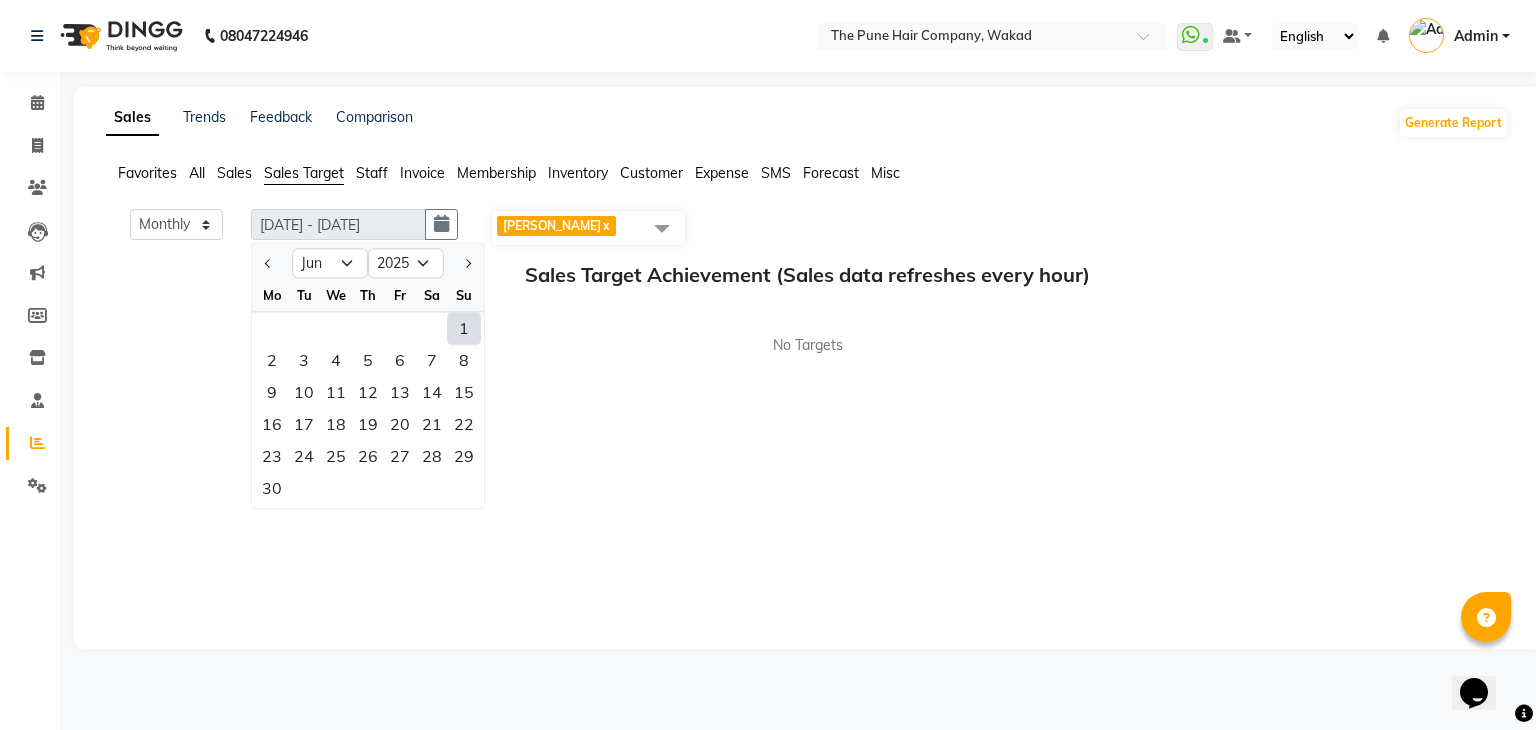 click on "1" 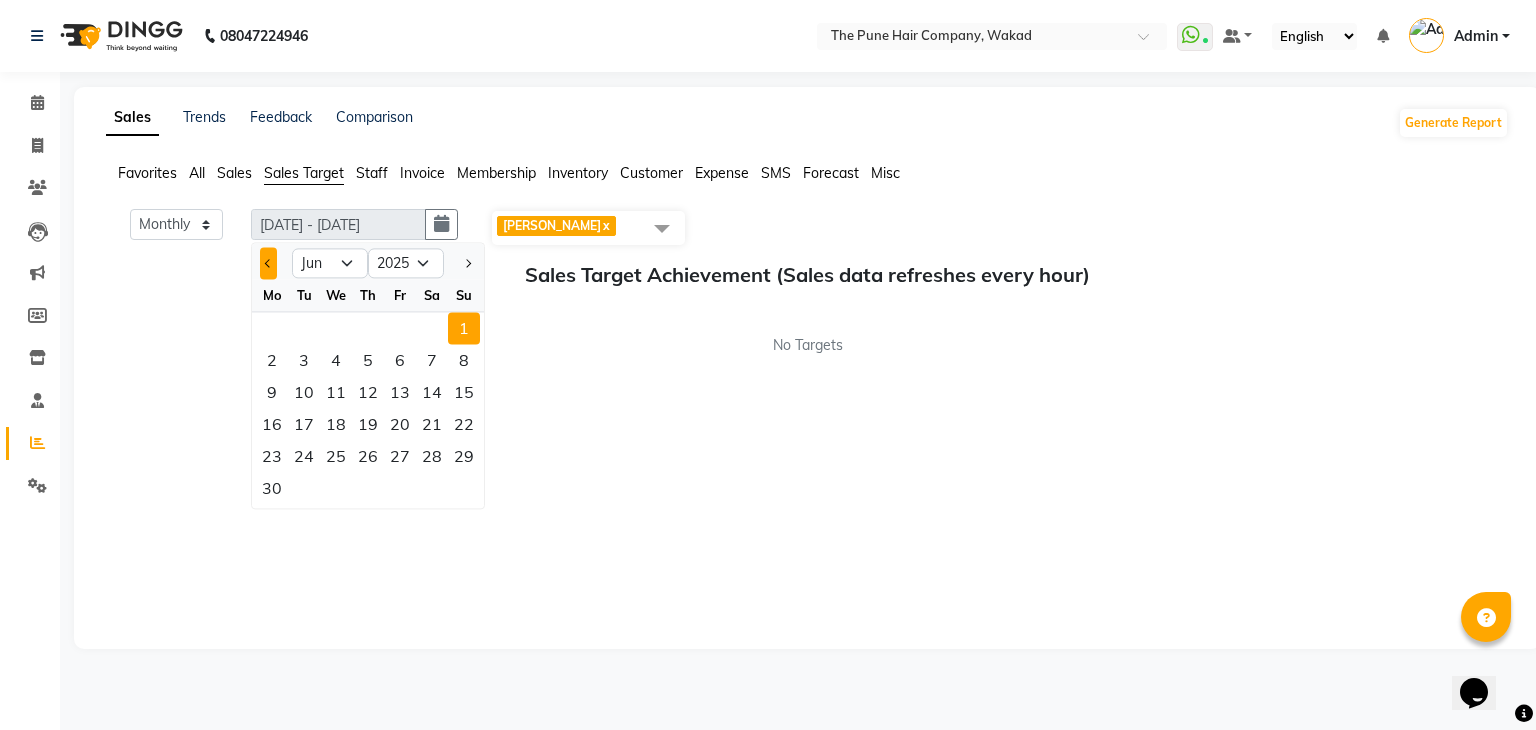 click 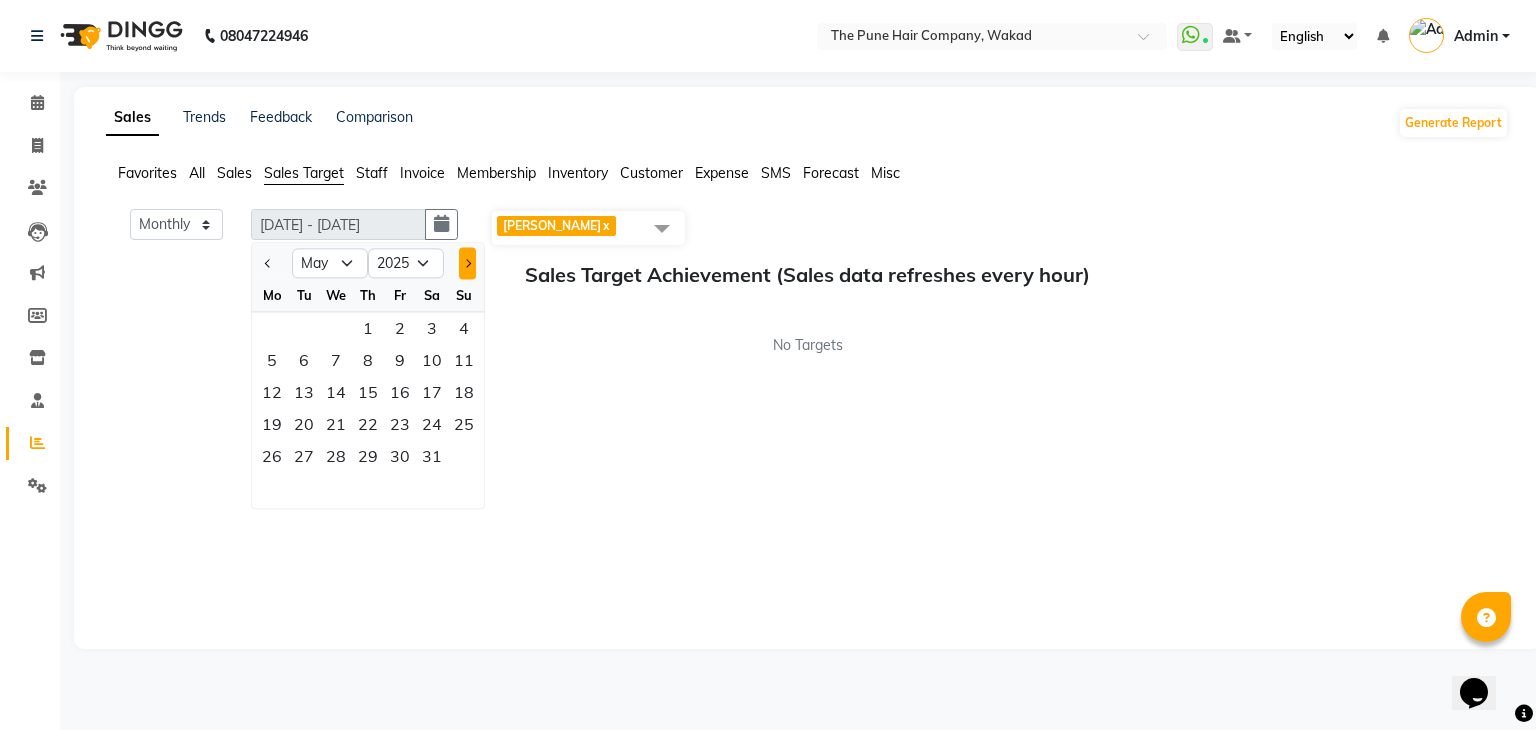 click 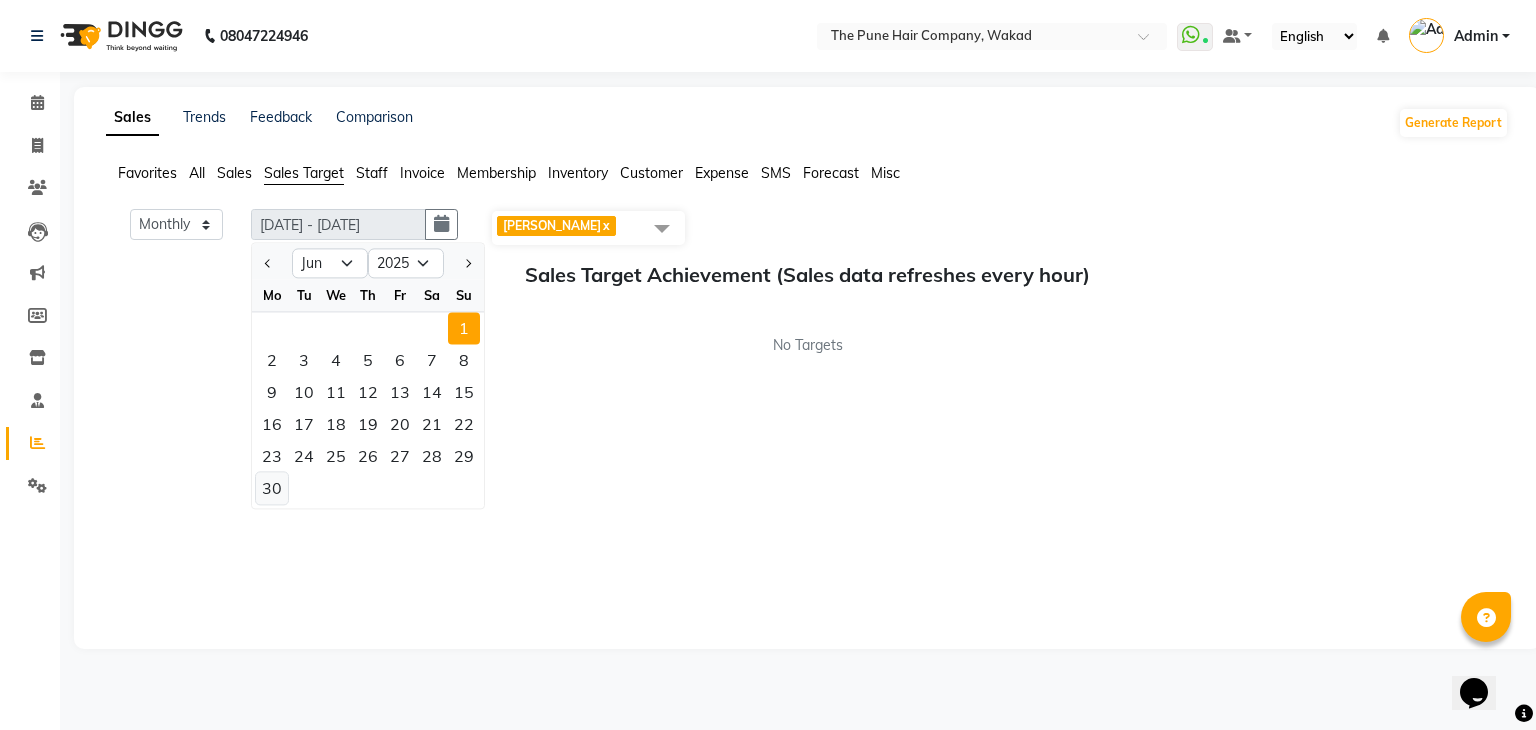 click on "30" 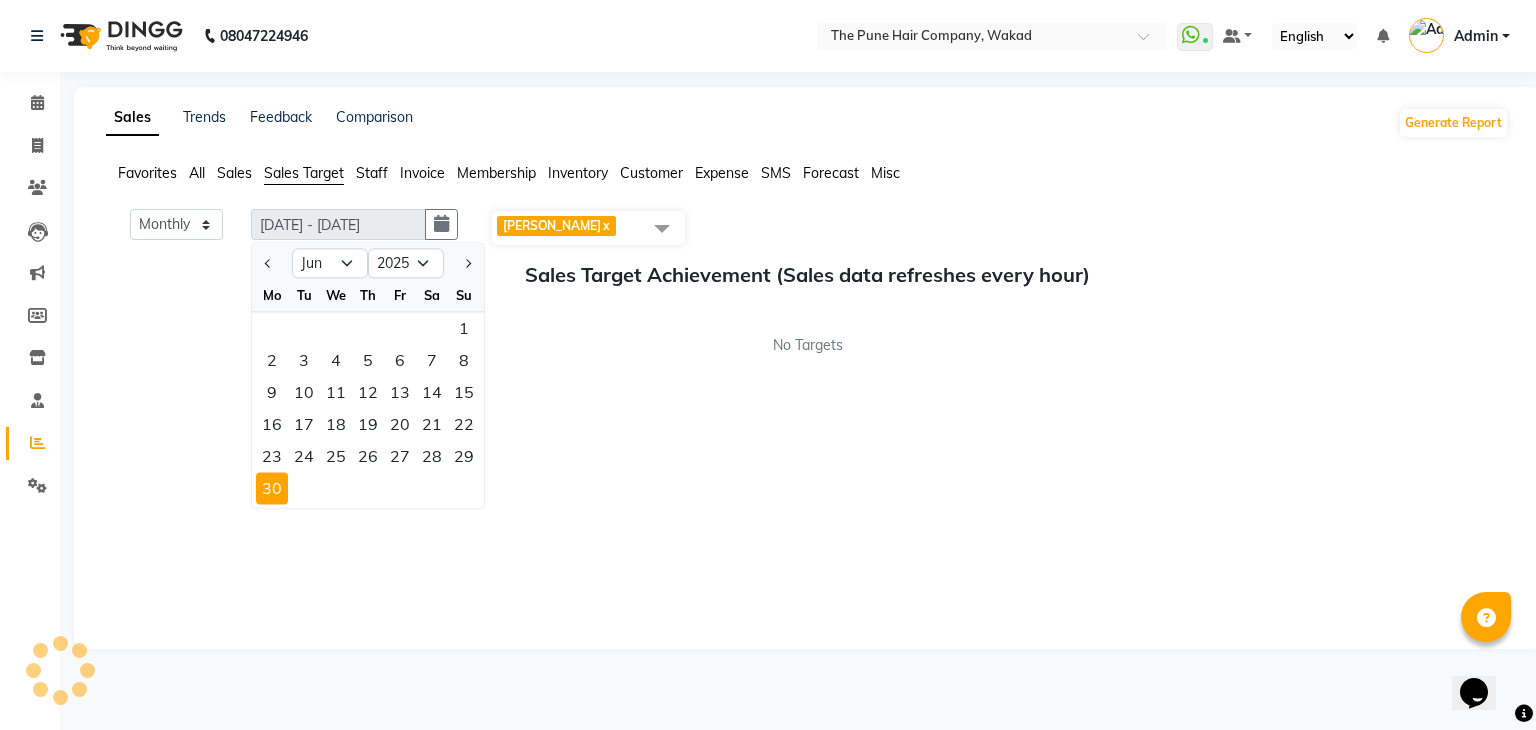 click on "Monthly Weekly [DATE] - [DATE] [DATE] Jan Feb Mar Apr May Jun [DATE] Aug Sep Oct Nov [DATE] 2016 2017 2018 2019 2020 2021 2022 2023 2024 2025 2026 2027 2028 2029 2030 2031 2032 2033 2034 2035 Mo Tu We Th Fr Sa Su 1 2 3 4 5 6 7 8 9 10 11 12 13 14 15 16 17 18 19 20 21 22 23 24 25 26 27 28 29 30 [PERSON_NAME]  x Select All Admin [PERSON_NAME] POOJA  [PERSON_NAME] [PERSON_NAME] waitlist Sales Target Achievement (Sales data refreshes every hour) No Targets" 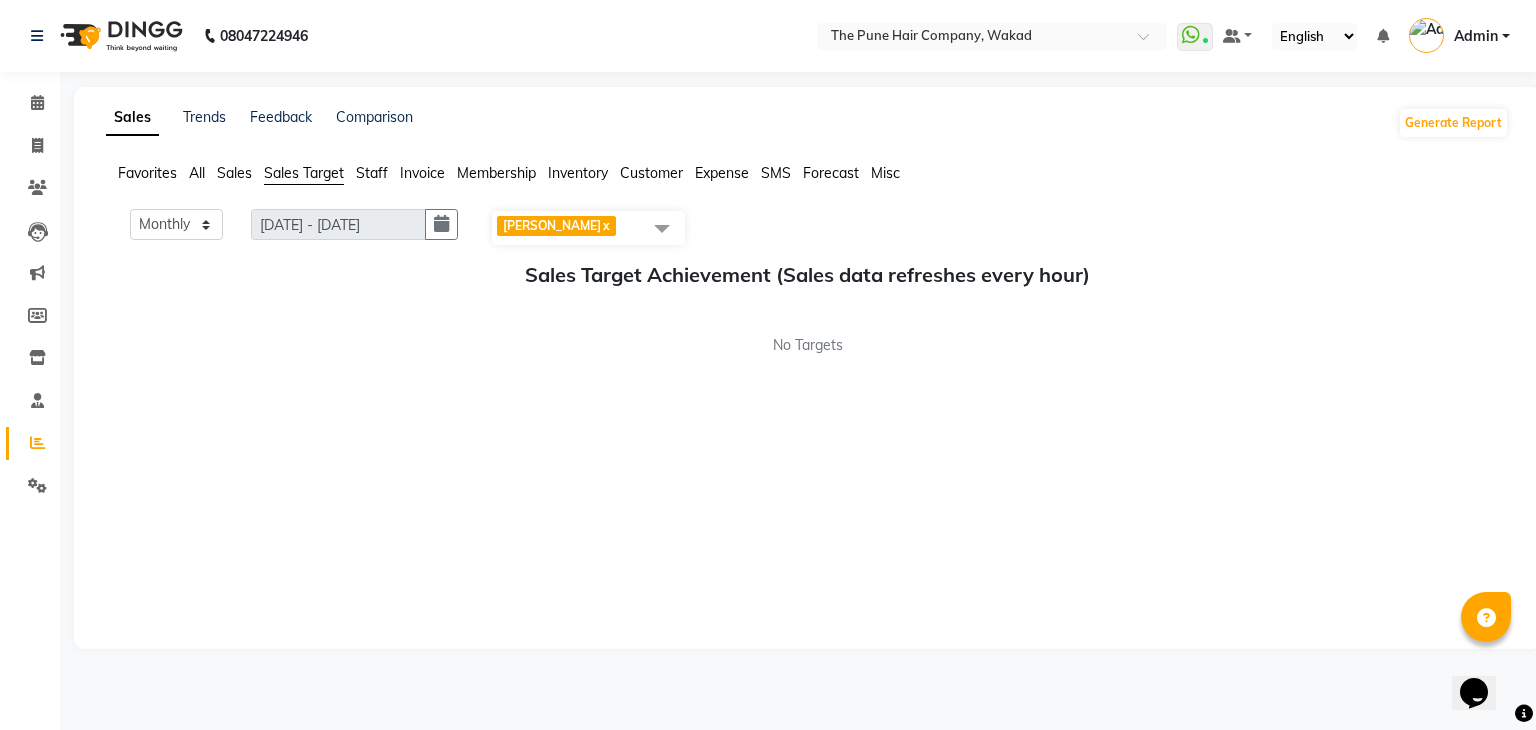 click on "Sales Target Achievement (Sales data refreshes every hour) No Targets" 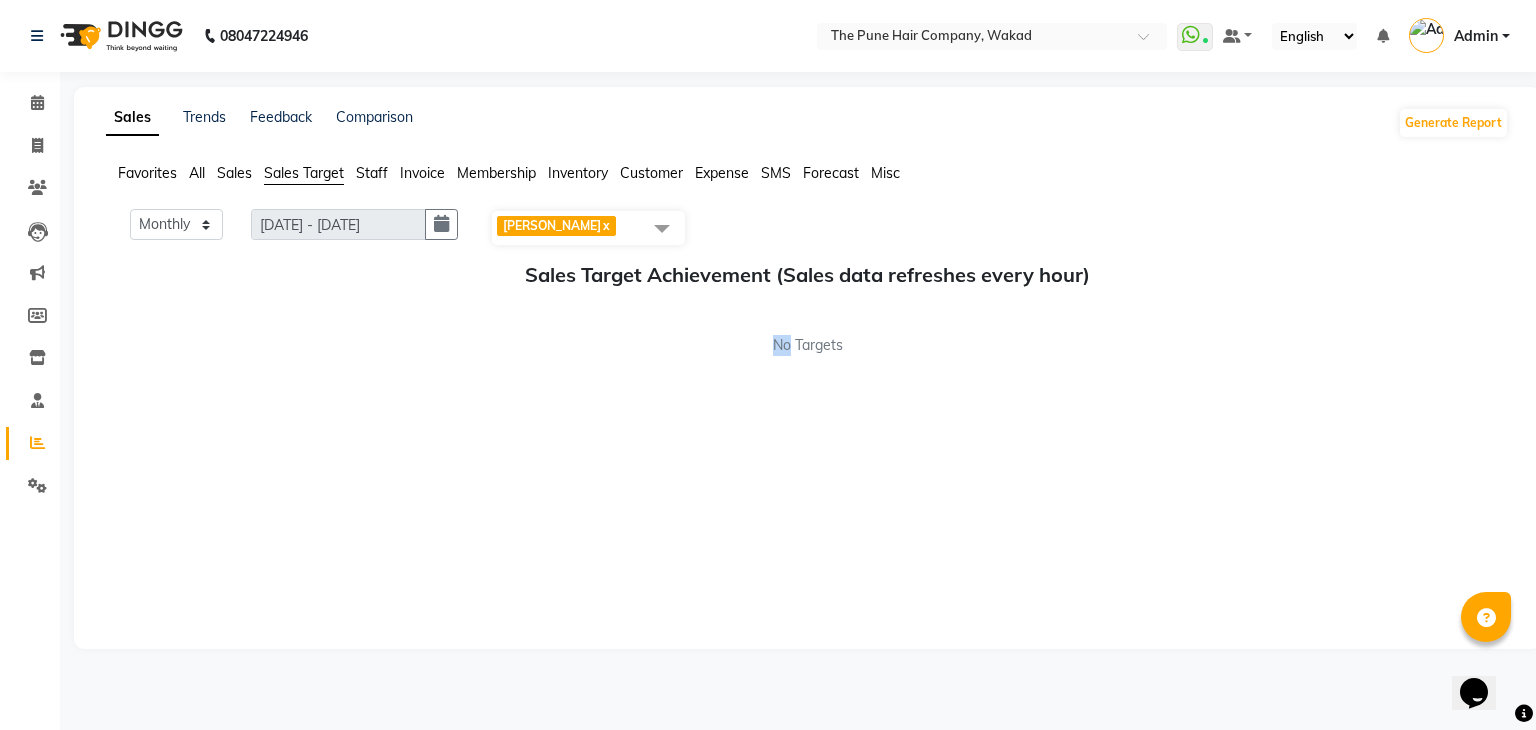 click on "Sales Target Achievement (Sales data refreshes every hour) No Targets" 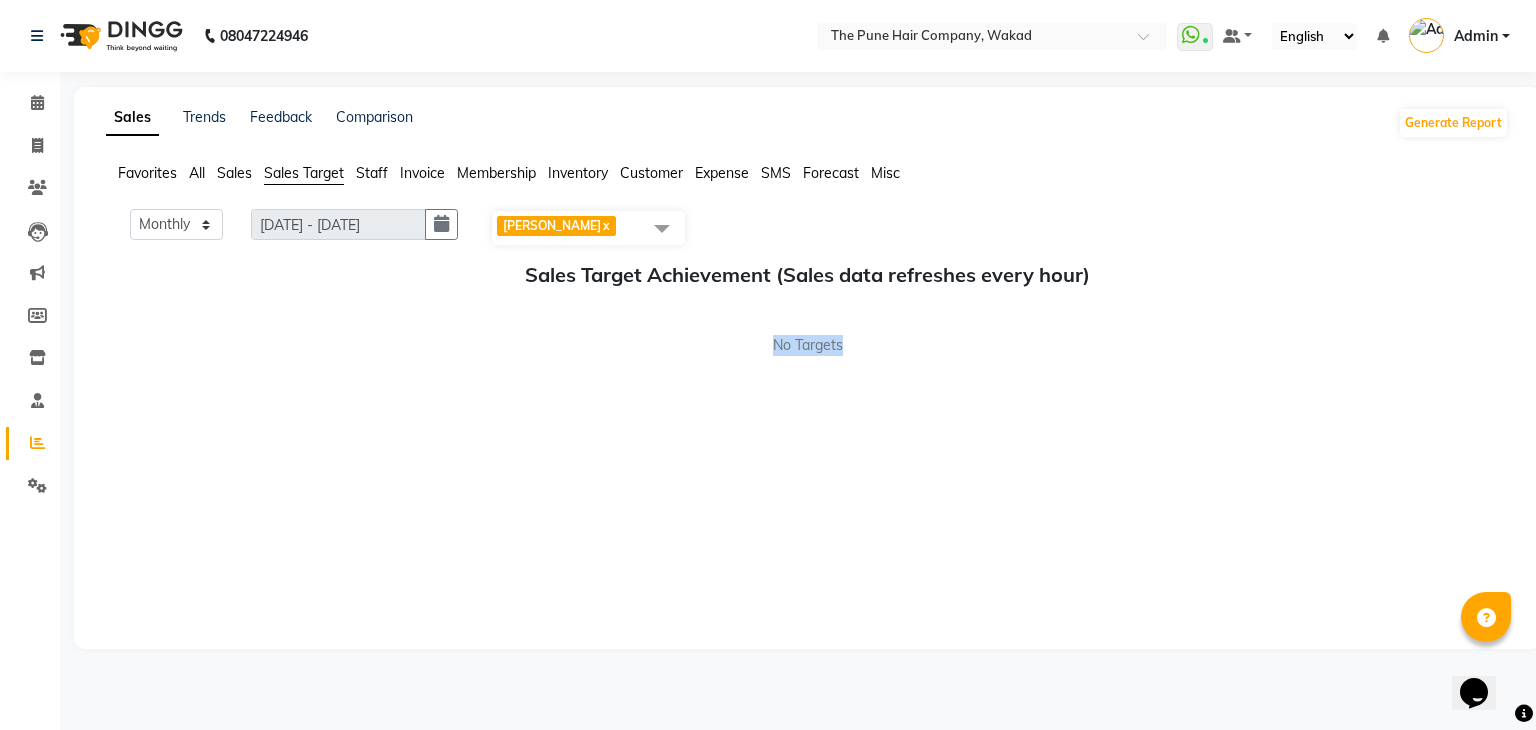 click on "Sales Target Achievement (Sales data refreshes every hour) No Targets" 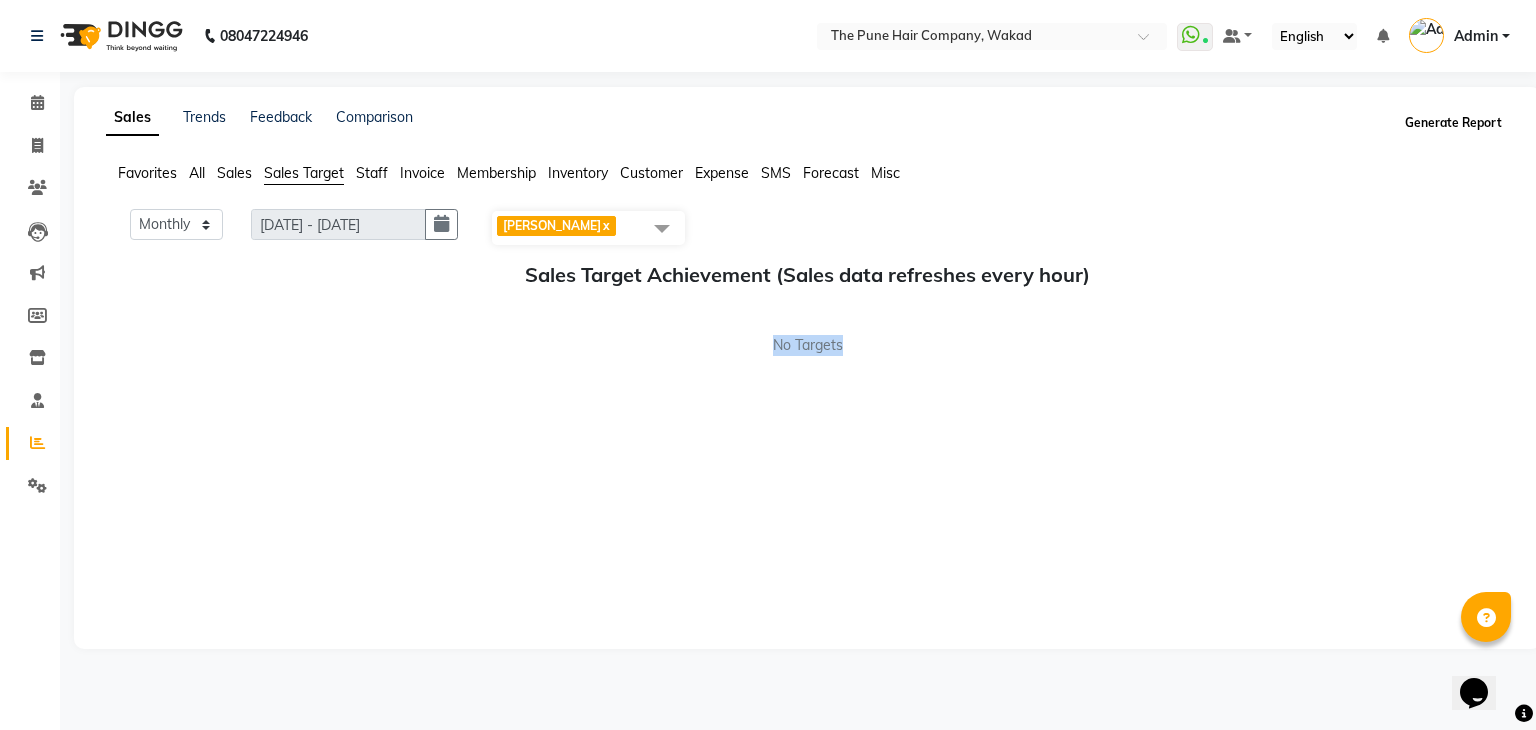 click on "Generate Report" 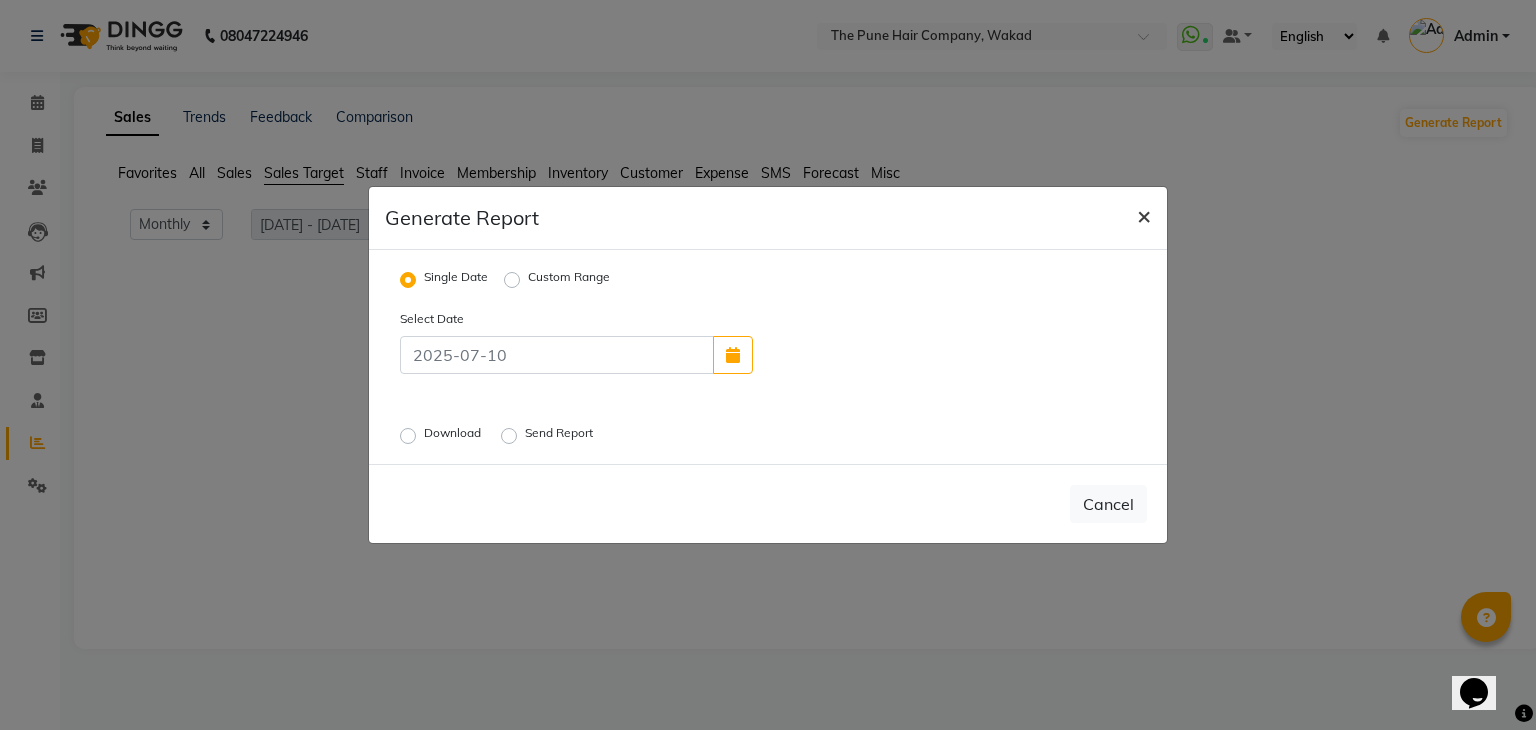 click on "×" 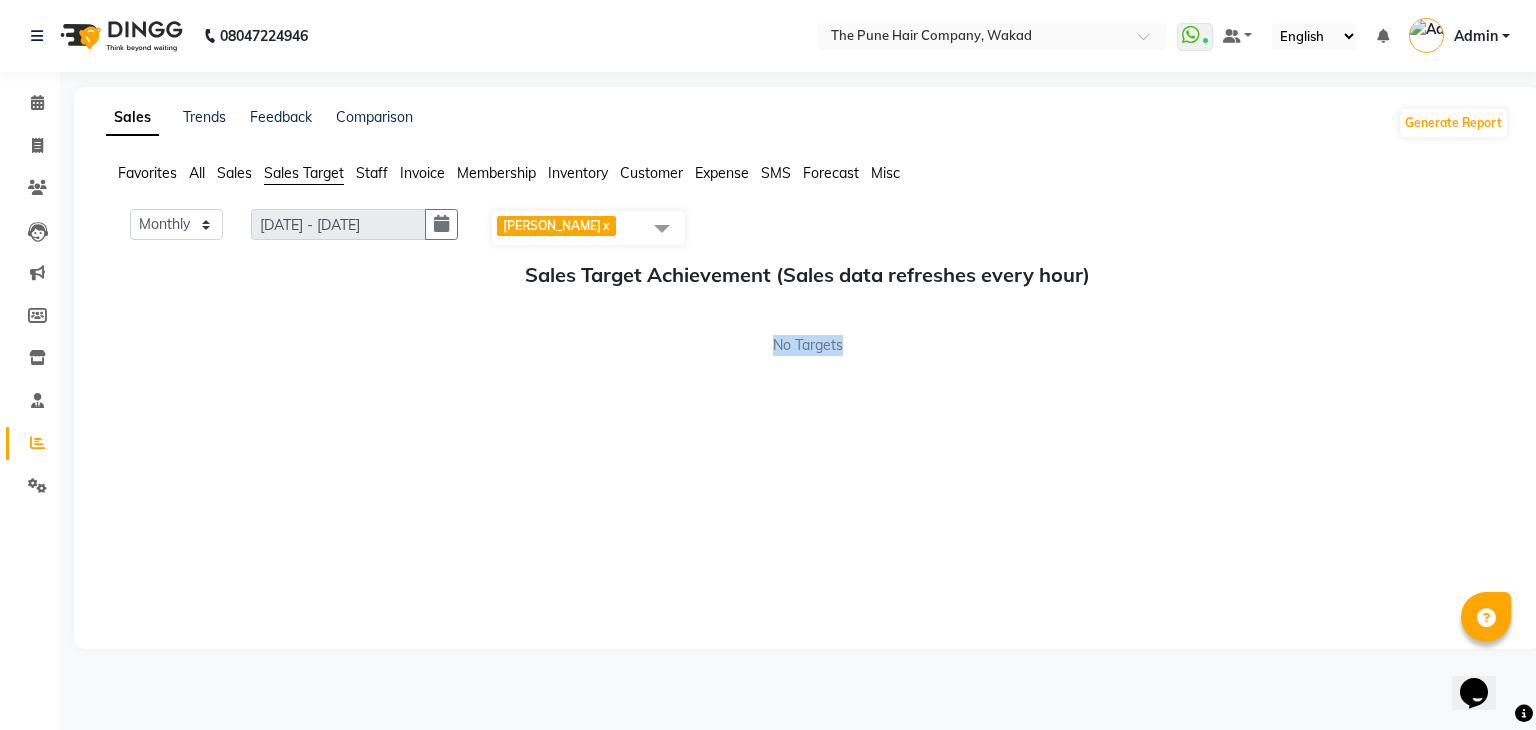click on "No Targets" 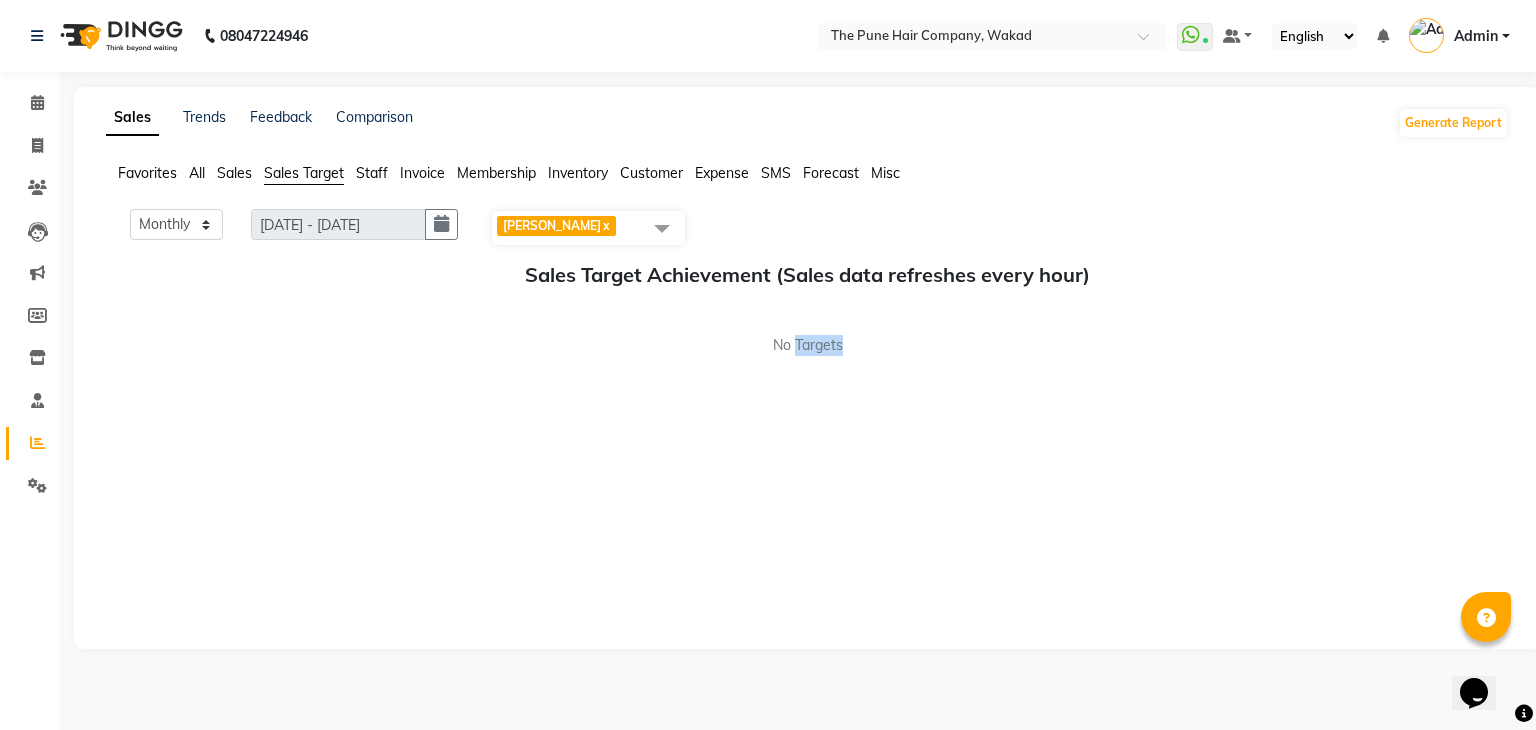 click on "No Targets" 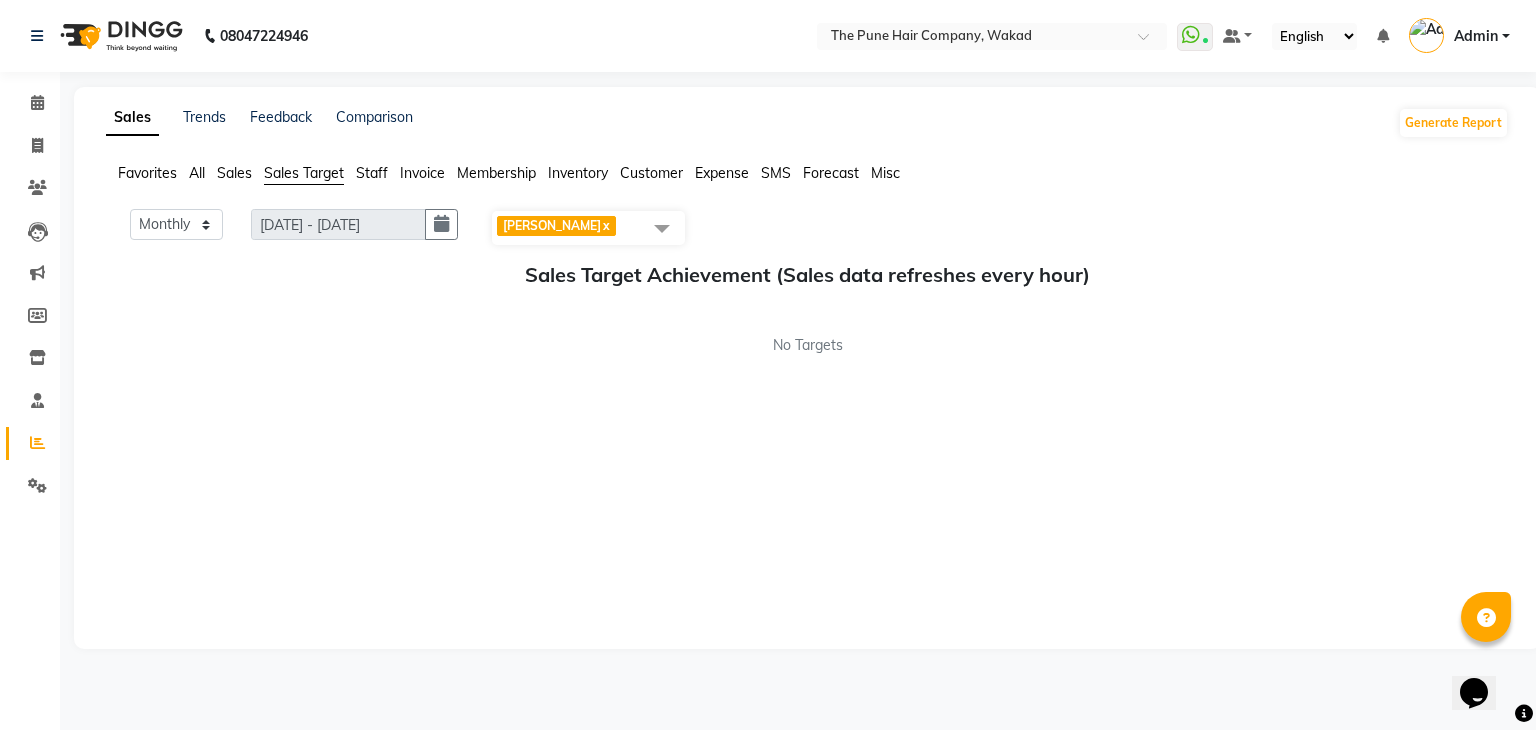 click on "x" 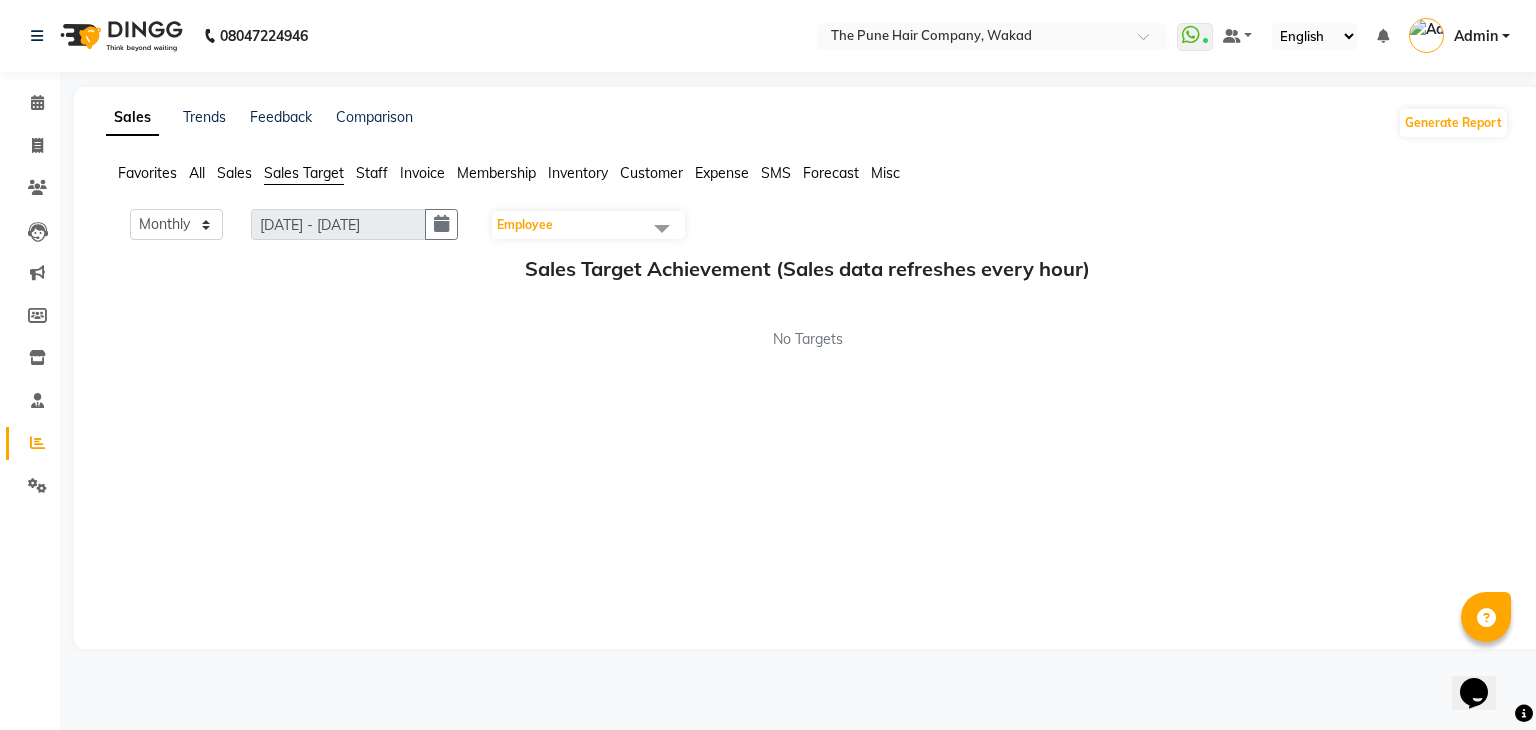 drag, startPoint x: 737, startPoint y: 279, endPoint x: 632, endPoint y: 369, distance: 138.29317 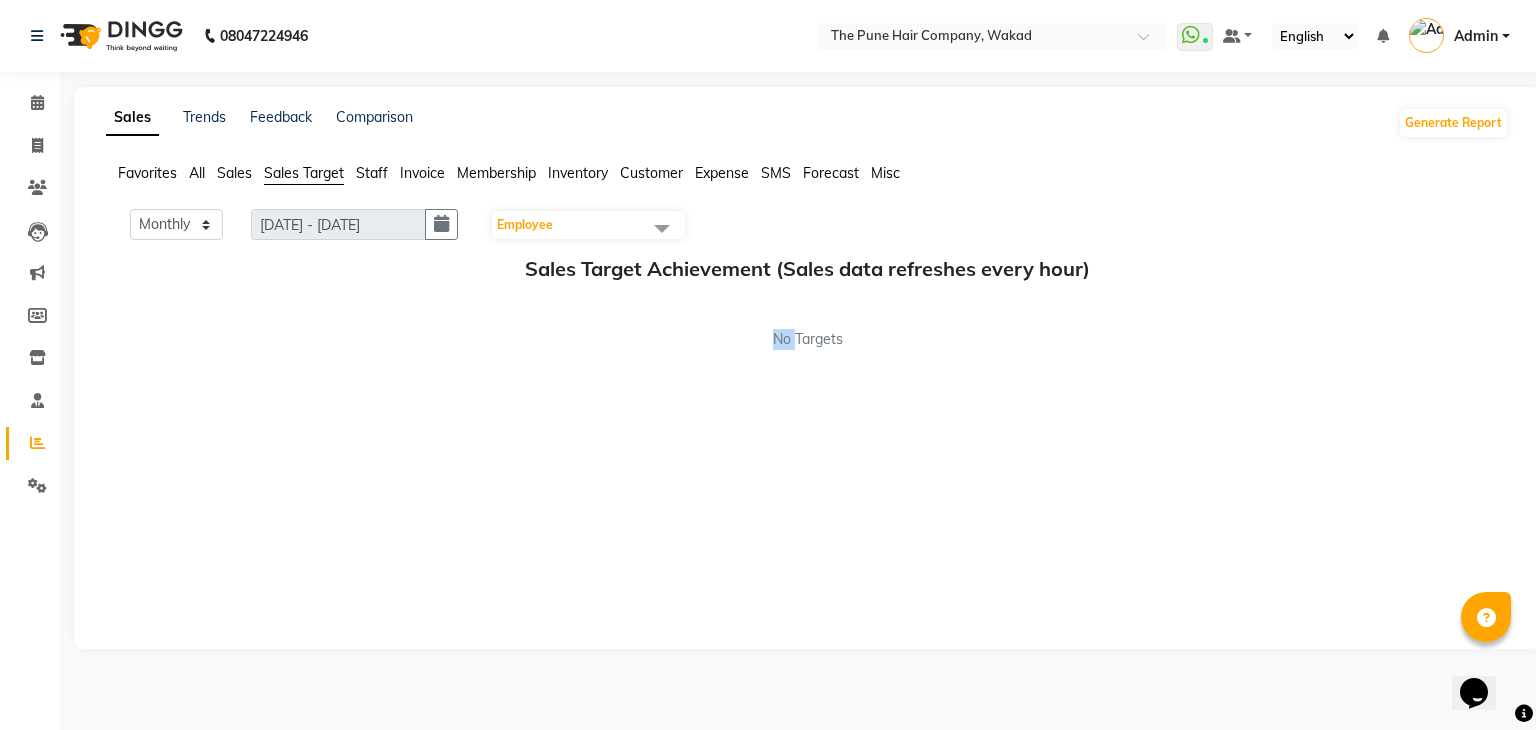 click on "Monthly Weekly [DATE] - [DATE] [DATE] Employee Select All Admin [PERSON_NAME] POOJA  [PERSON_NAME] [PERSON_NAME] waitlist Sales Target Achievement (Sales data refreshes every hour) No Targets" 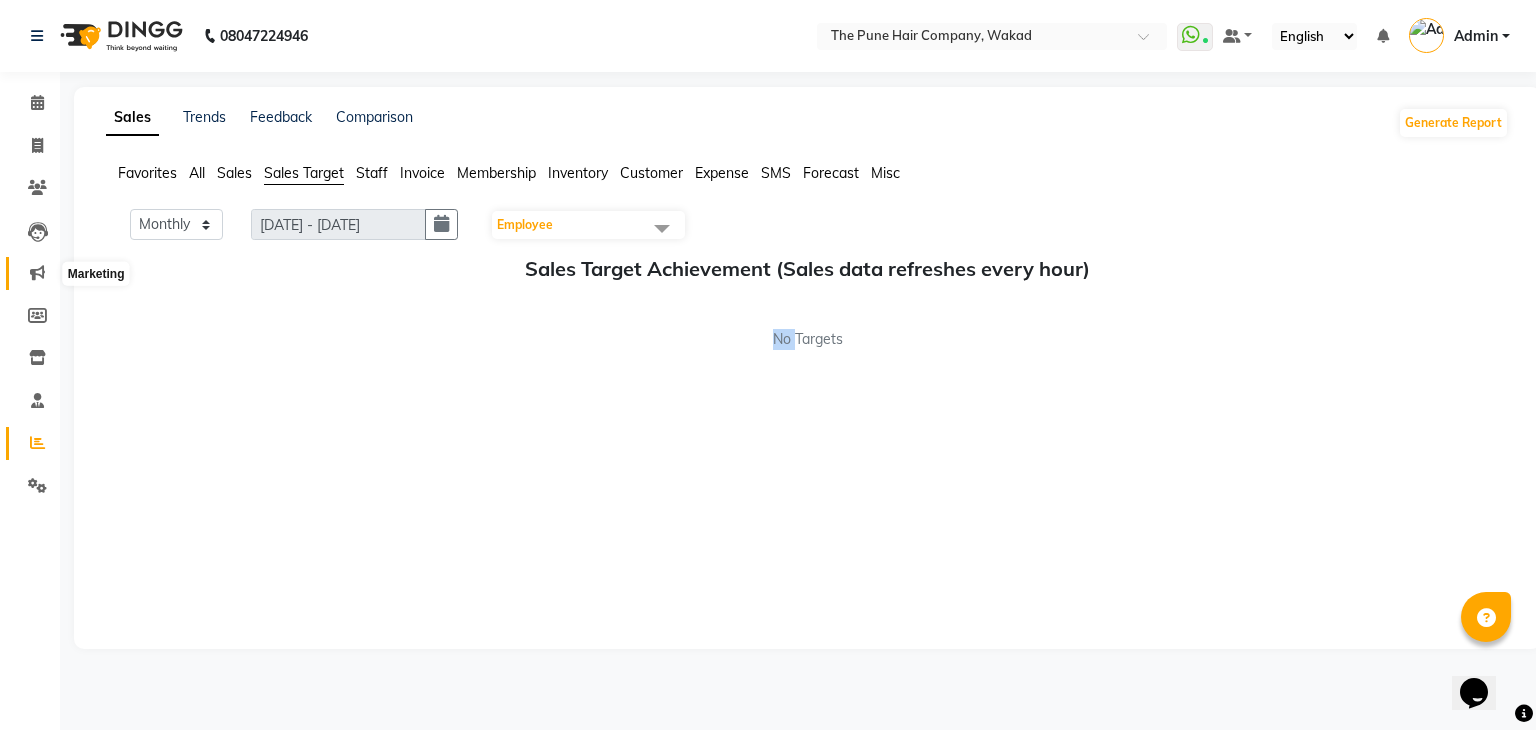 click 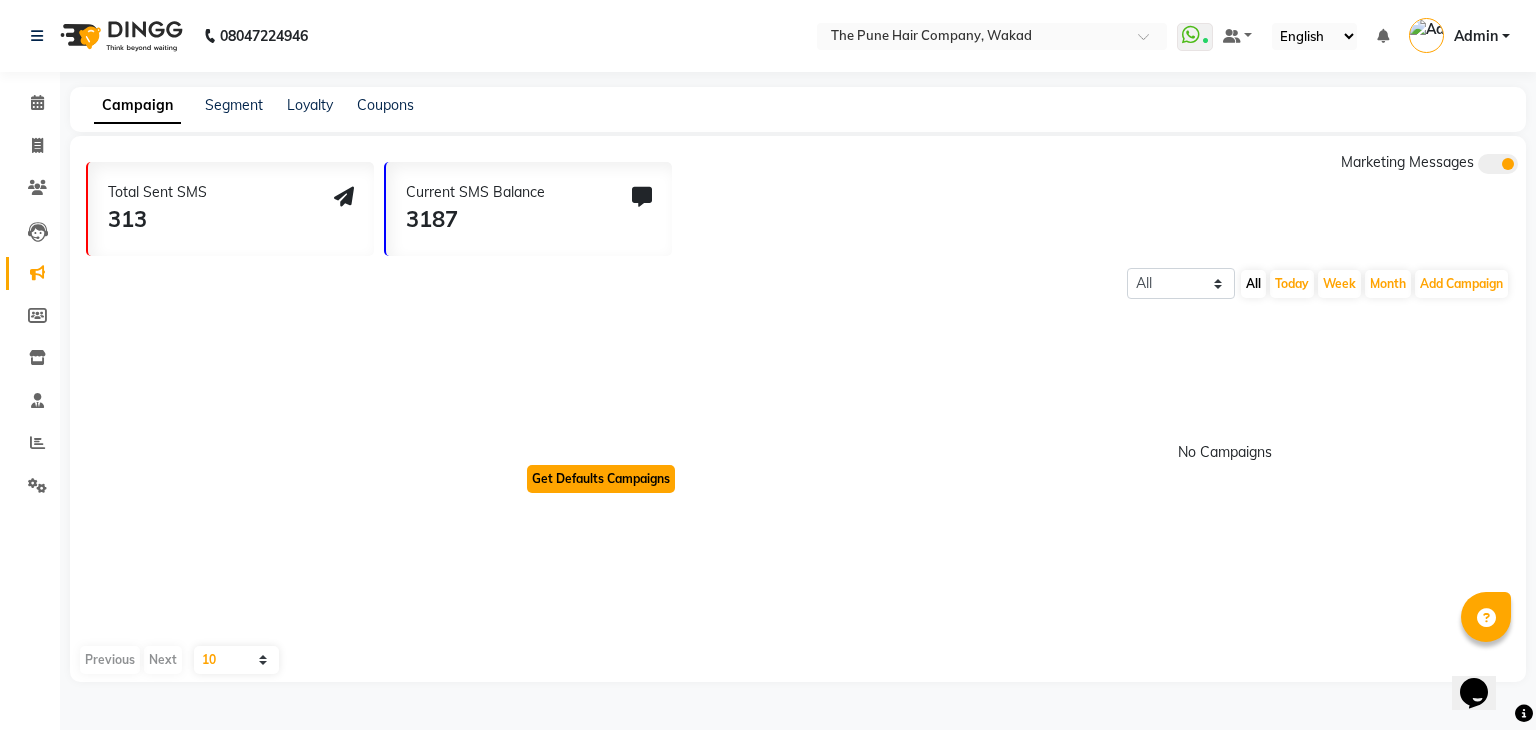 click on "Get Defaults Campaigns" 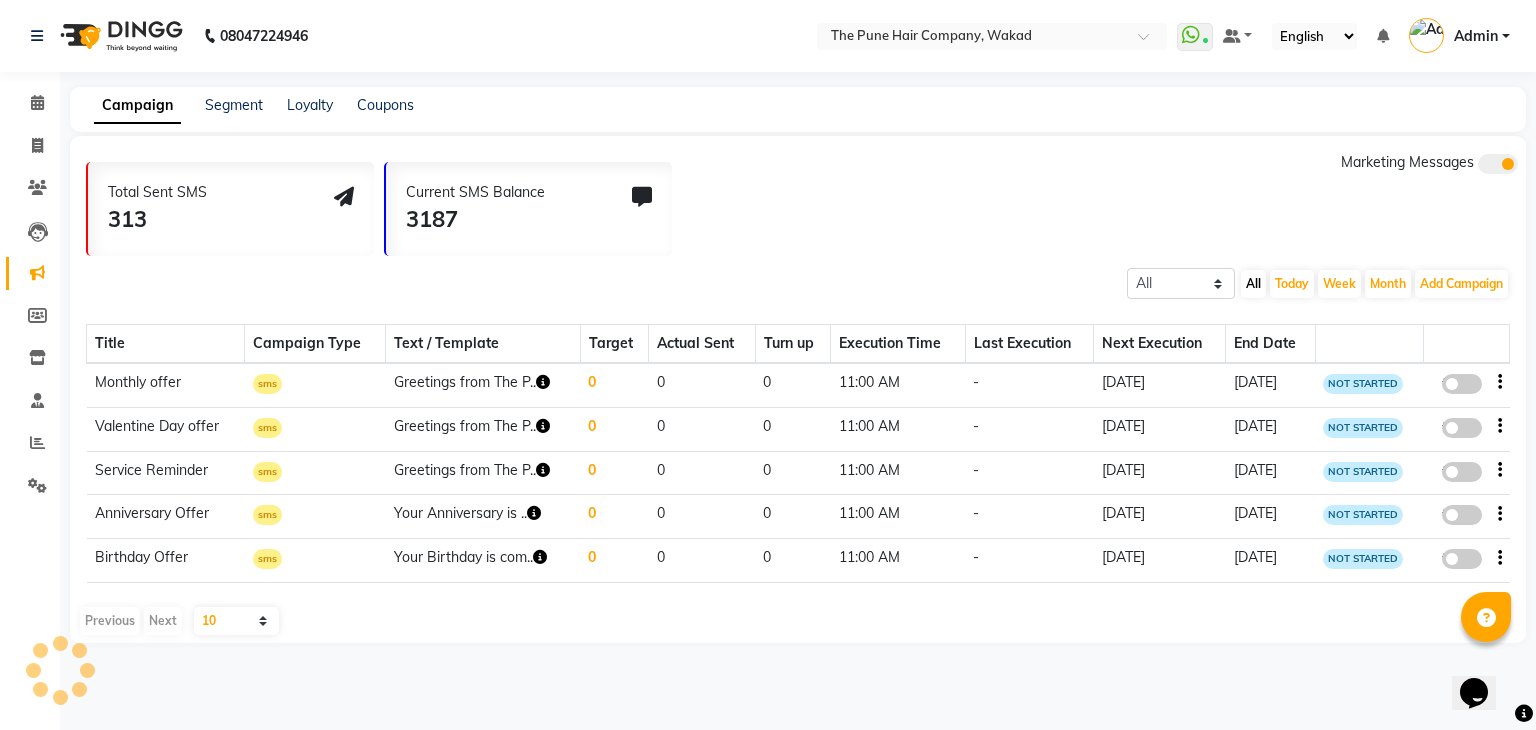 click on "10 20 50 100" 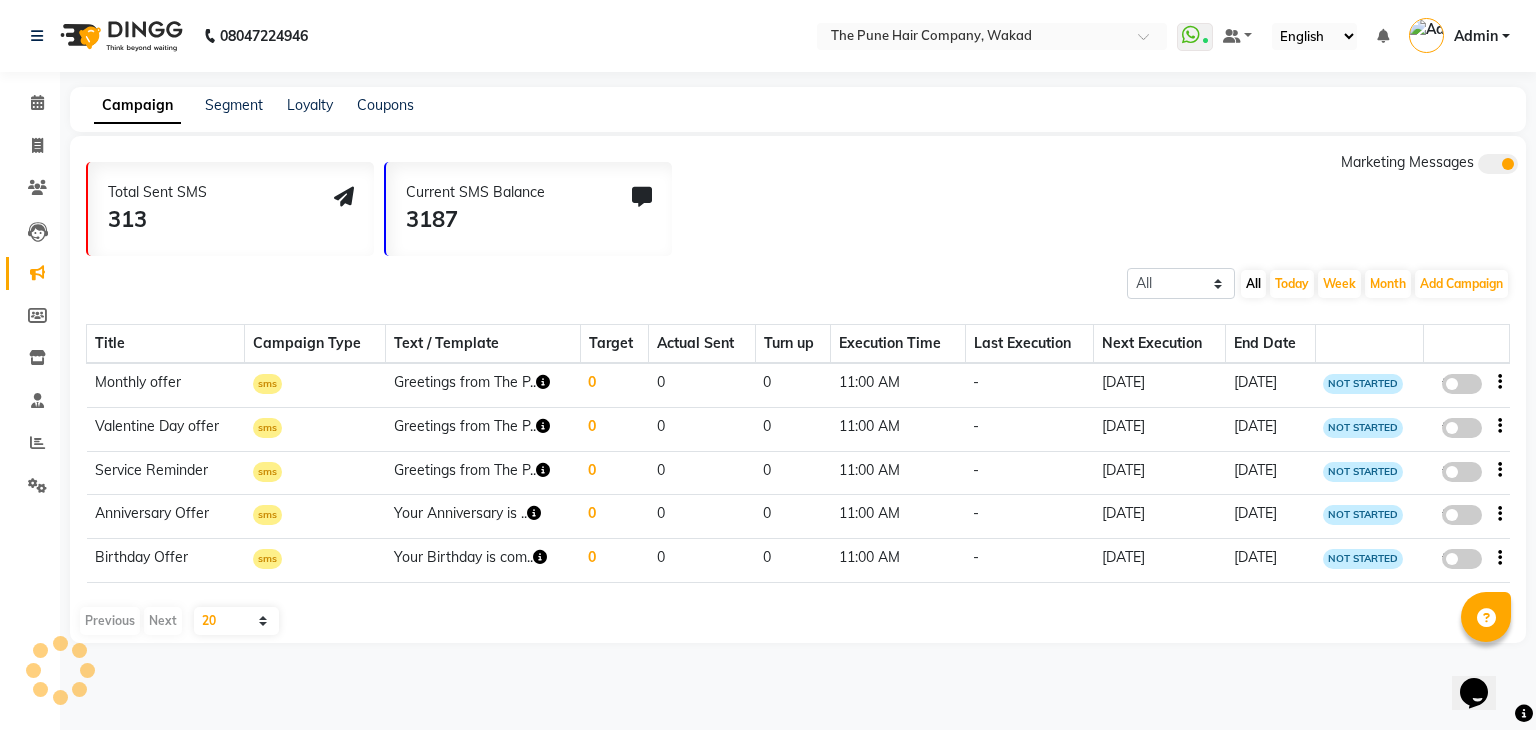 click on "10 20 50 100" 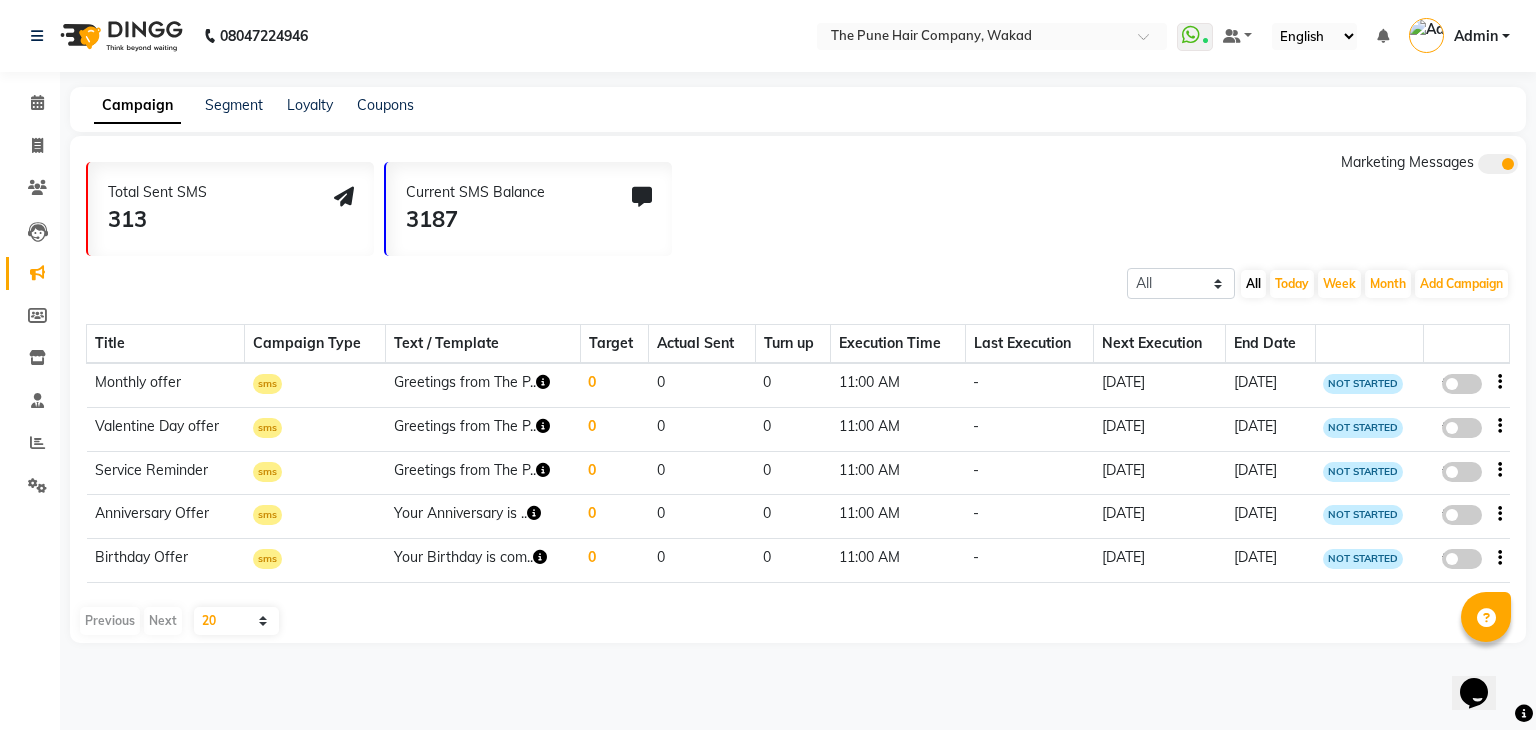 select on "10" 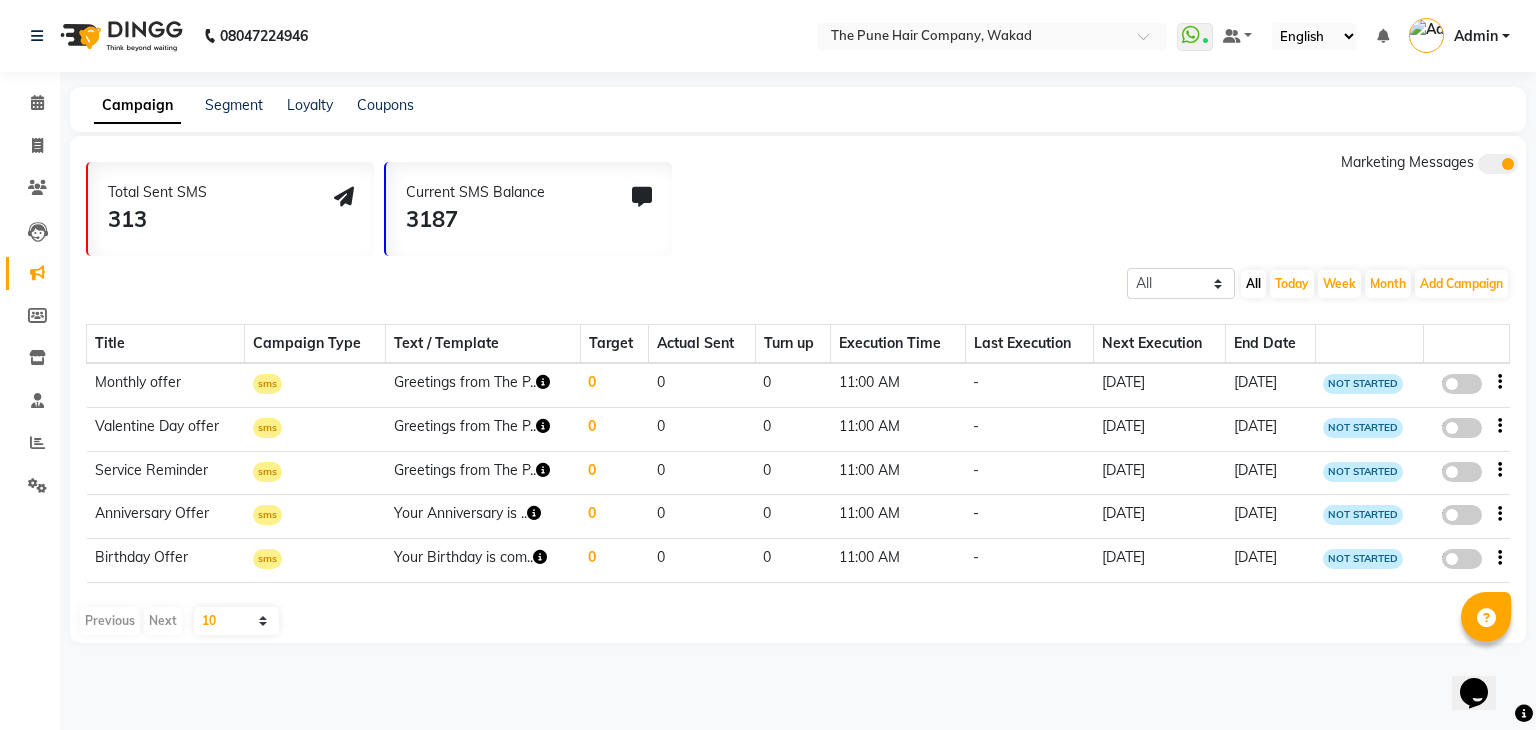 click on "10 20 50 100" 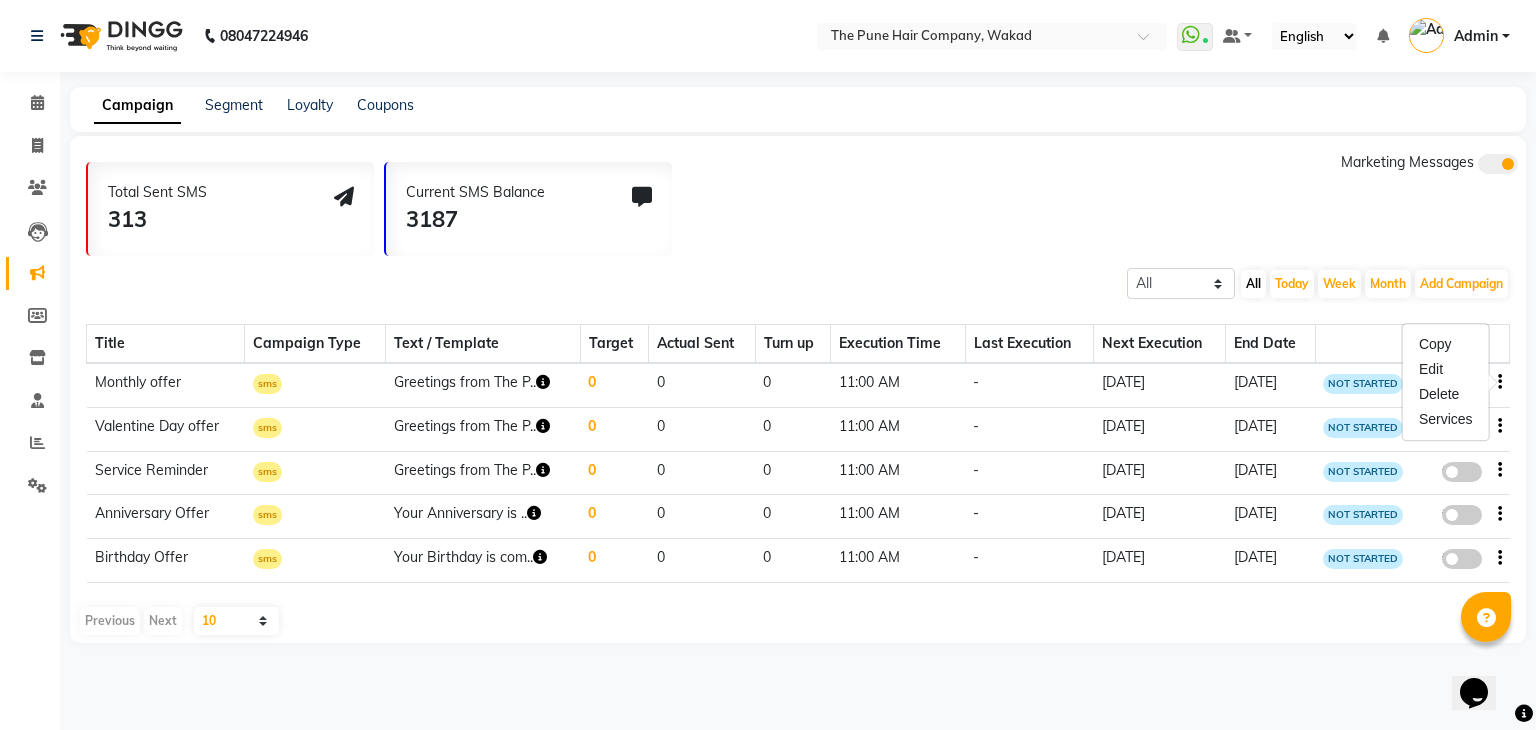 click on "-" 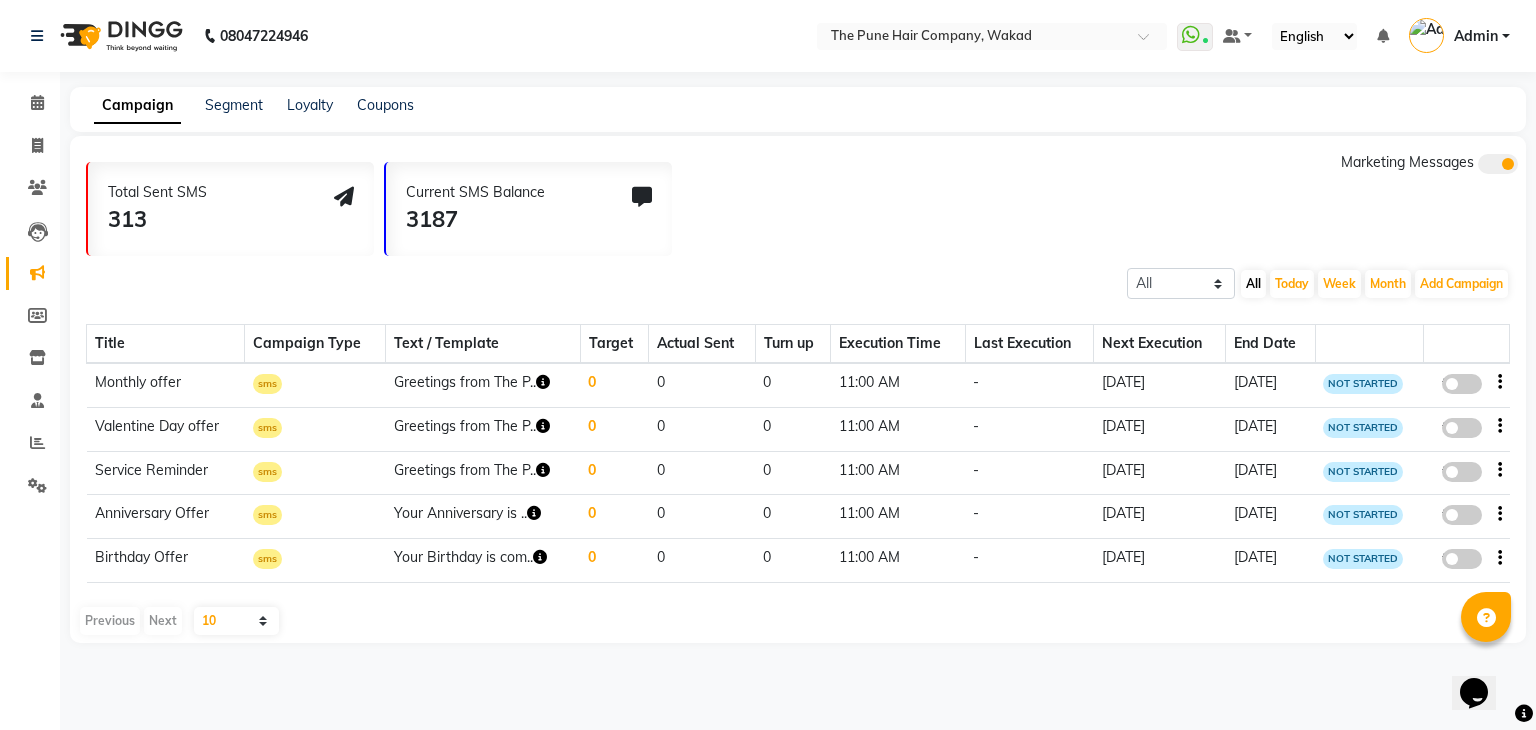 click 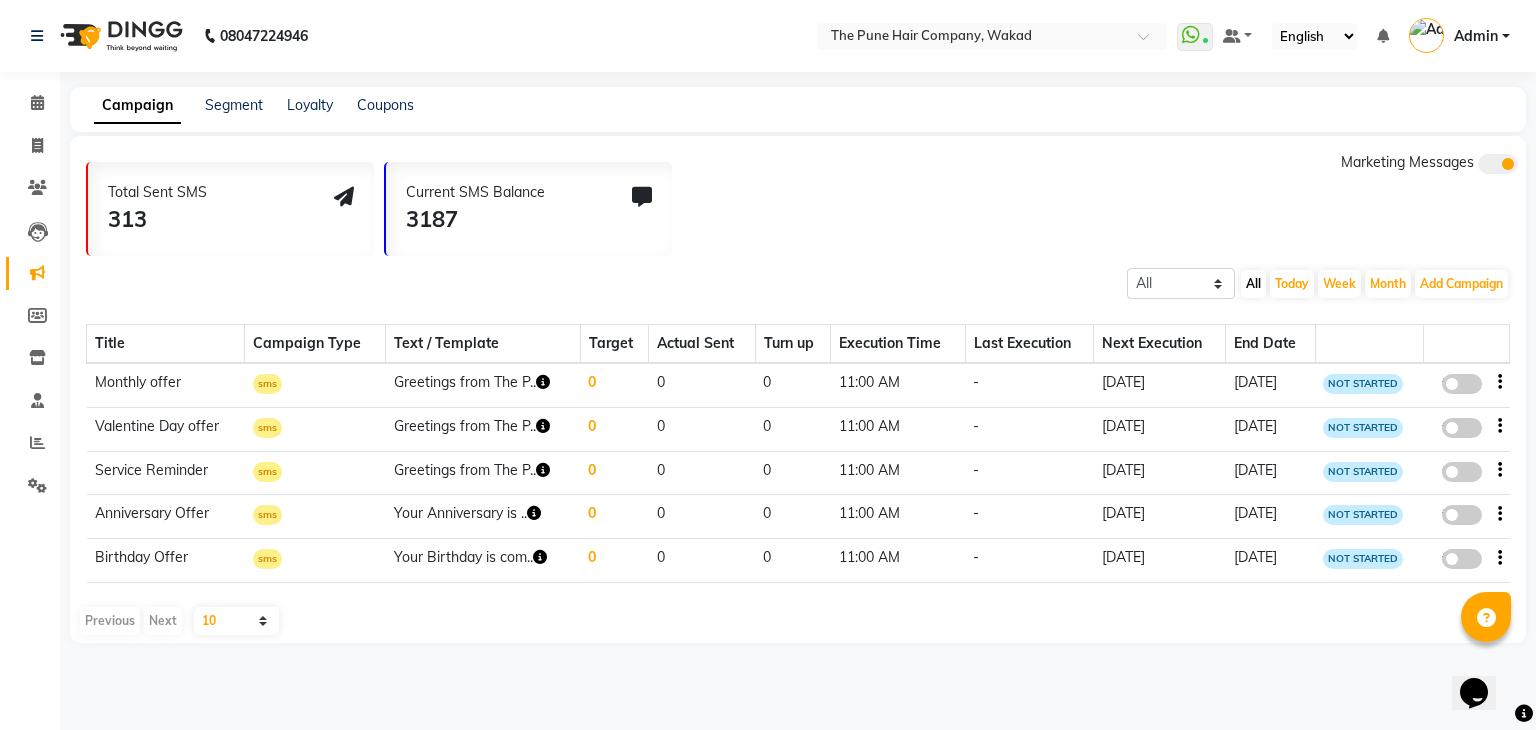 click on "false" 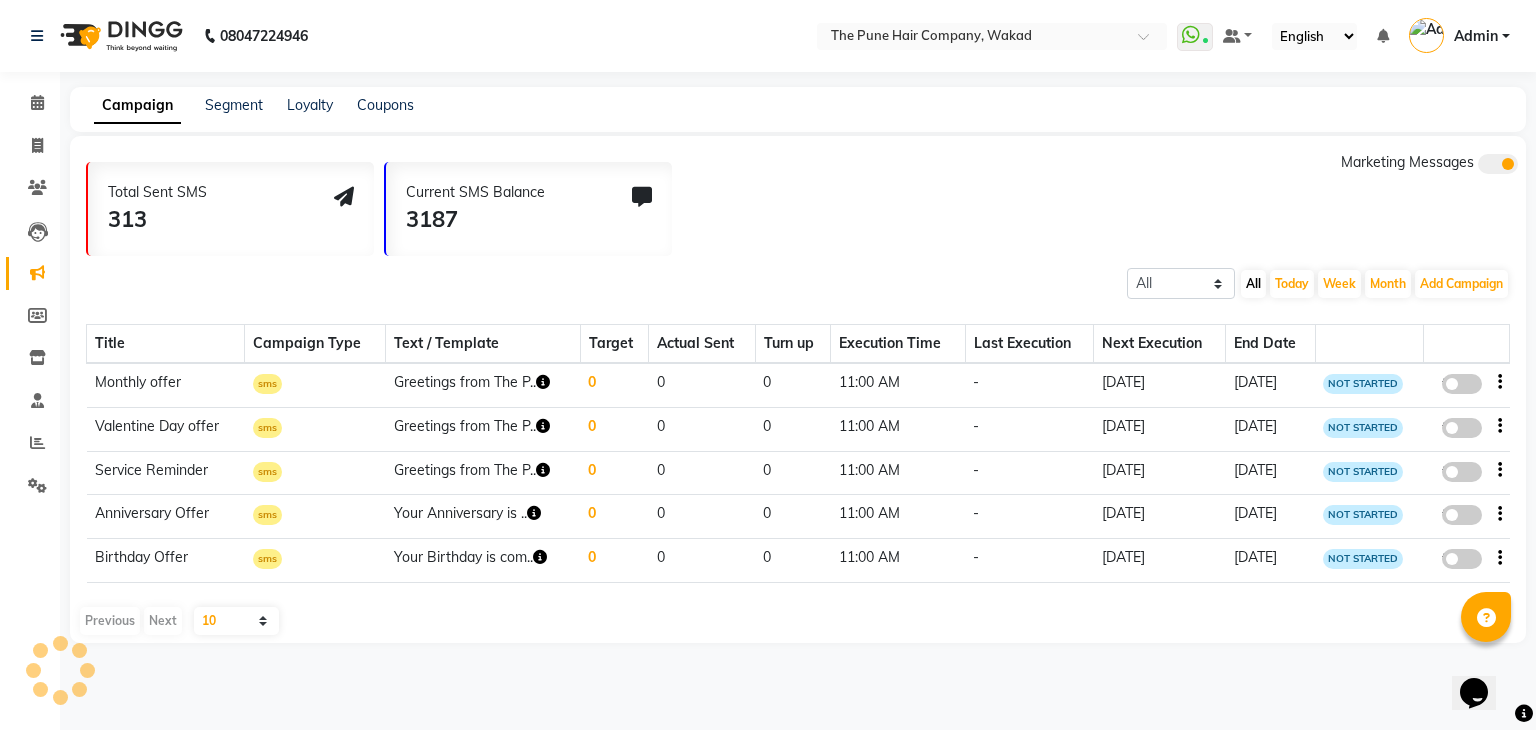 select on "4" 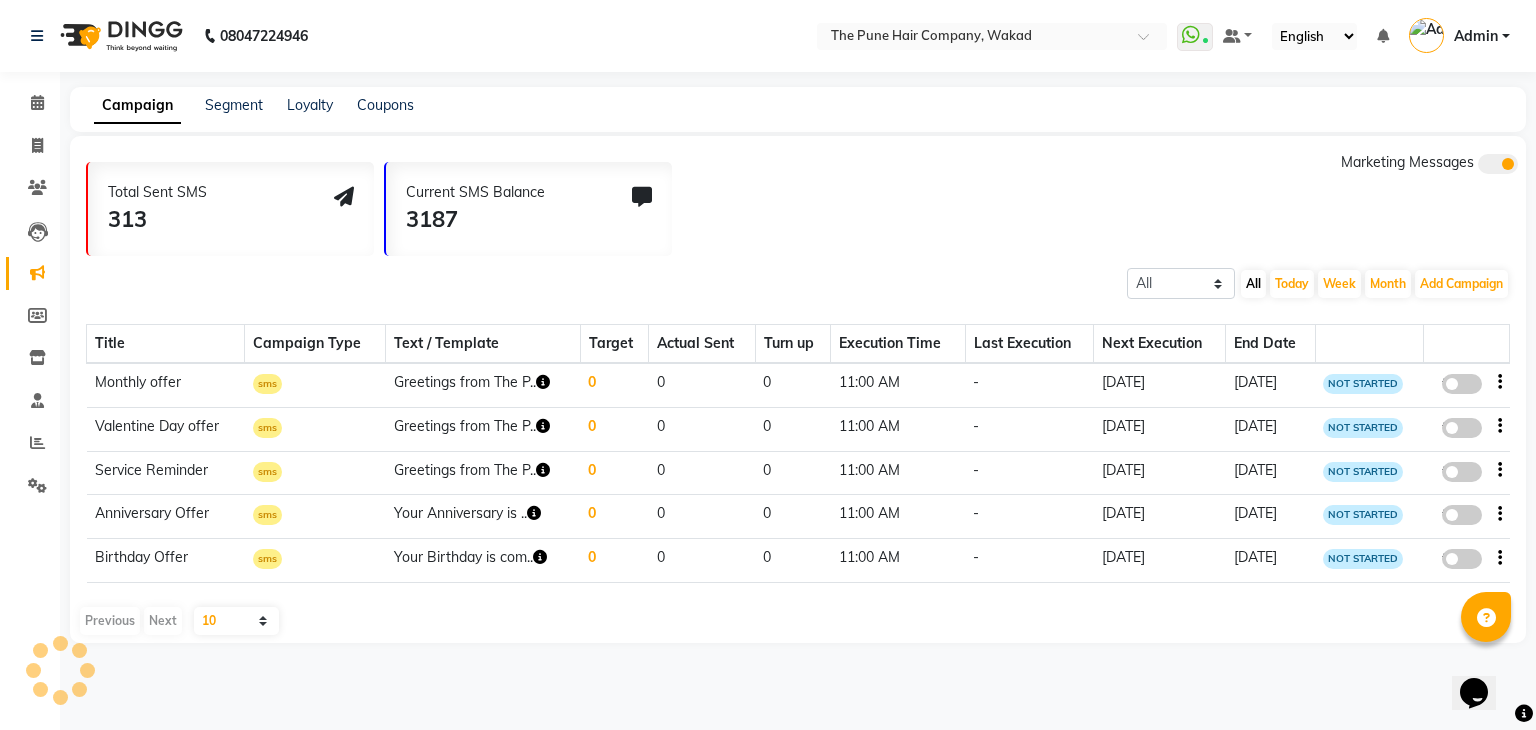 select on "2" 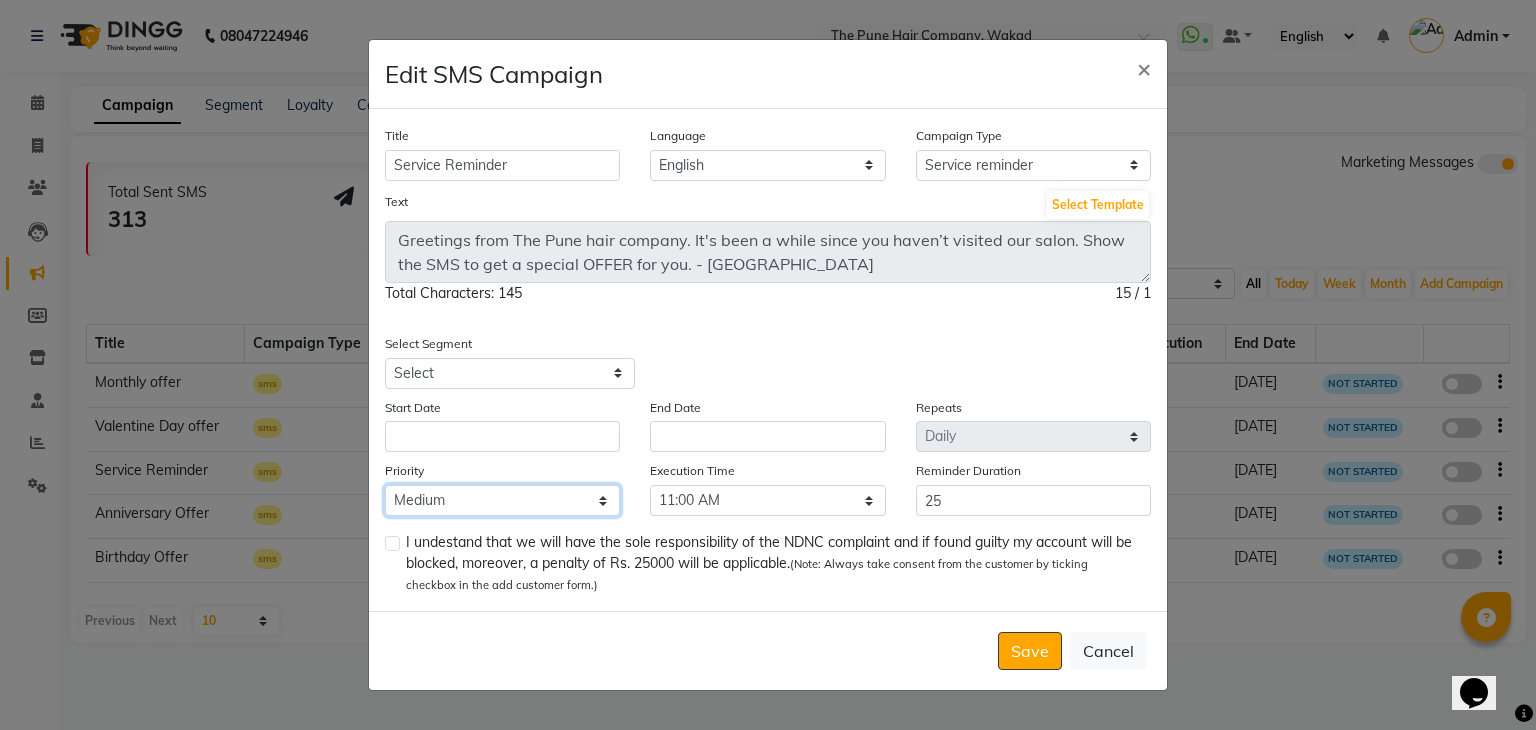 click on "Low Medium High" at bounding box center [502, 500] 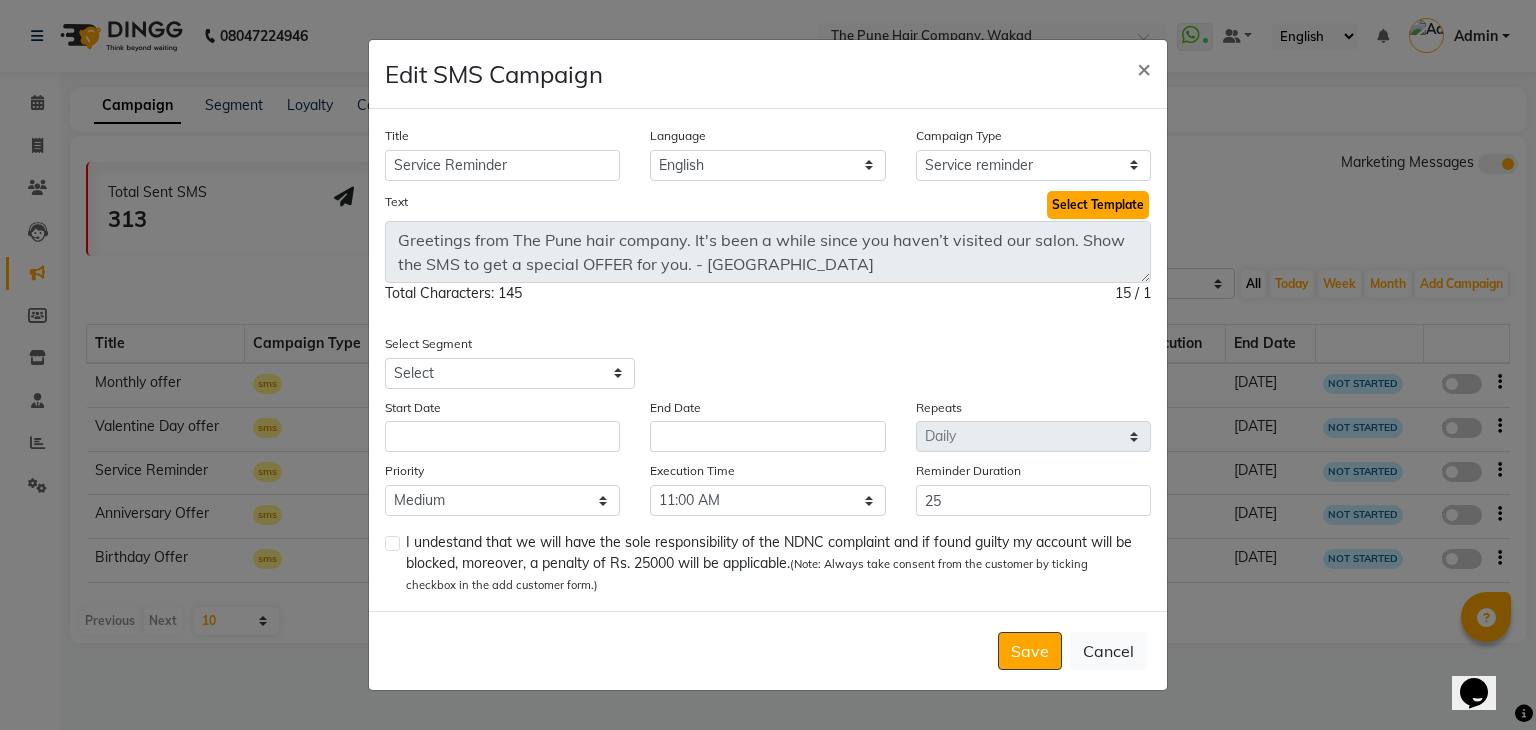 click on "Select Template" 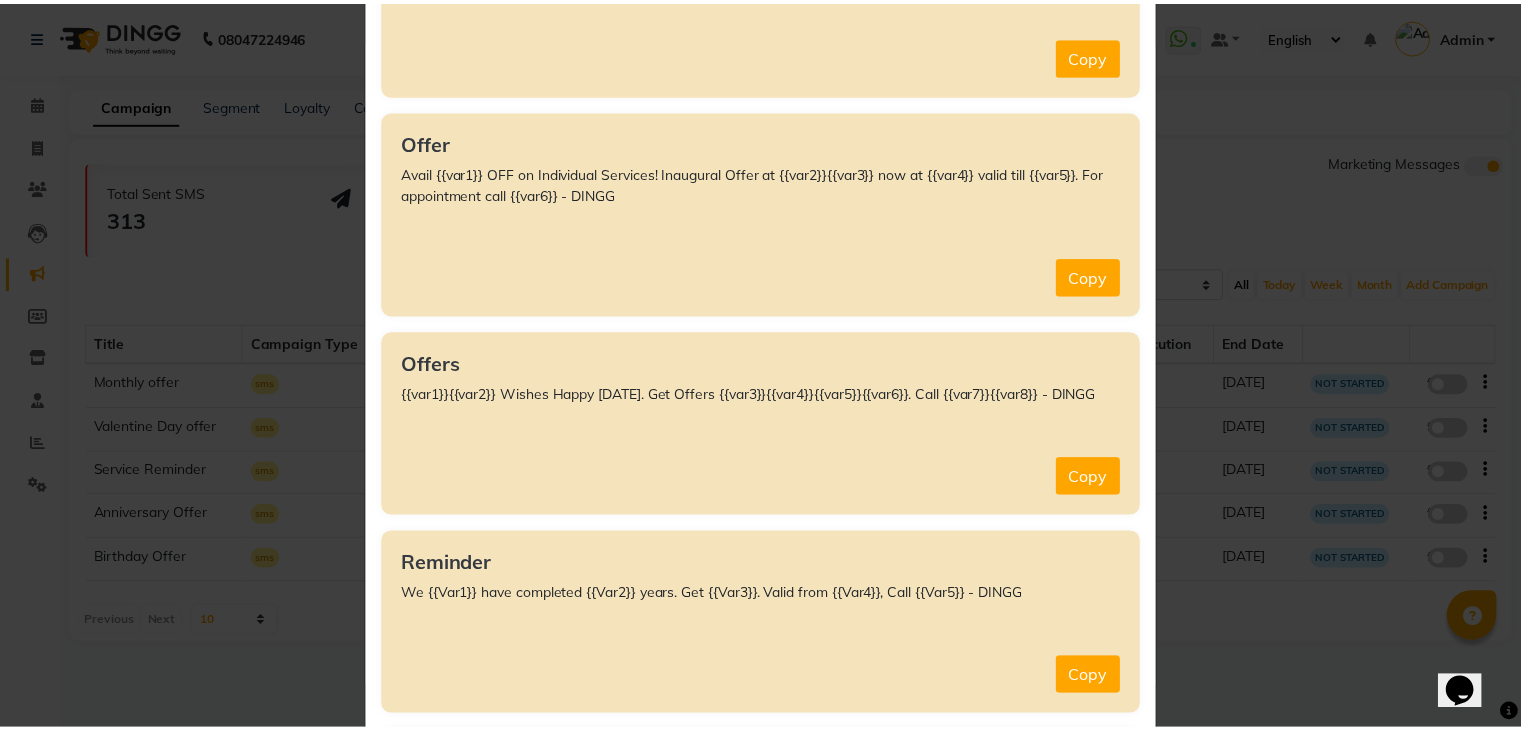 scroll, scrollTop: 12226, scrollLeft: 0, axis: vertical 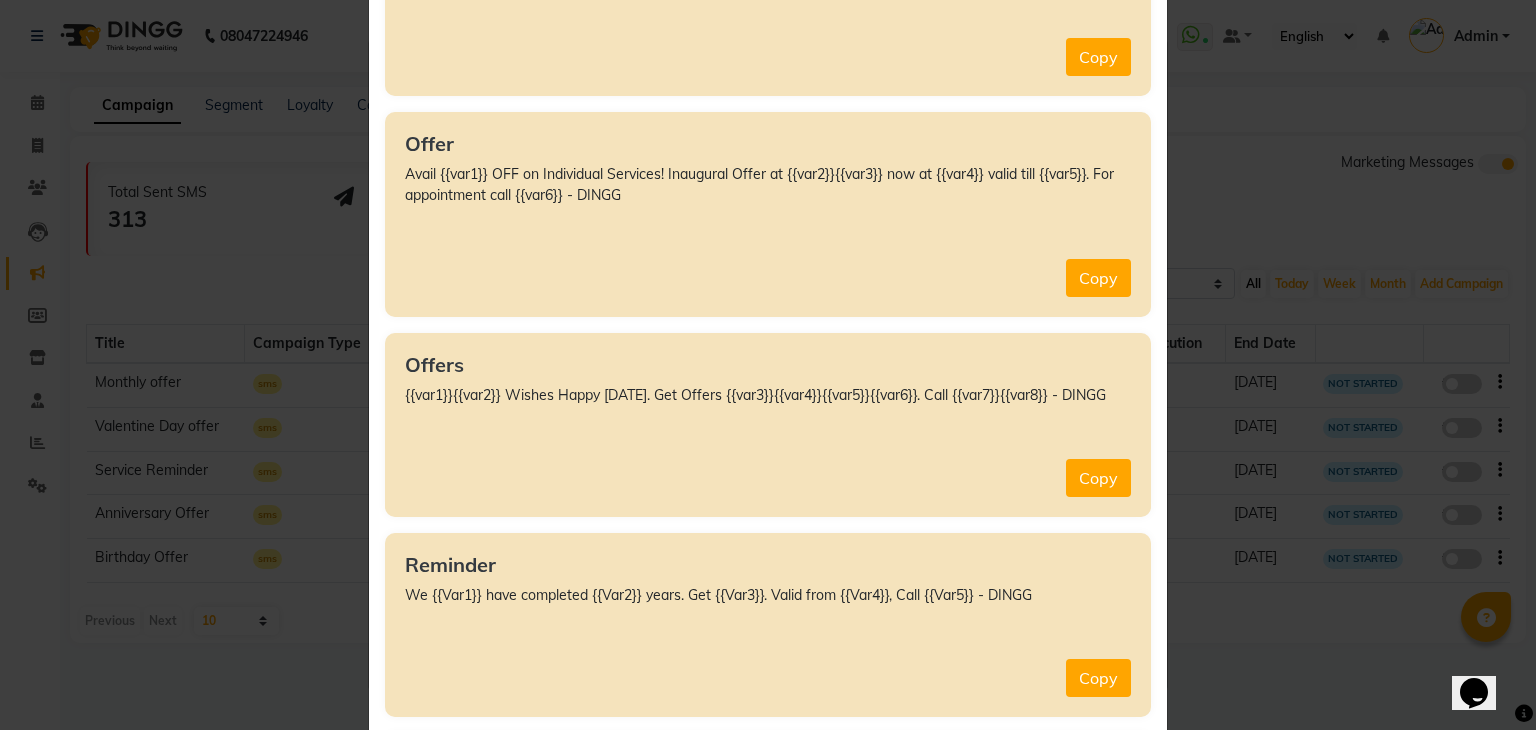 click on "Avail {{var1}} OFF on Individual Services! Inaugural Offer at {{var2}}{{var3}} now at {{var4}} valid till {{var5}}. For appointment call {{var6}} - DINGG" 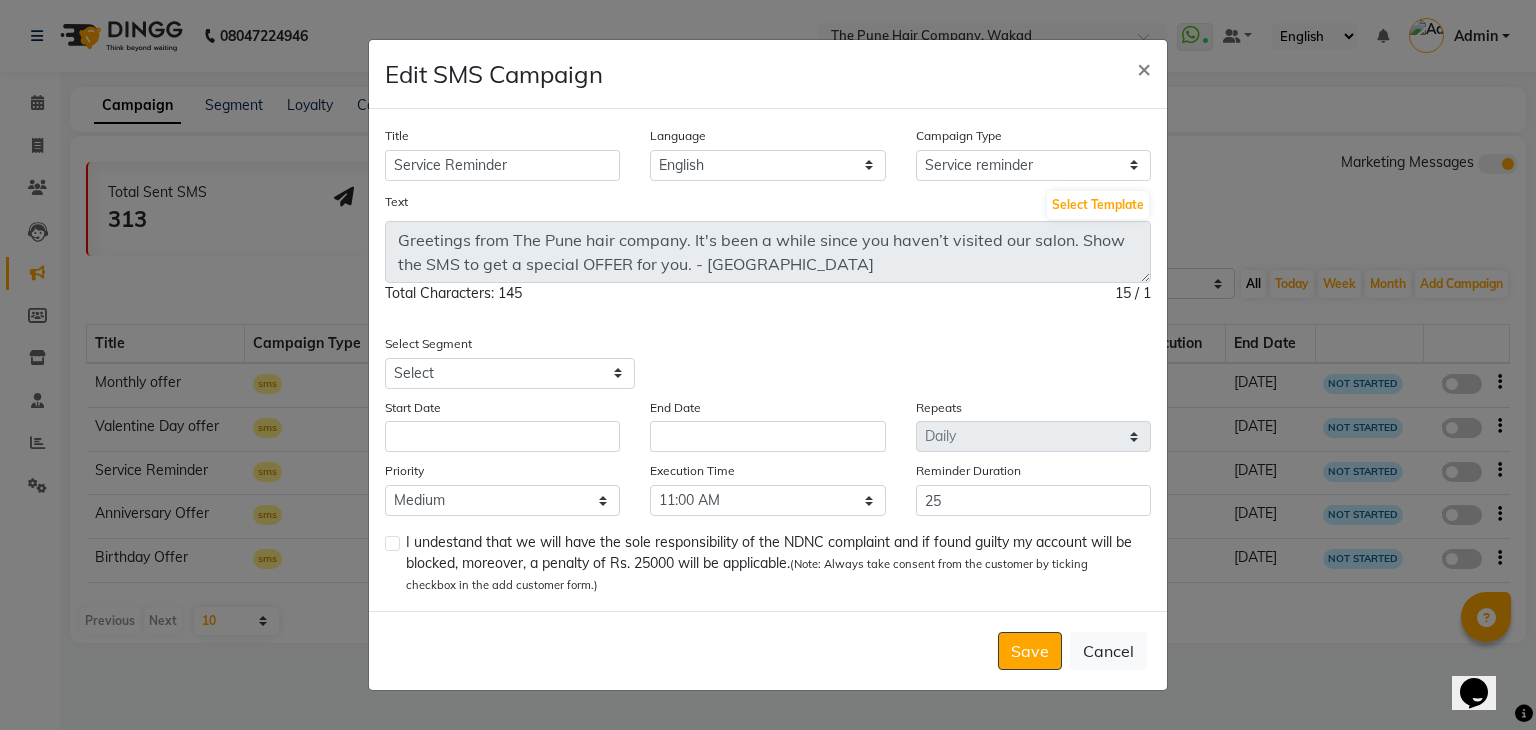 click on "Select Segment Select" 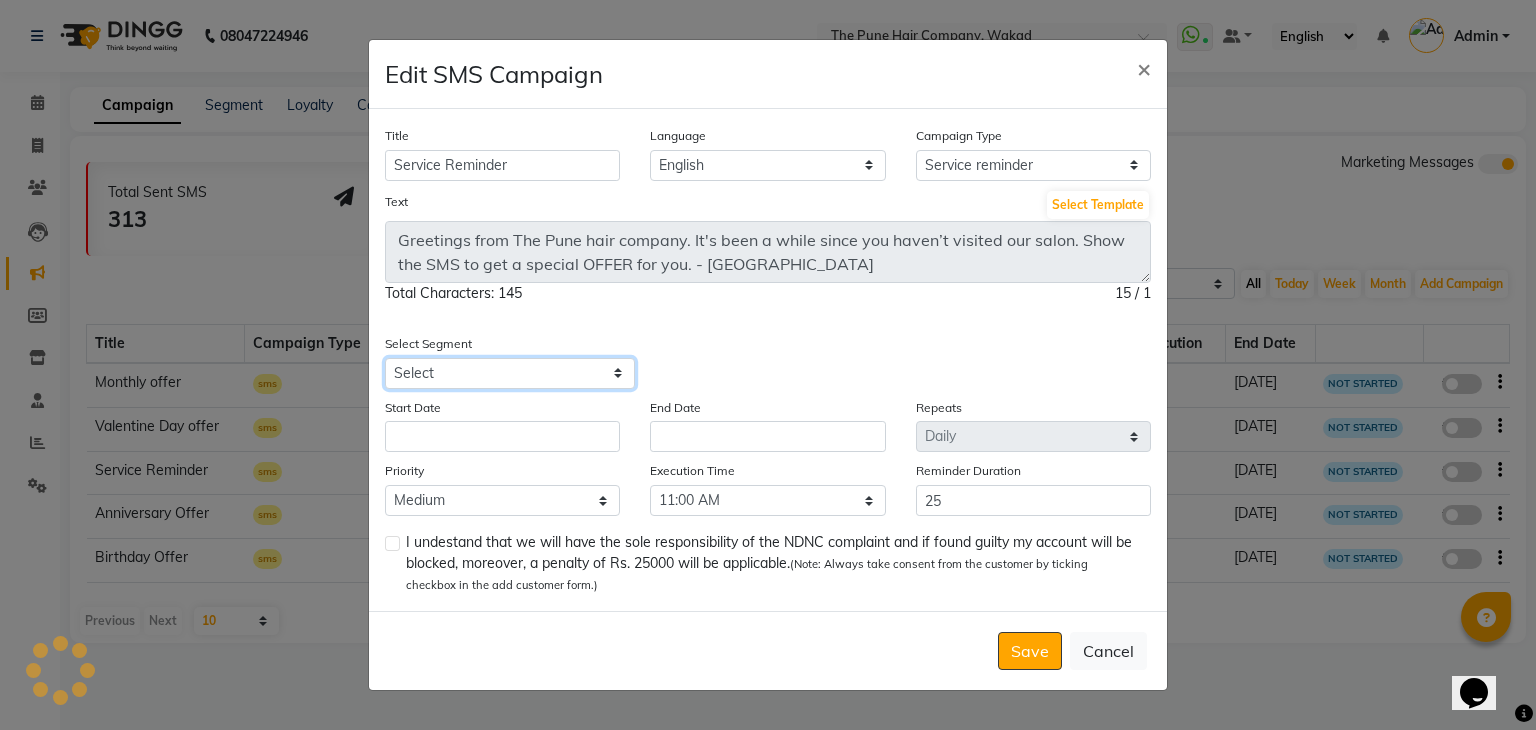 click on "Select" at bounding box center [510, 373] 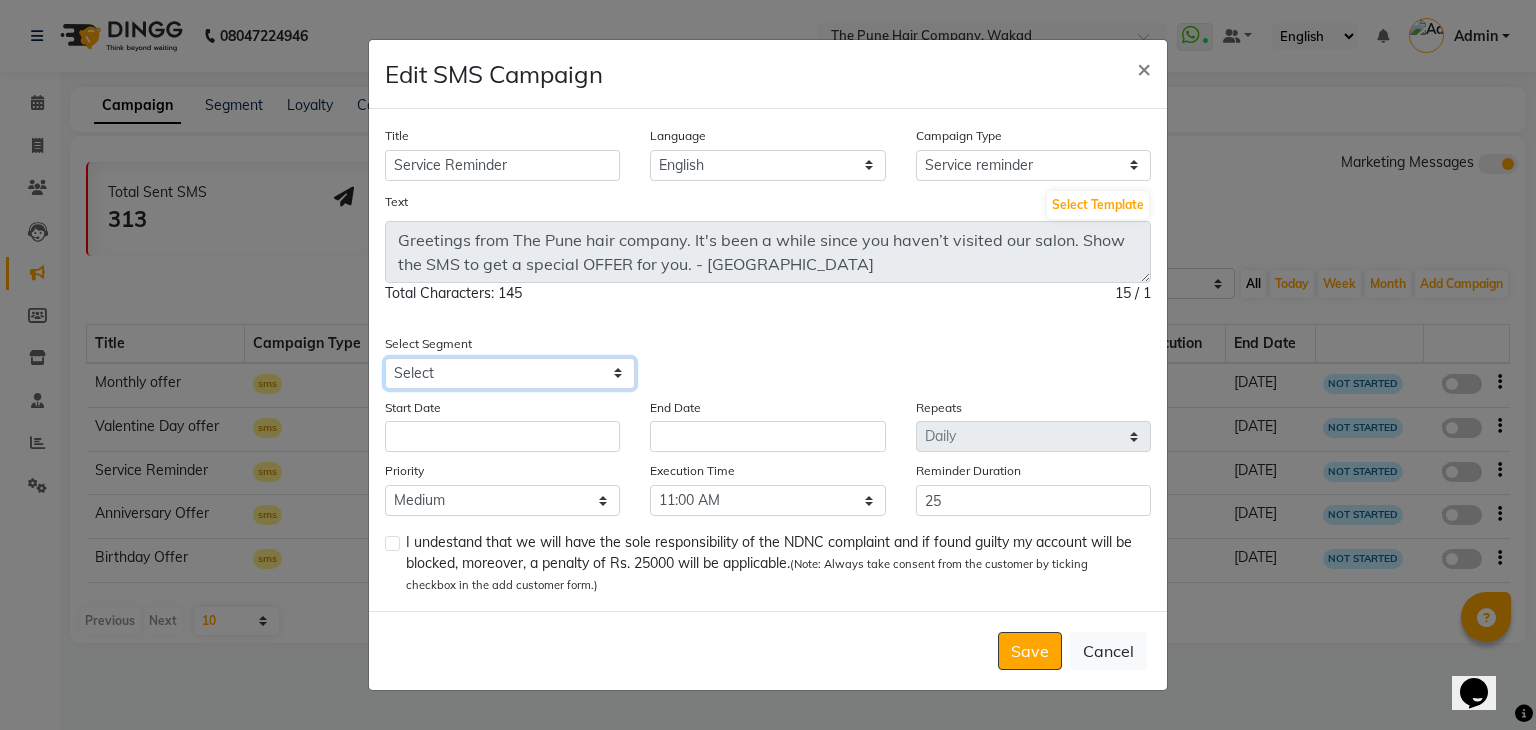 click on "Select" at bounding box center [510, 373] 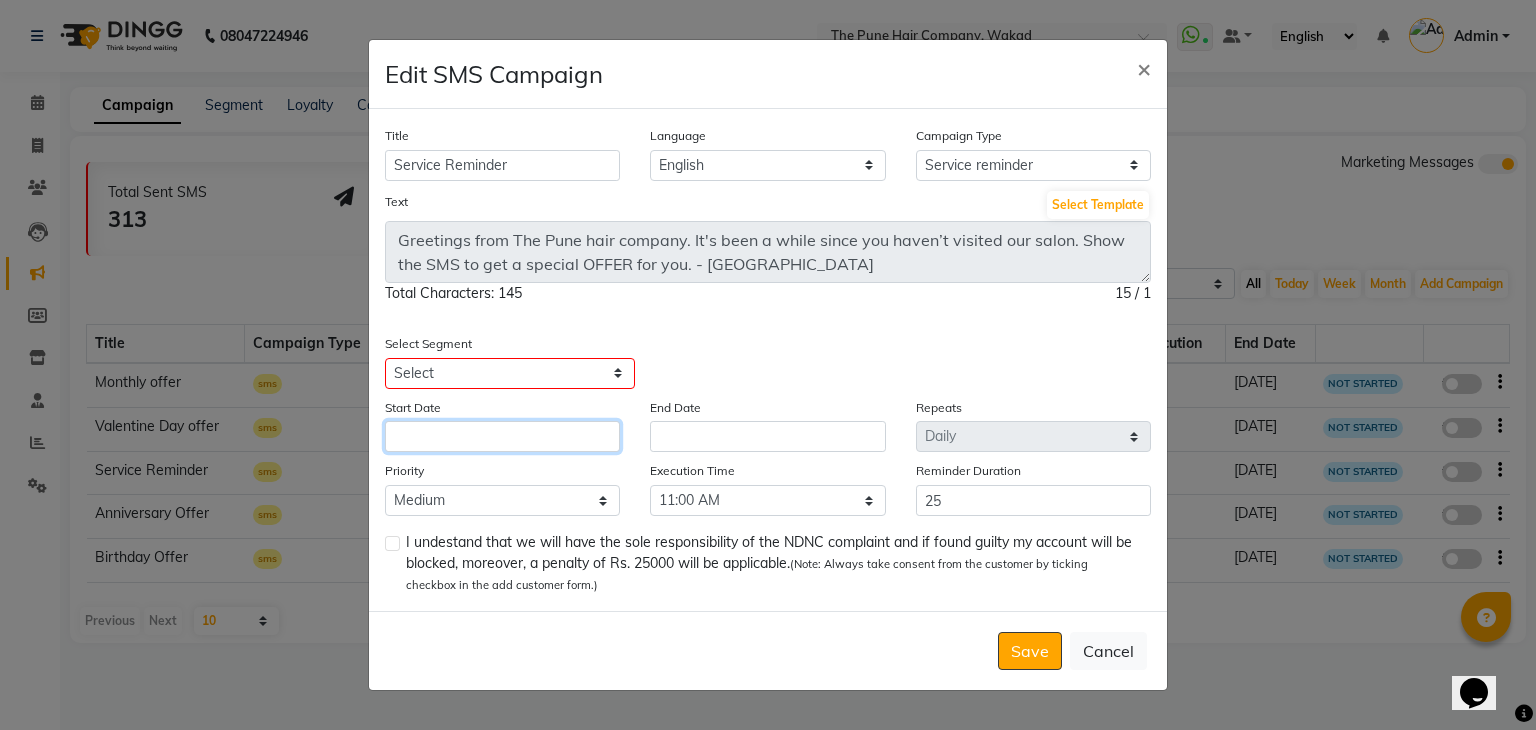 click 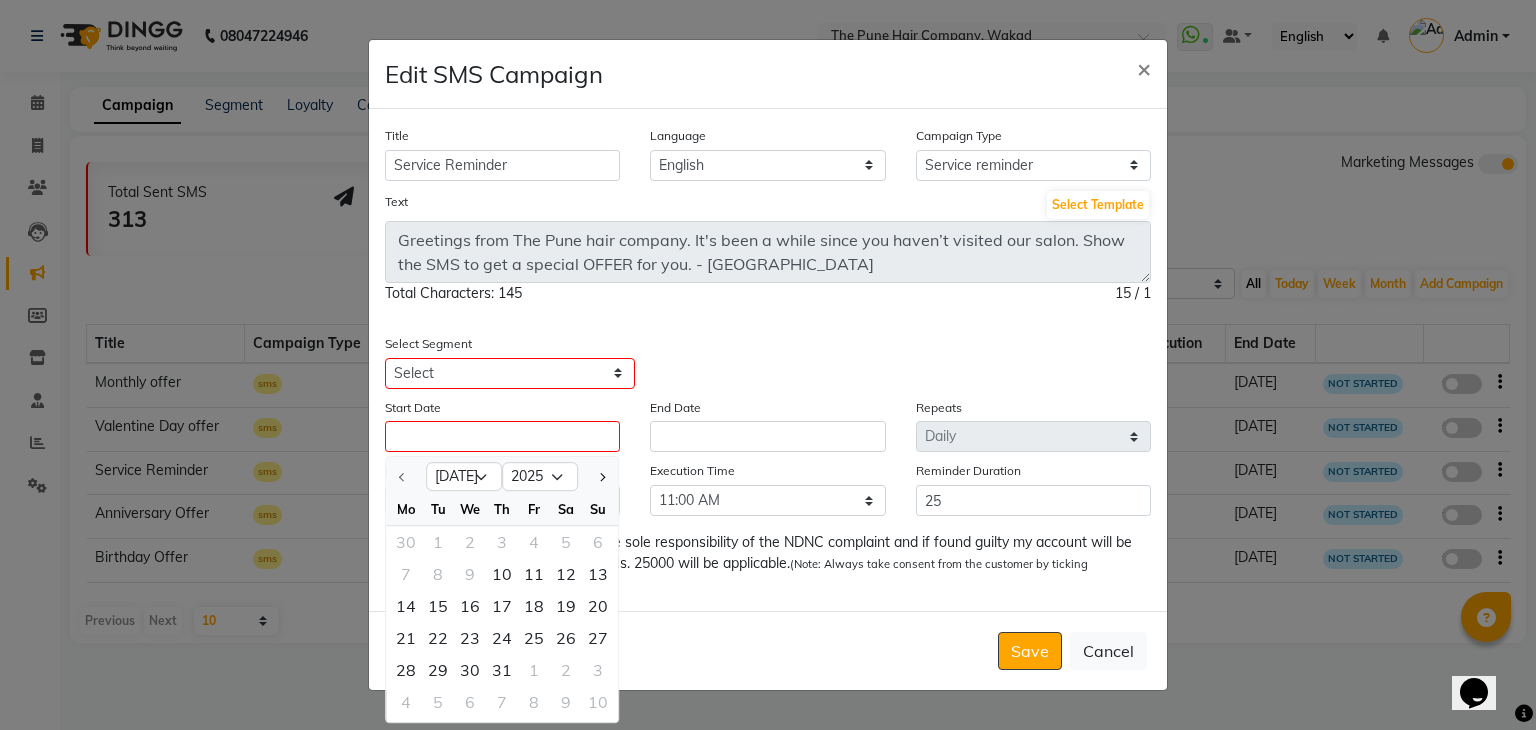 click on "Select Segment Select" 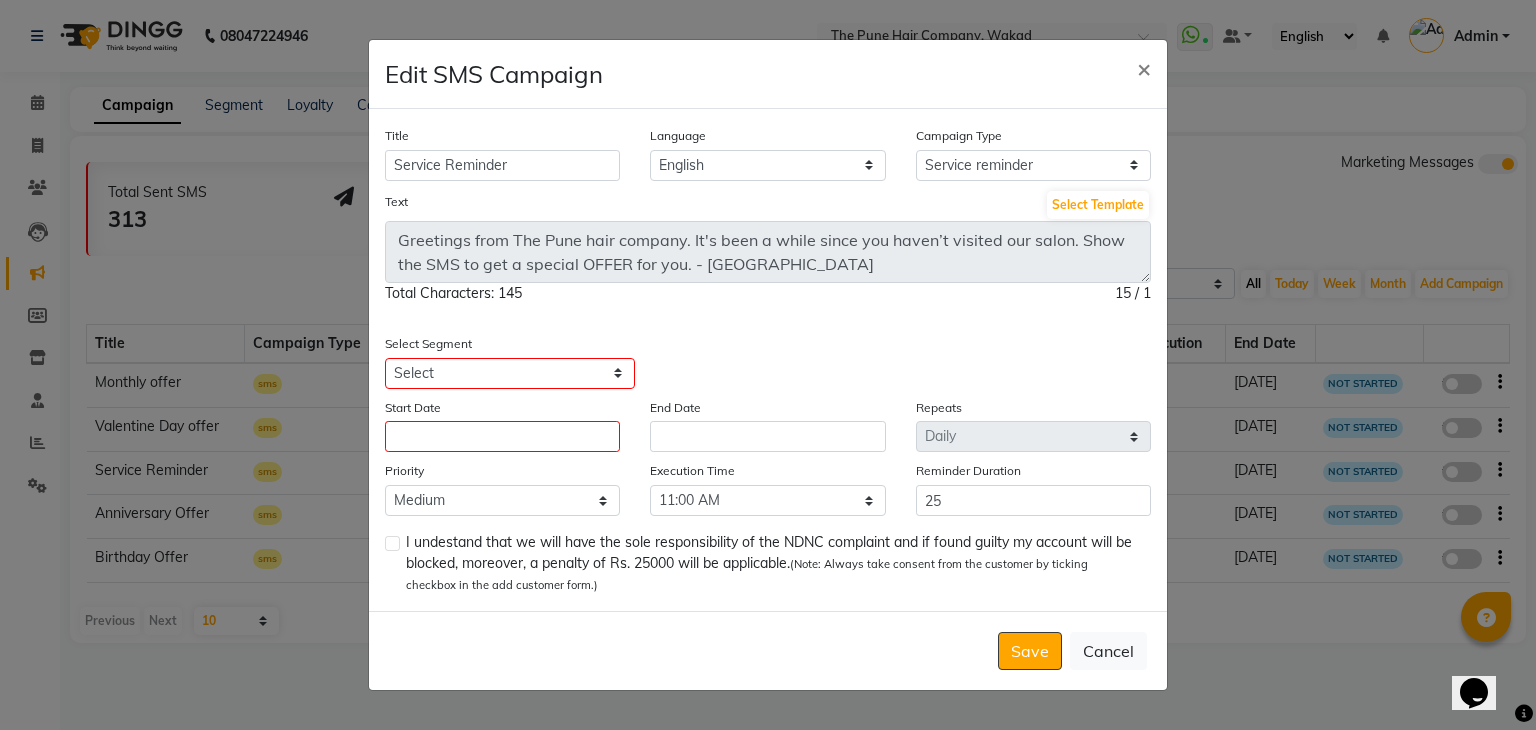 click on "Select Segment Select" 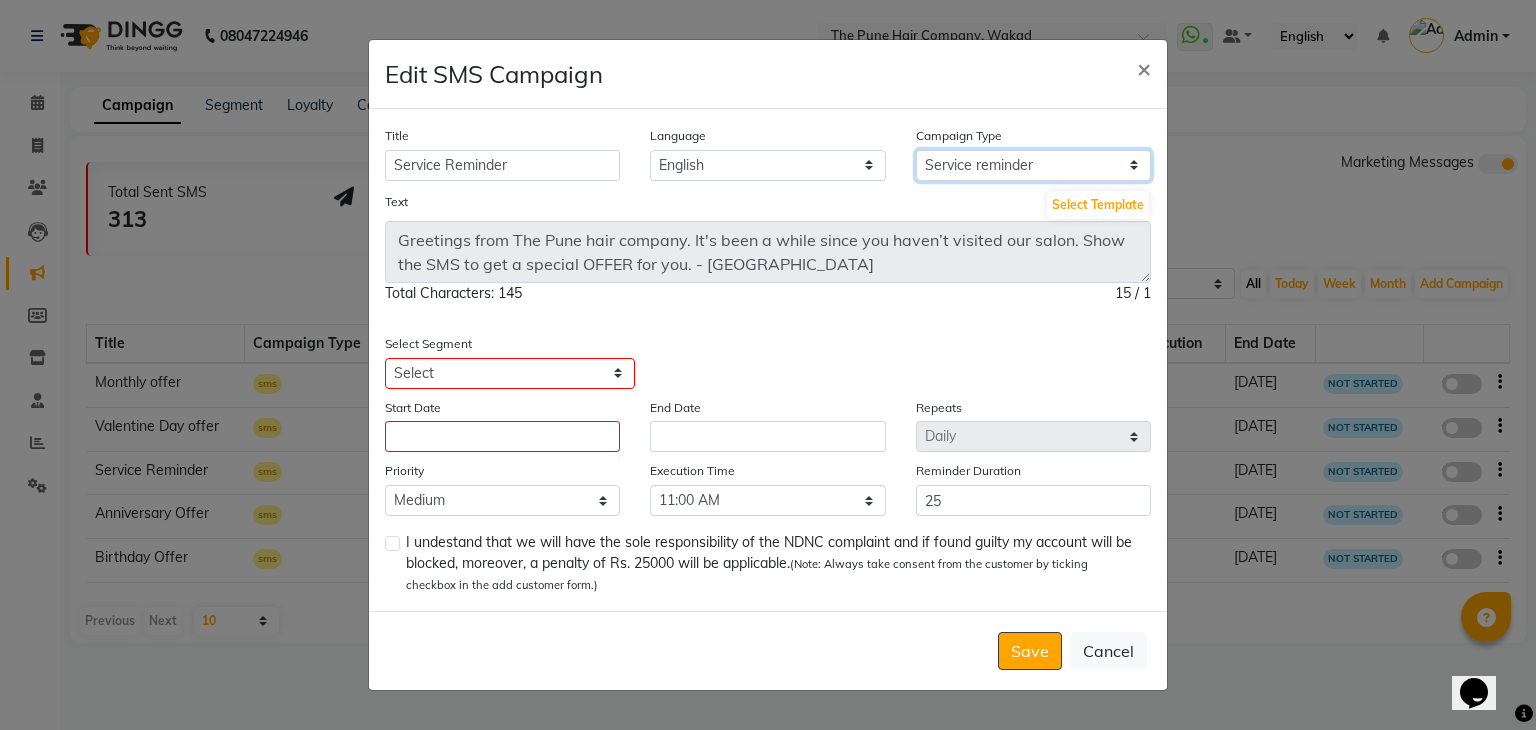 click on "Select Birthday Anniversary Promotional Service reminder" at bounding box center (1033, 165) 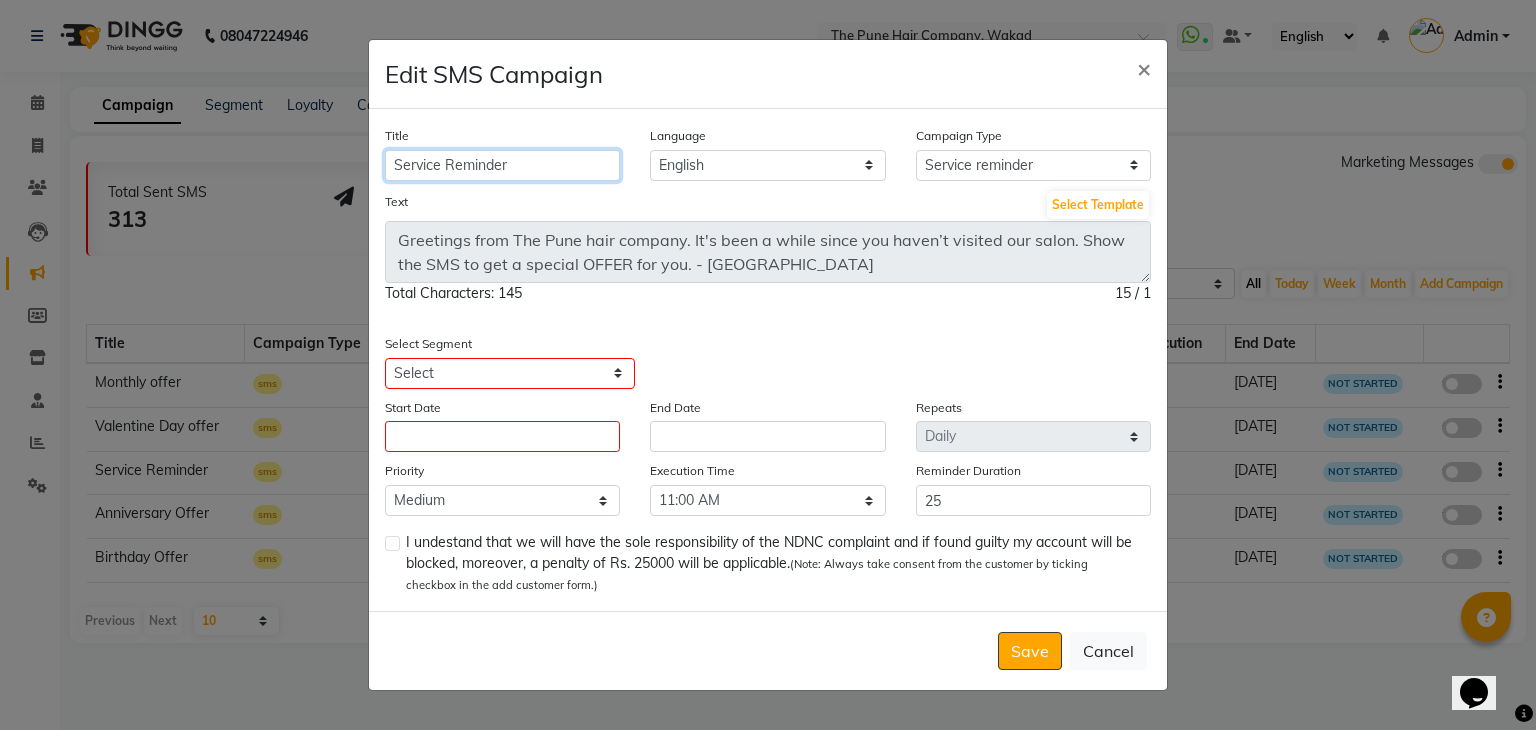 click on "Service Reminder" at bounding box center (502, 165) 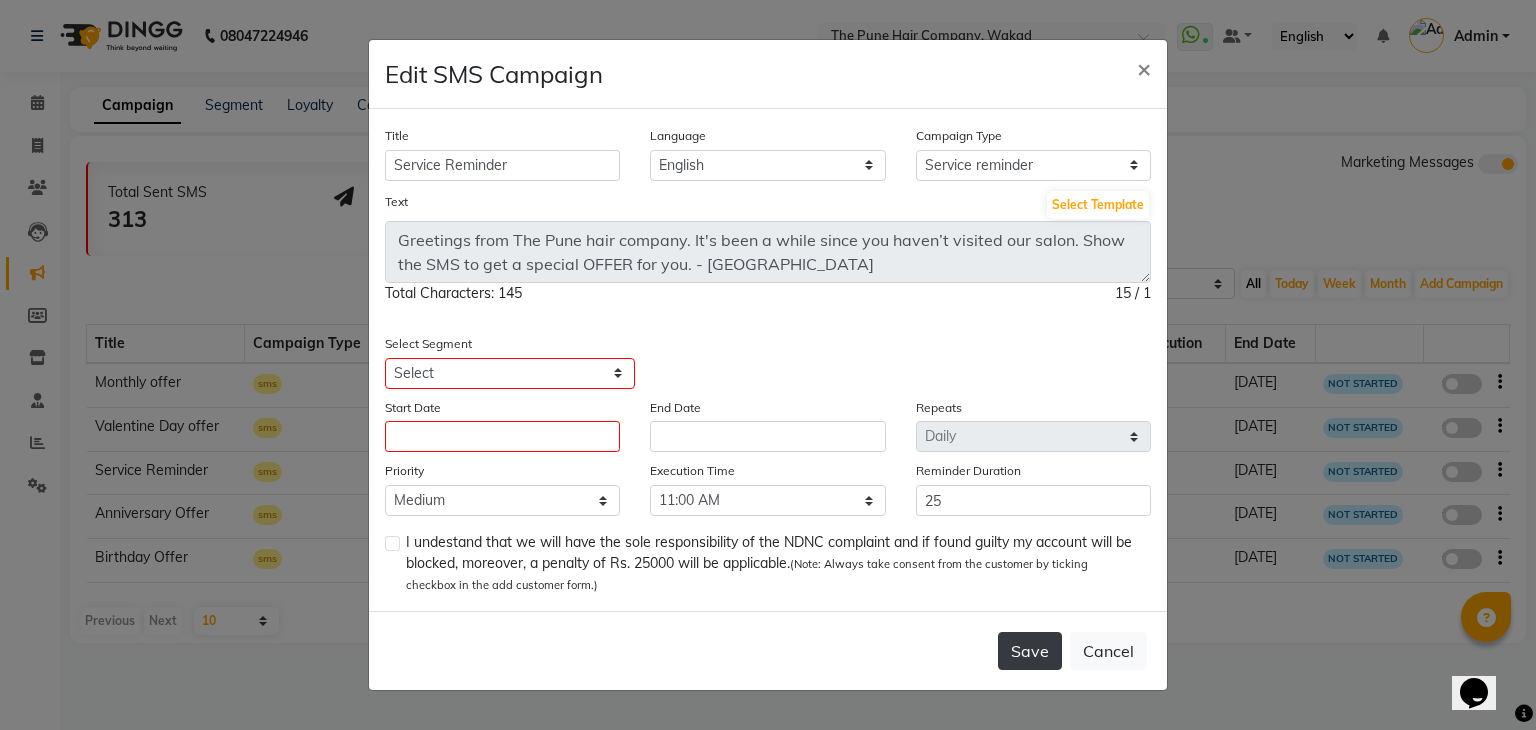 click on "Save" 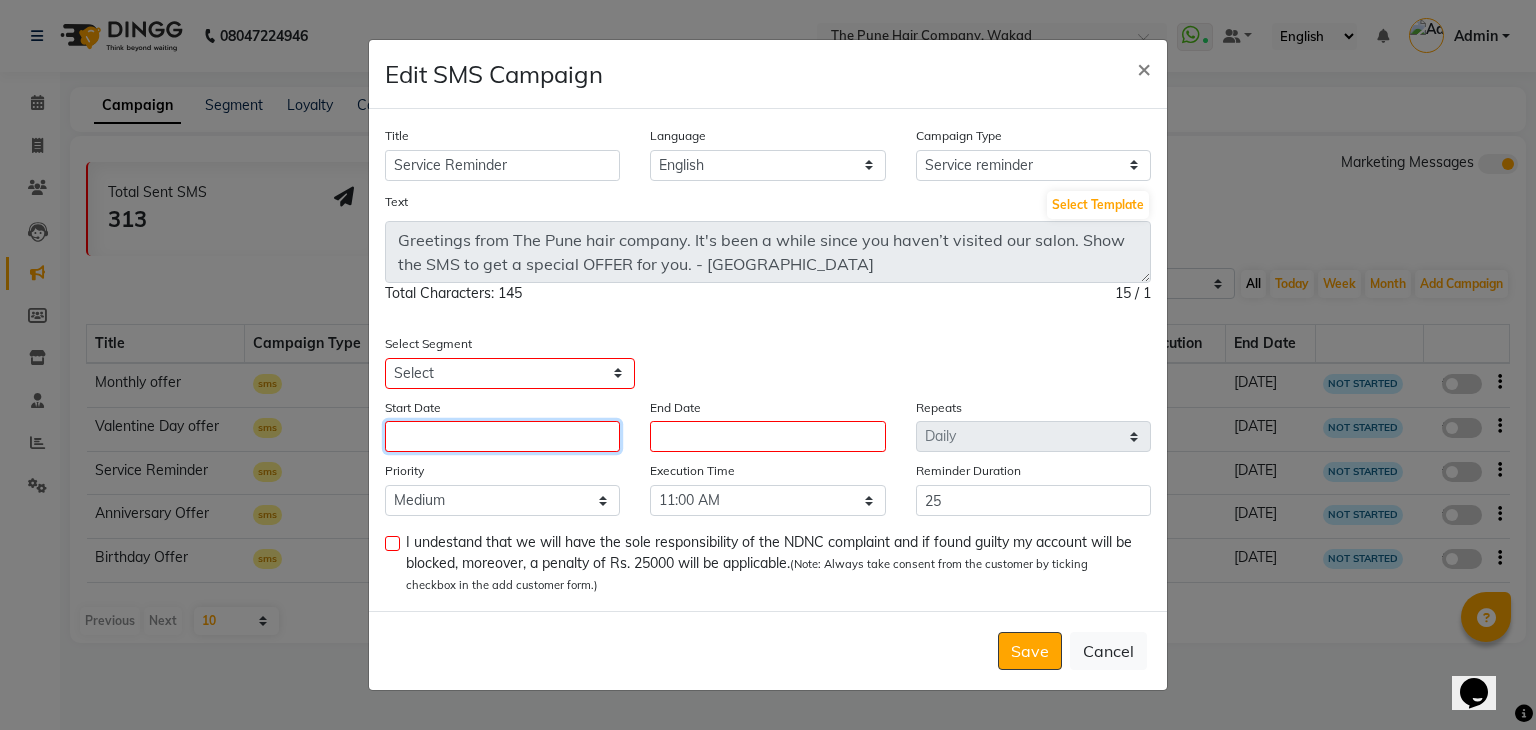 click 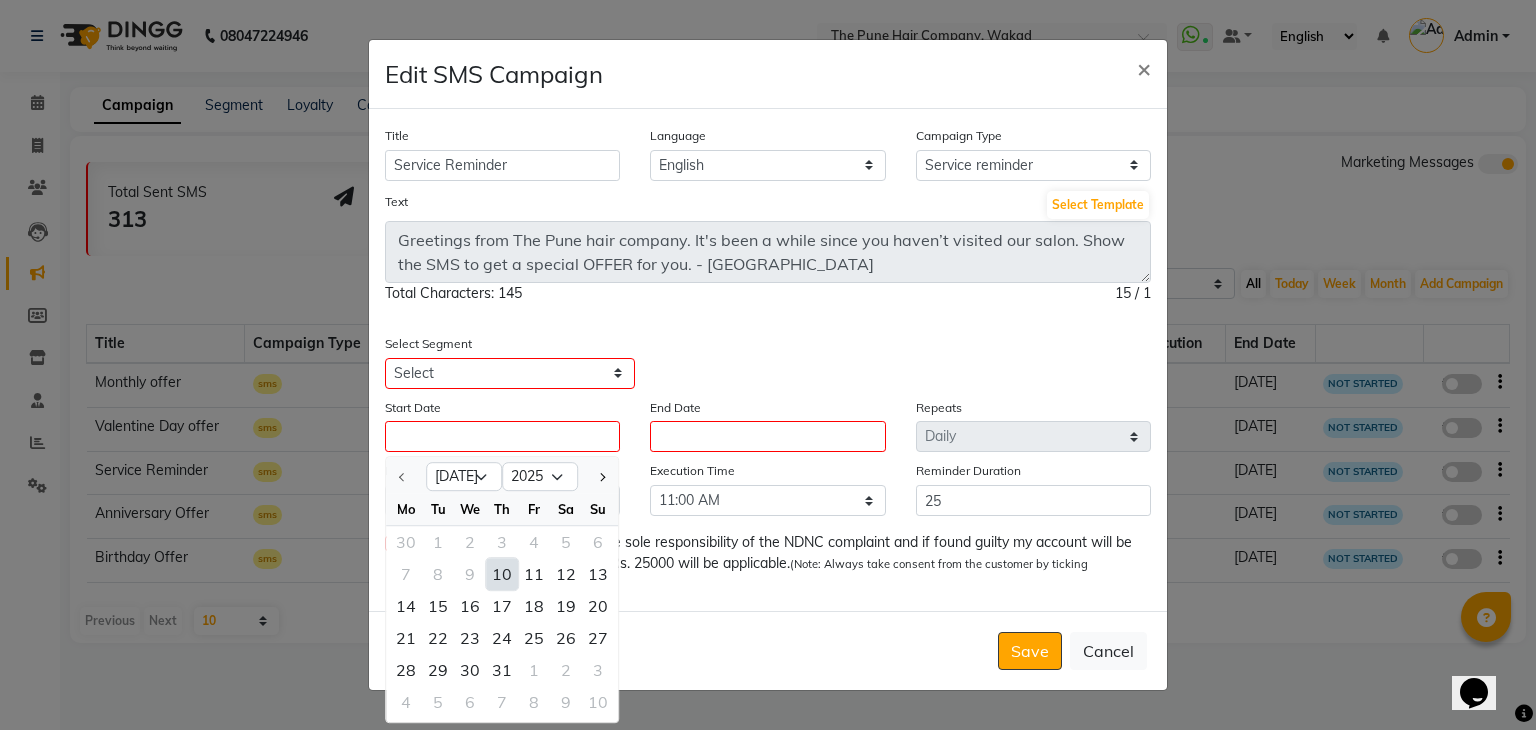click on "10" 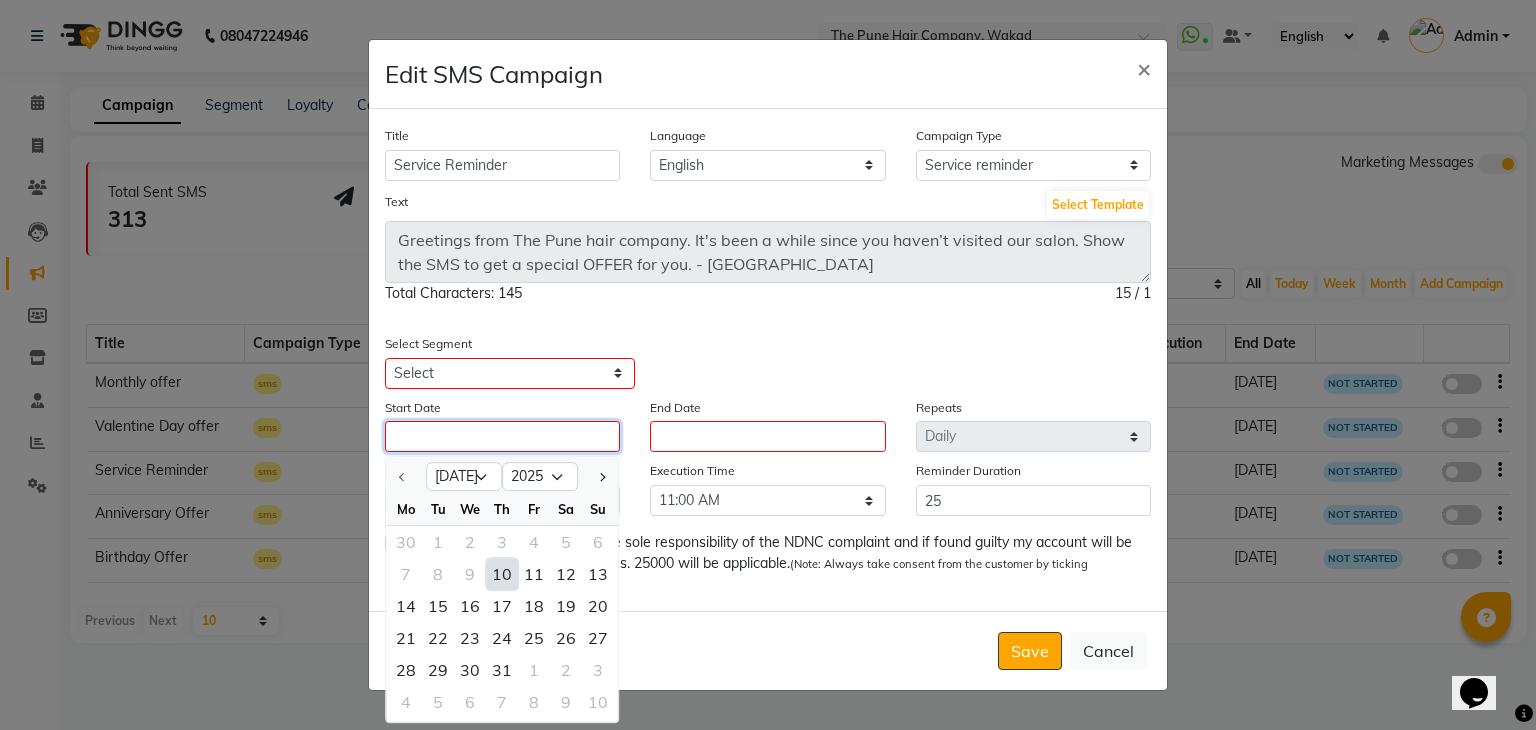 type on "[DATE]" 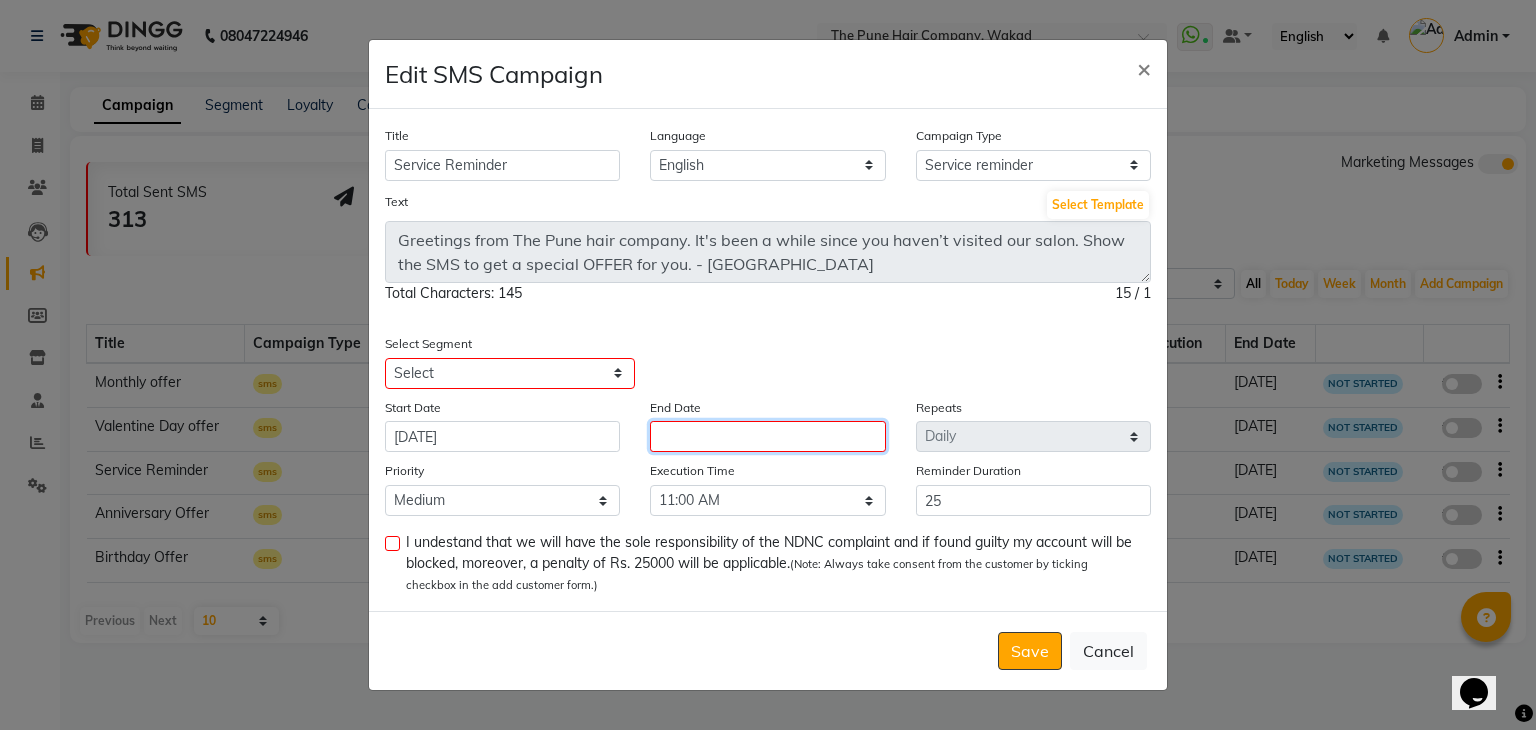 click 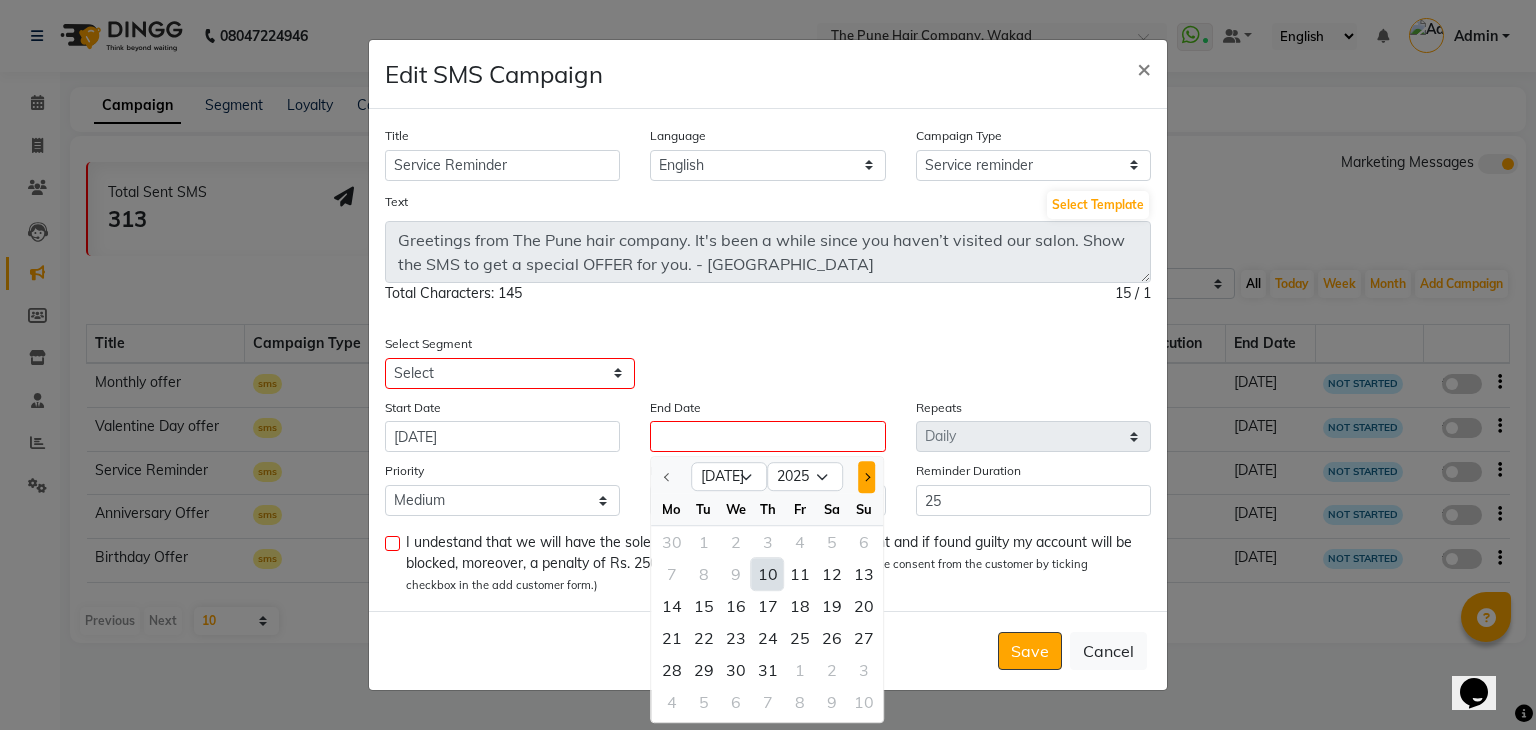 click 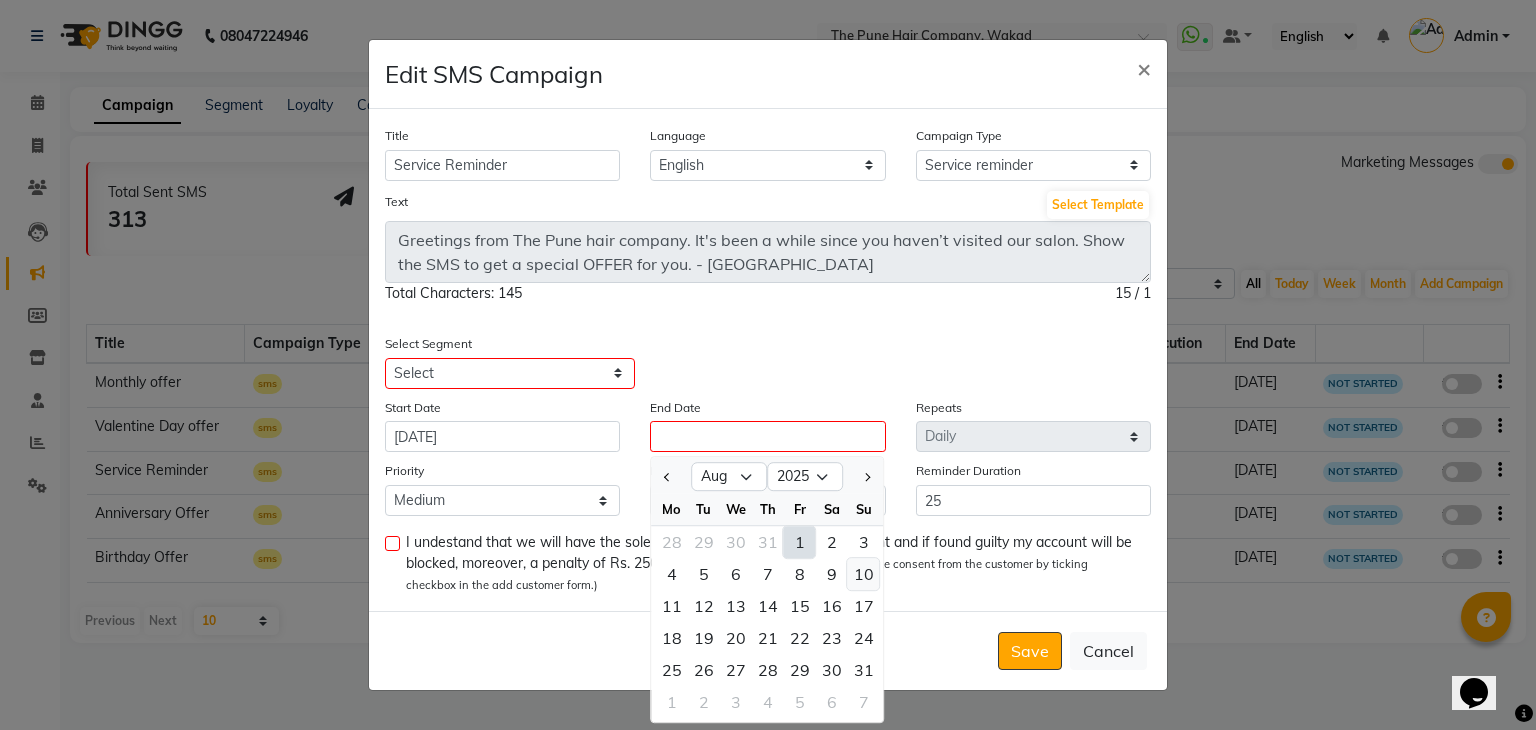 click on "10" 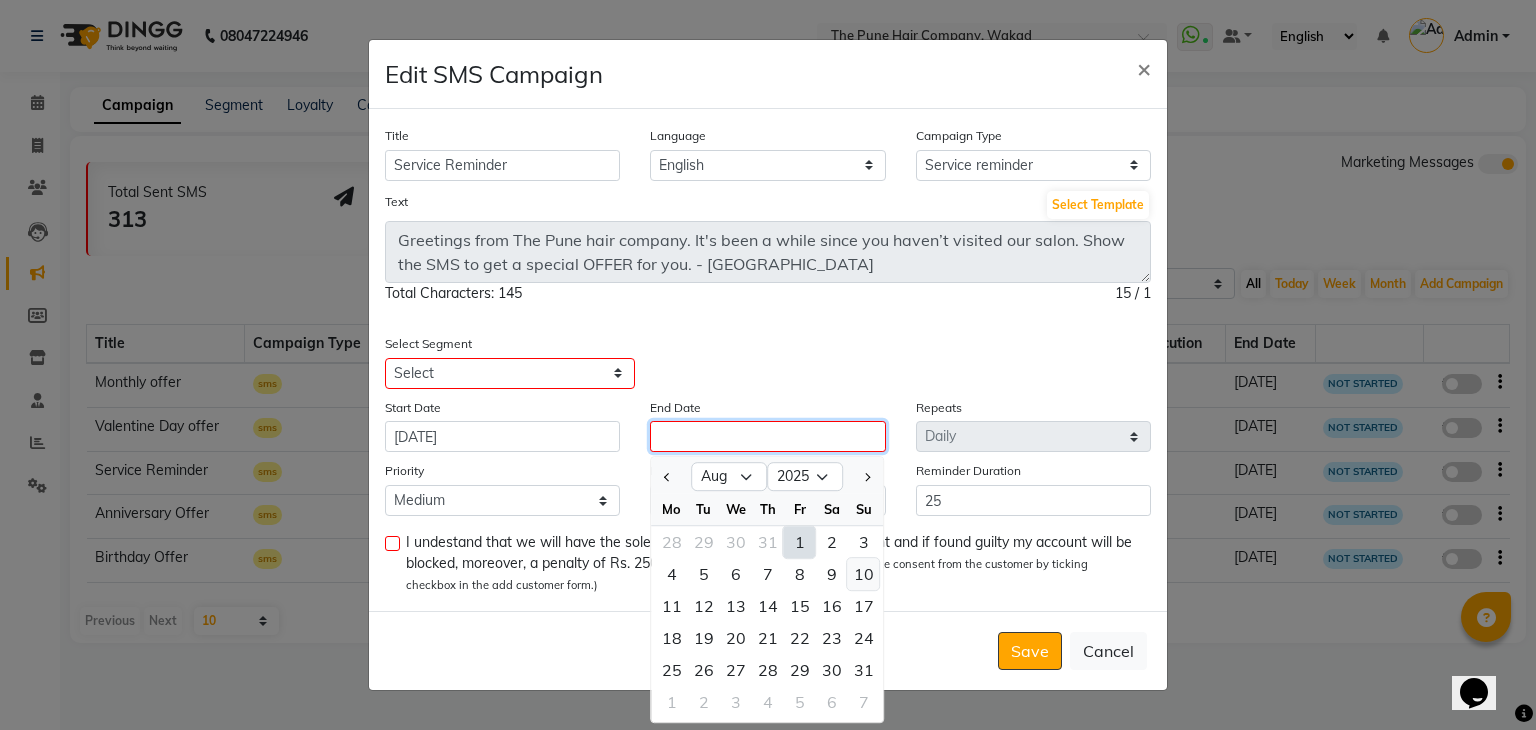 type on "[DATE]" 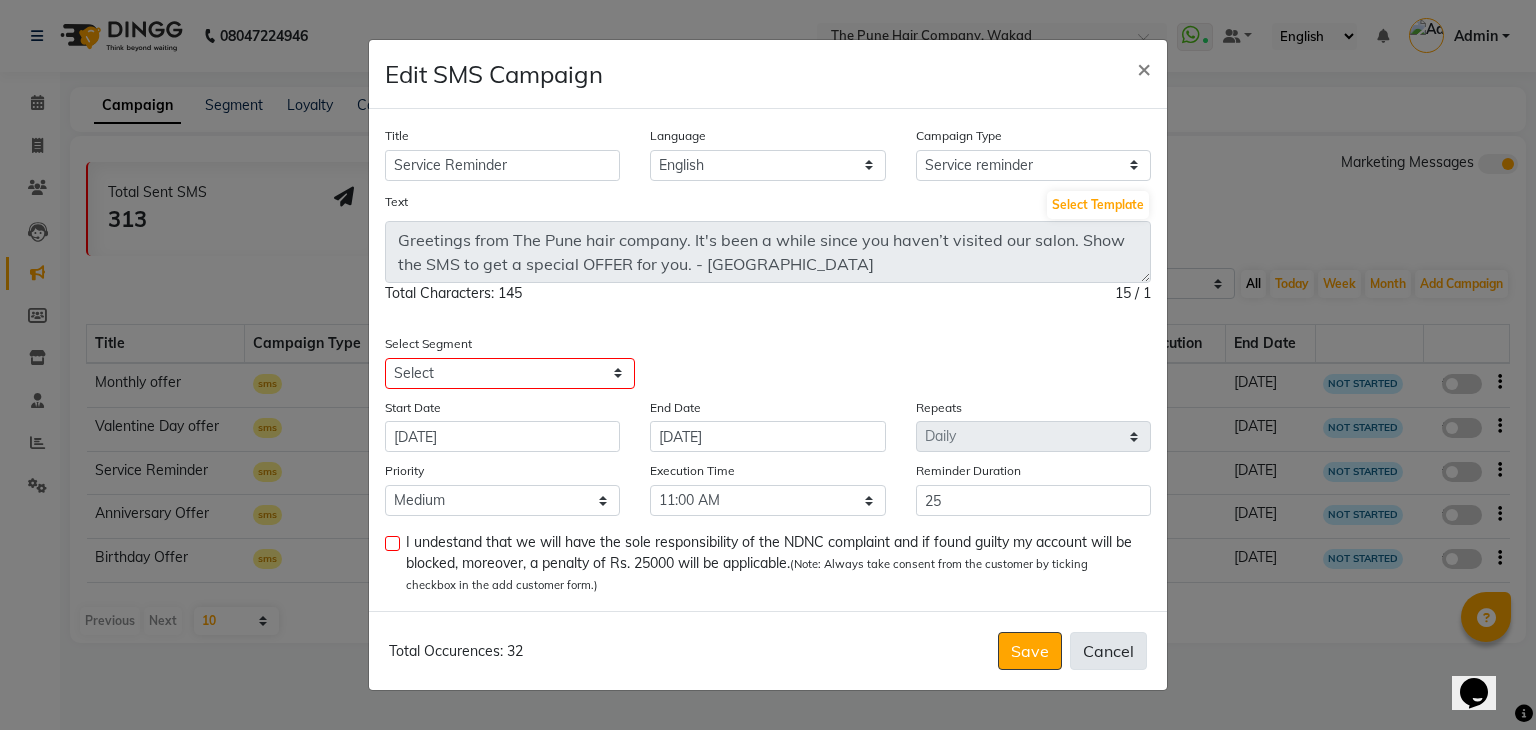 click on "Cancel" 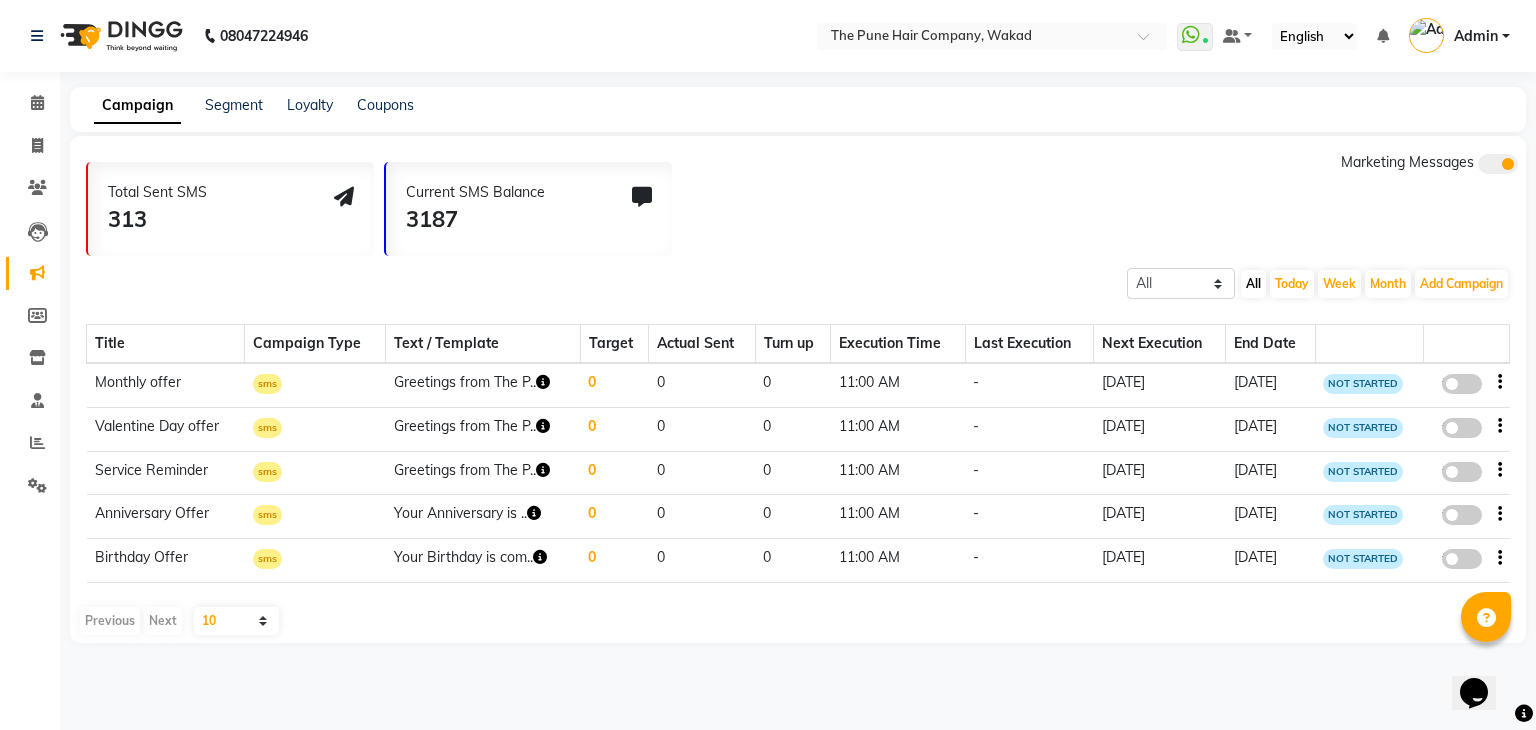 click on "false" 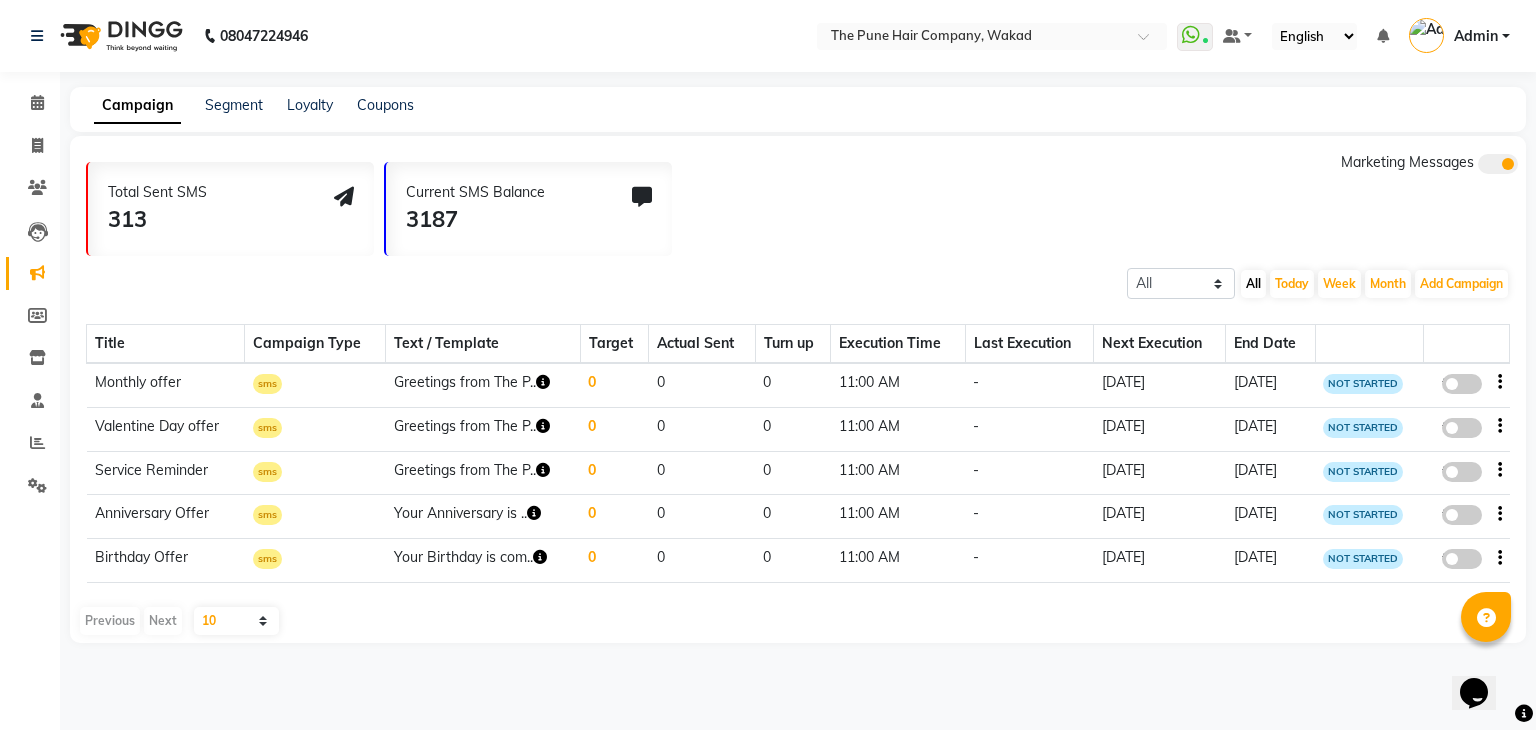 click on "false" 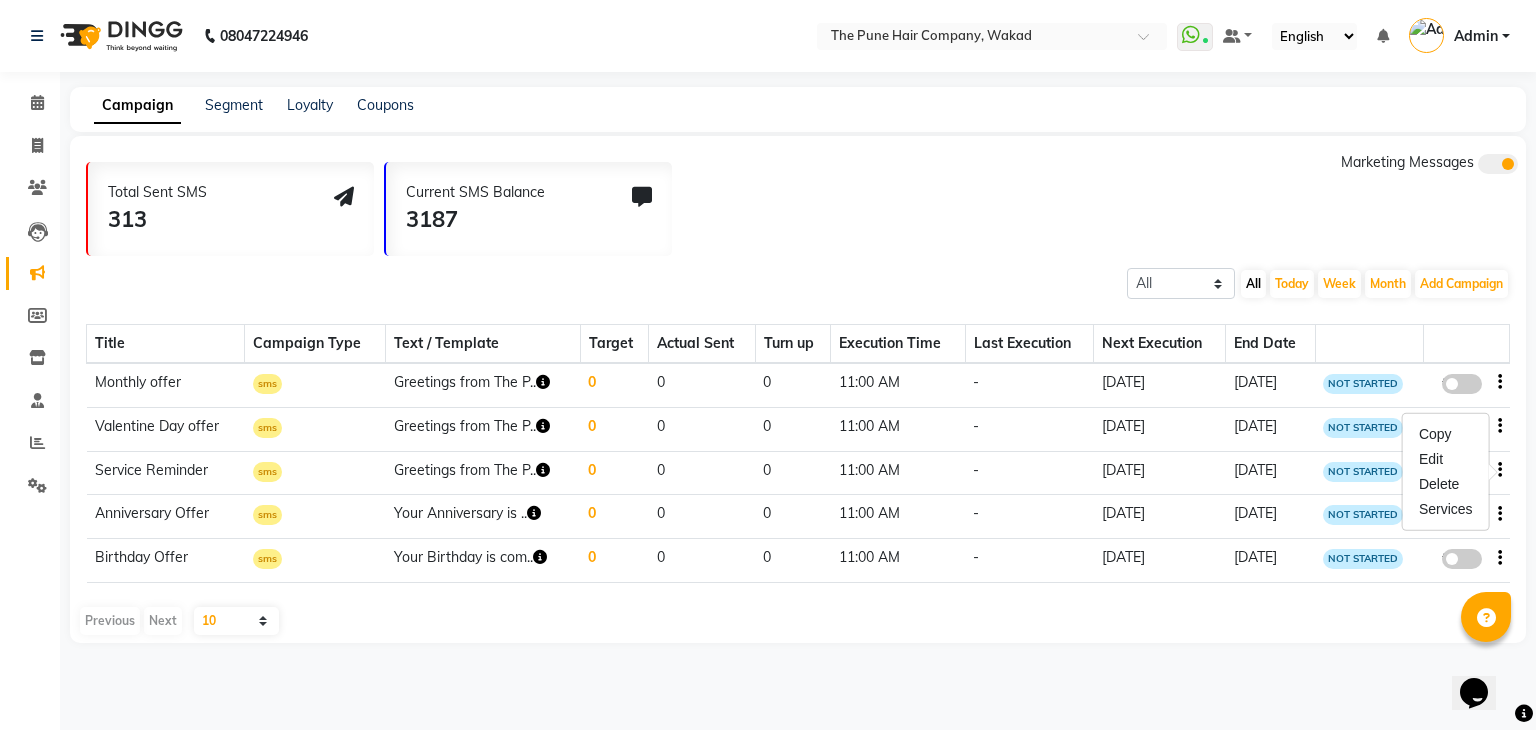 click 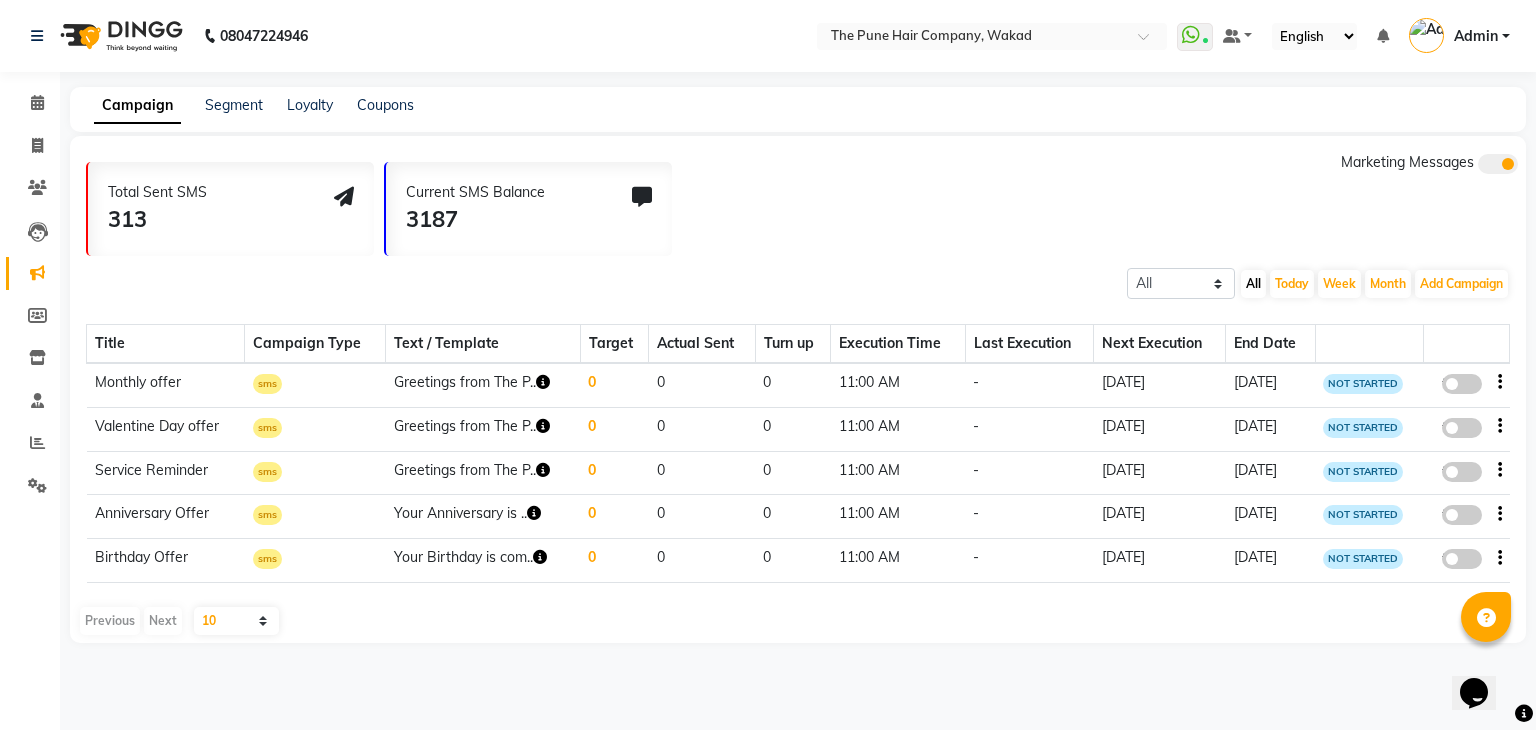 click 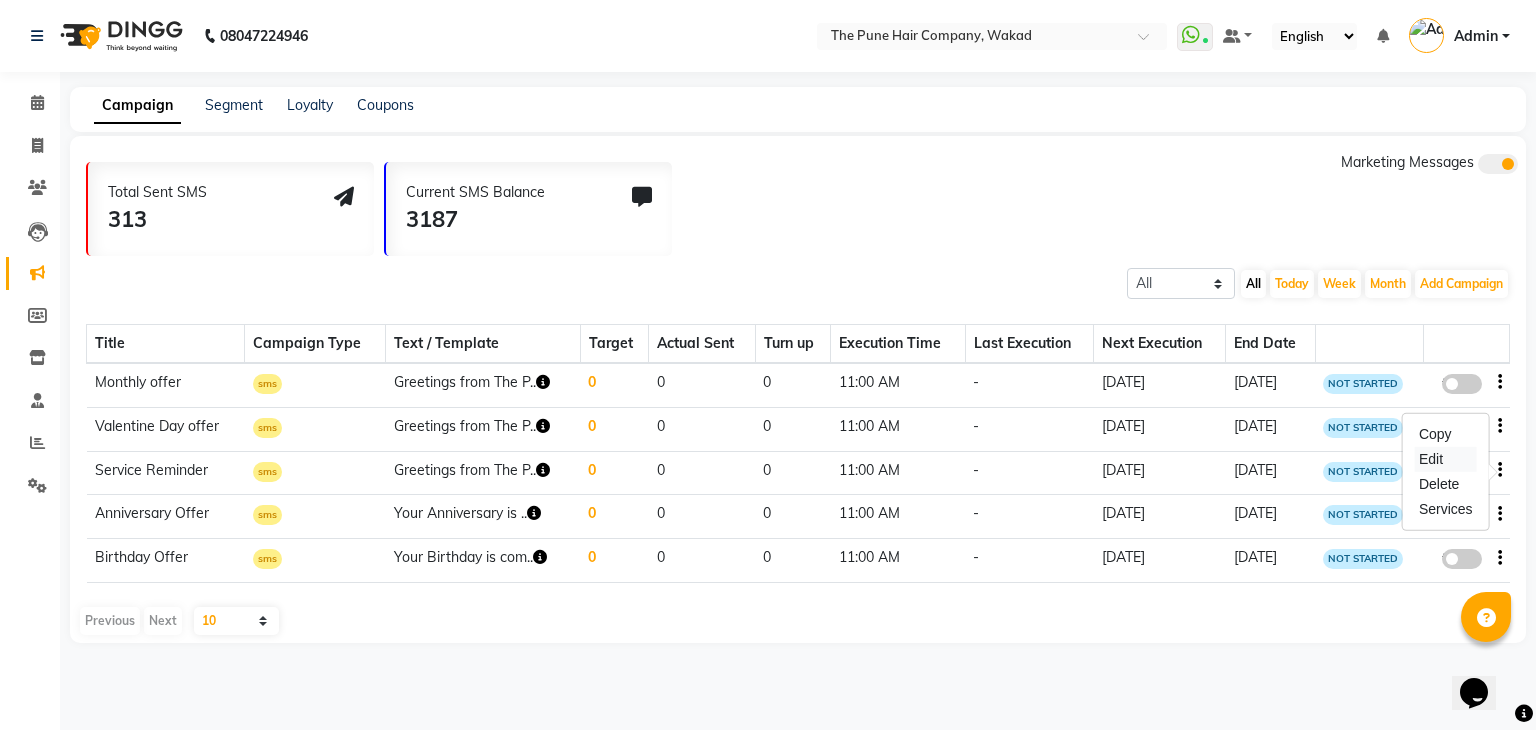 click on "Edit" at bounding box center (1446, 459) 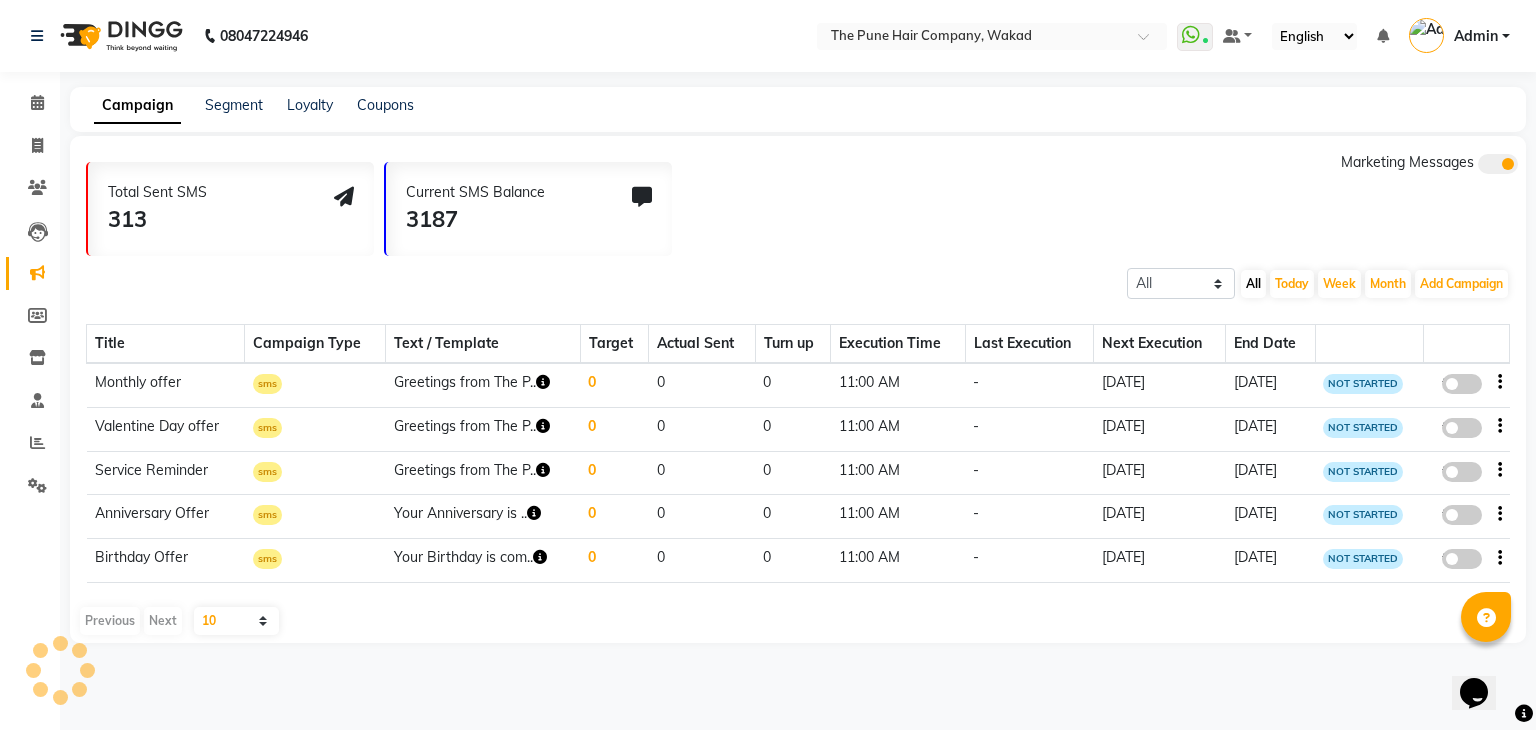 select on "4" 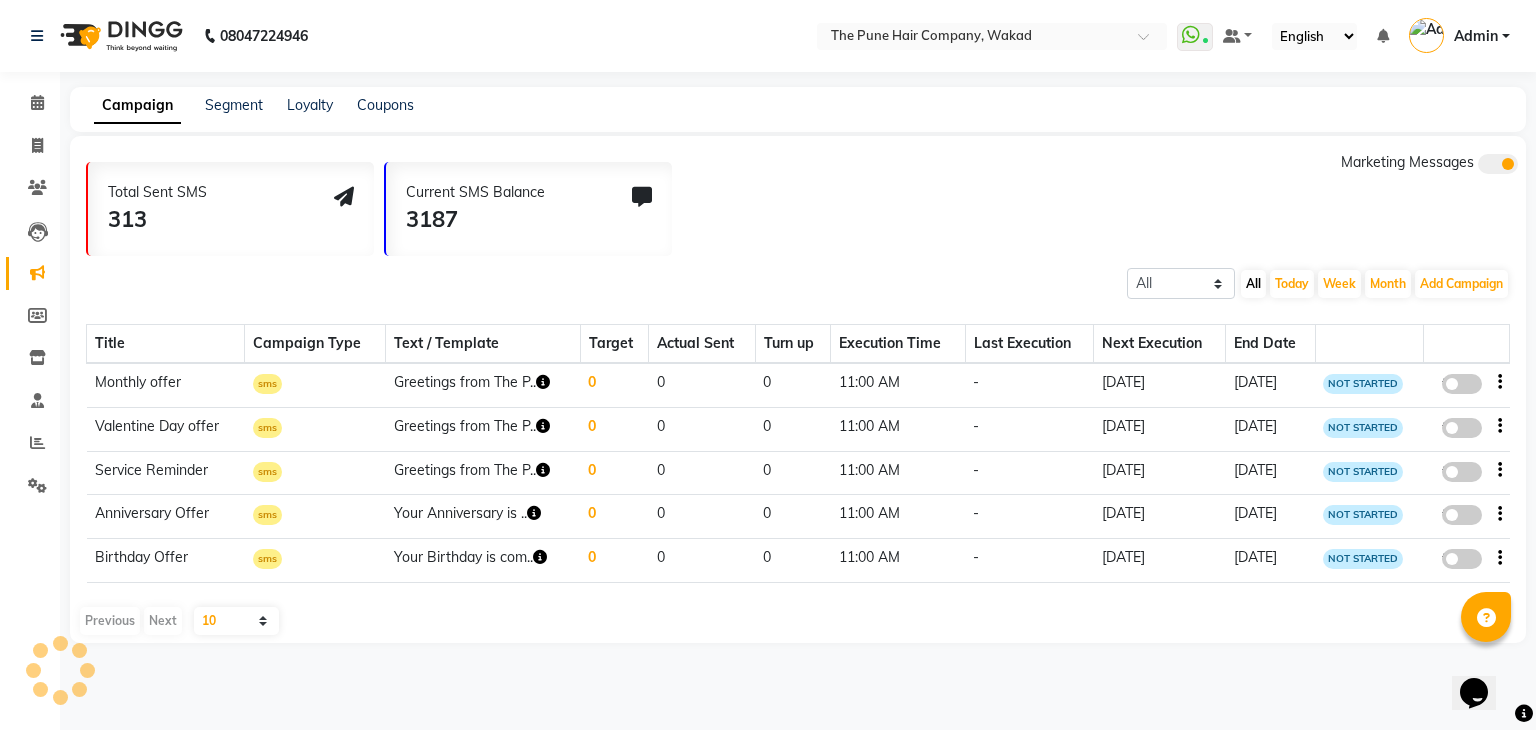 select on "2" 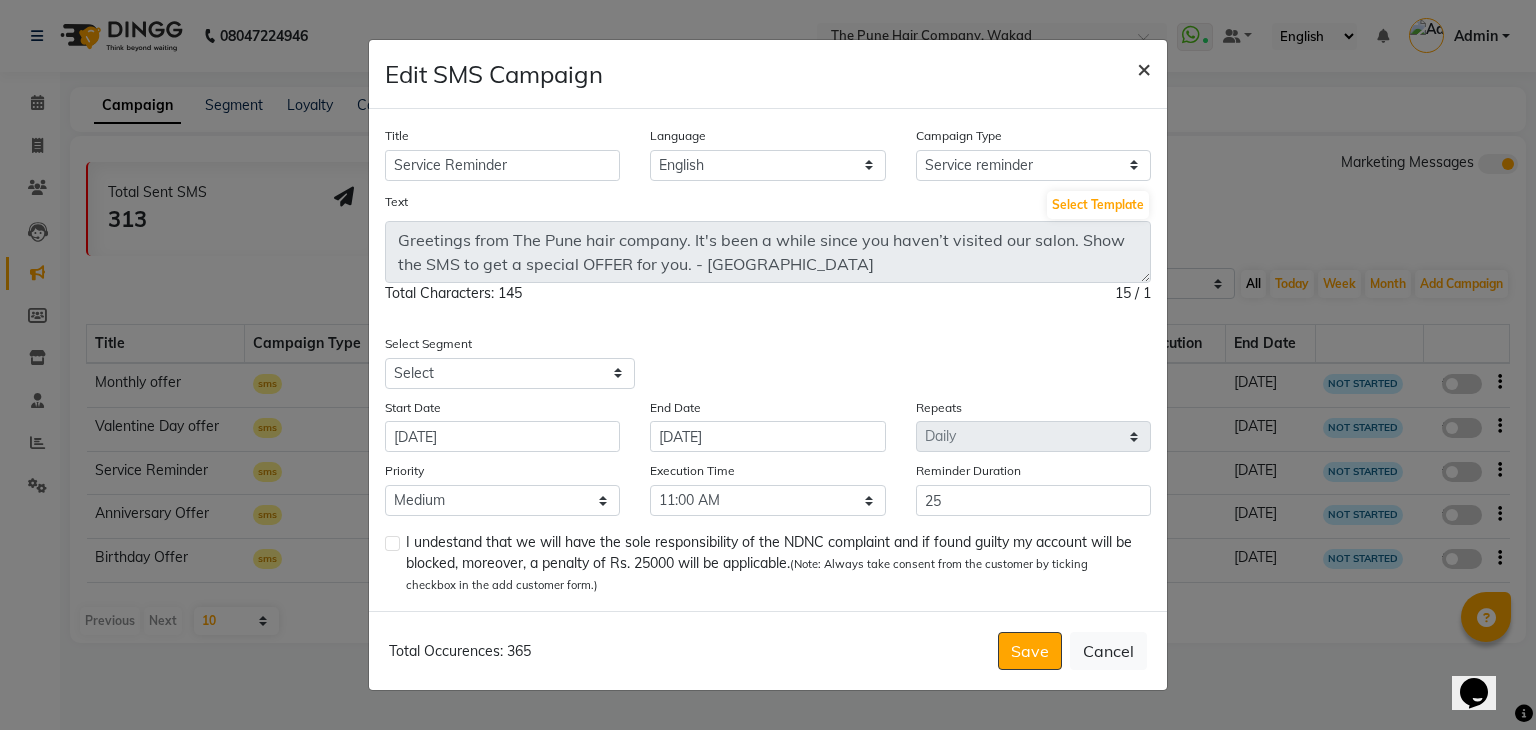 click on "×" 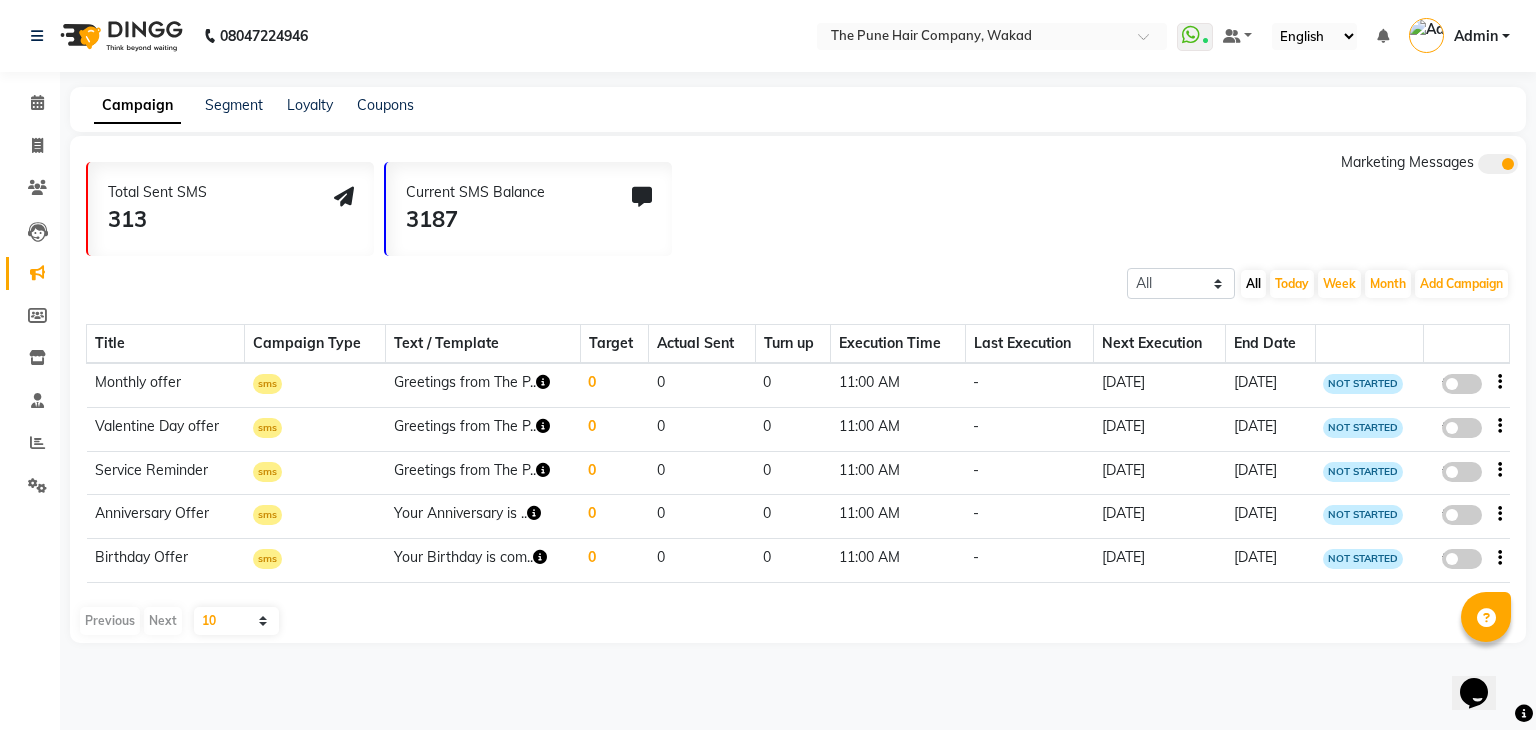 click at bounding box center (1426, 35) 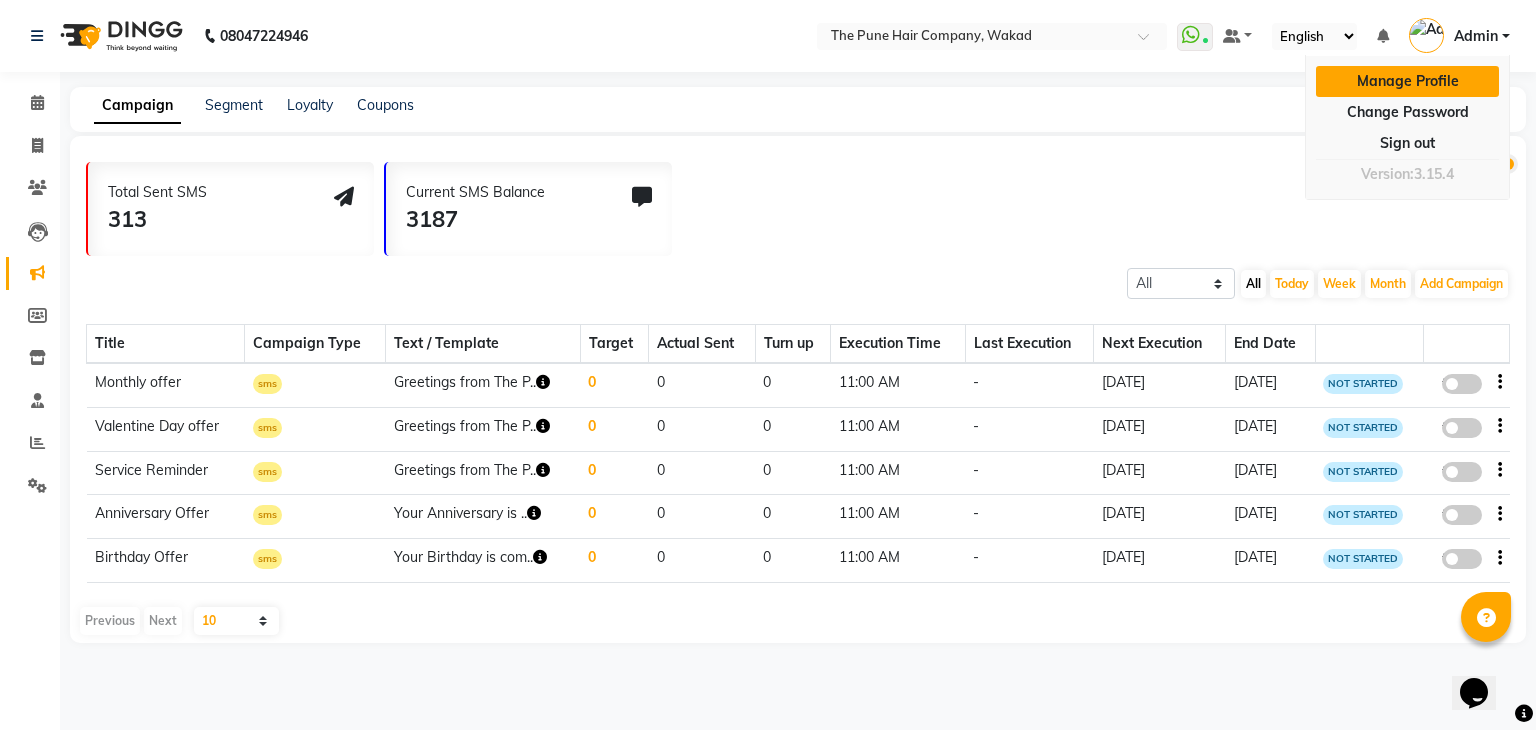click on "Manage Profile" at bounding box center [1407, 81] 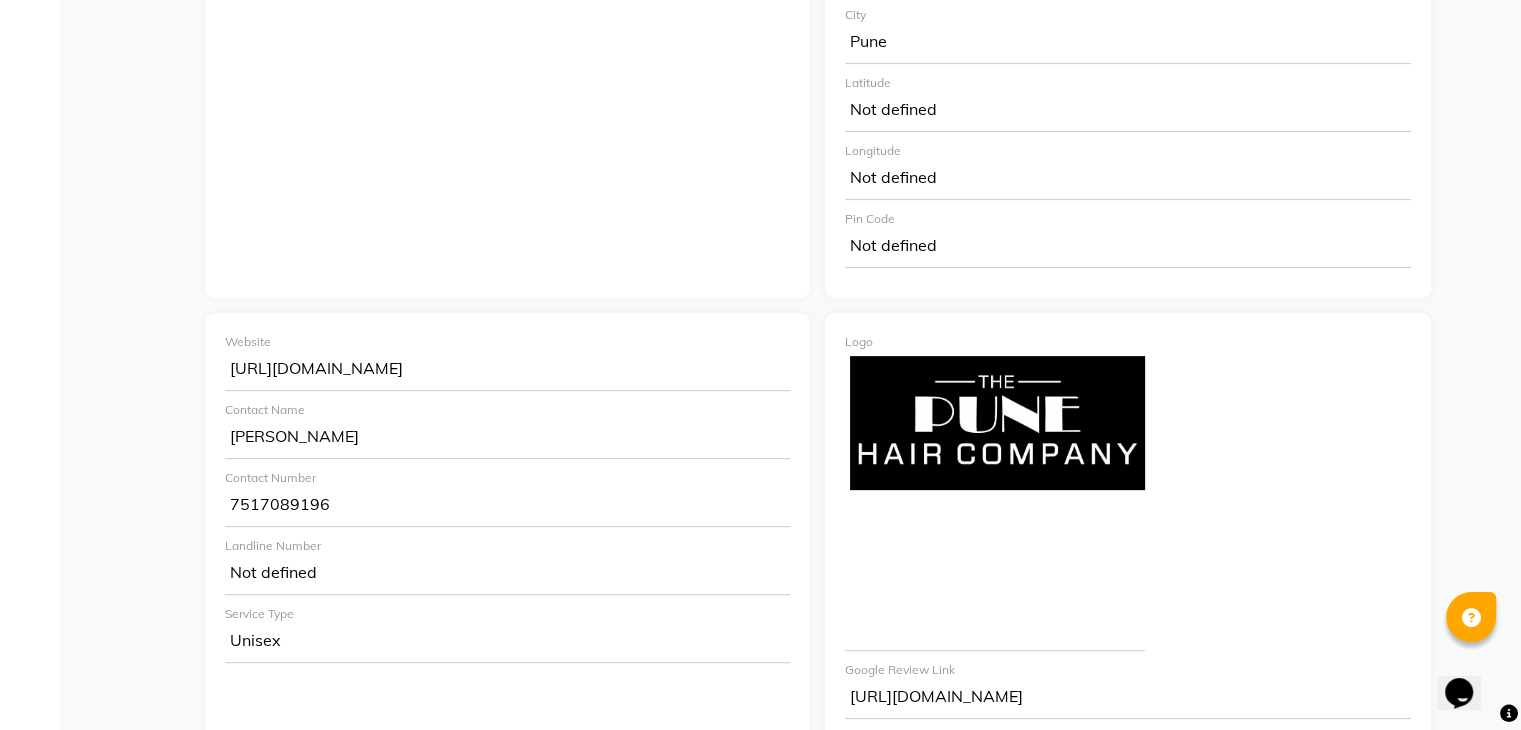 scroll, scrollTop: 696, scrollLeft: 0, axis: vertical 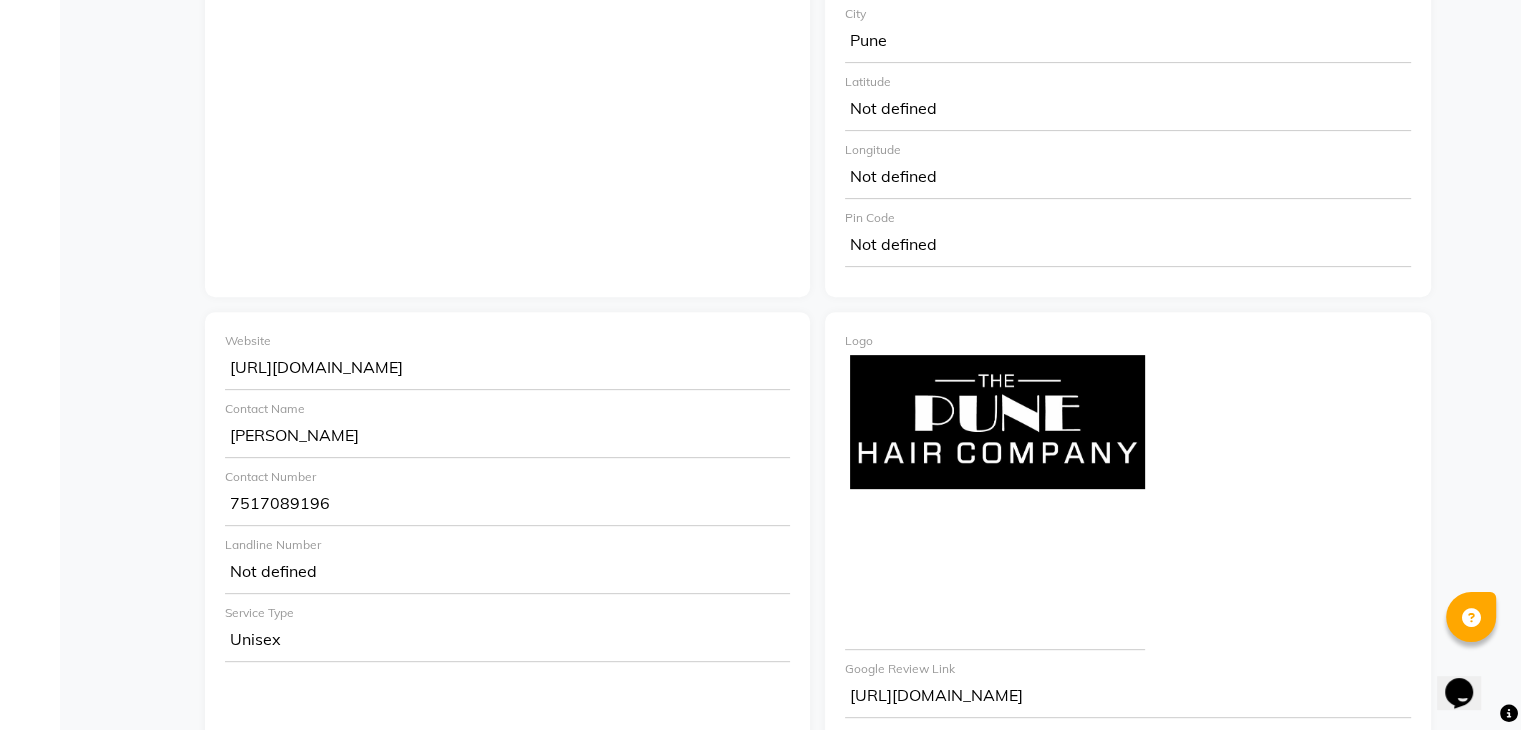 click 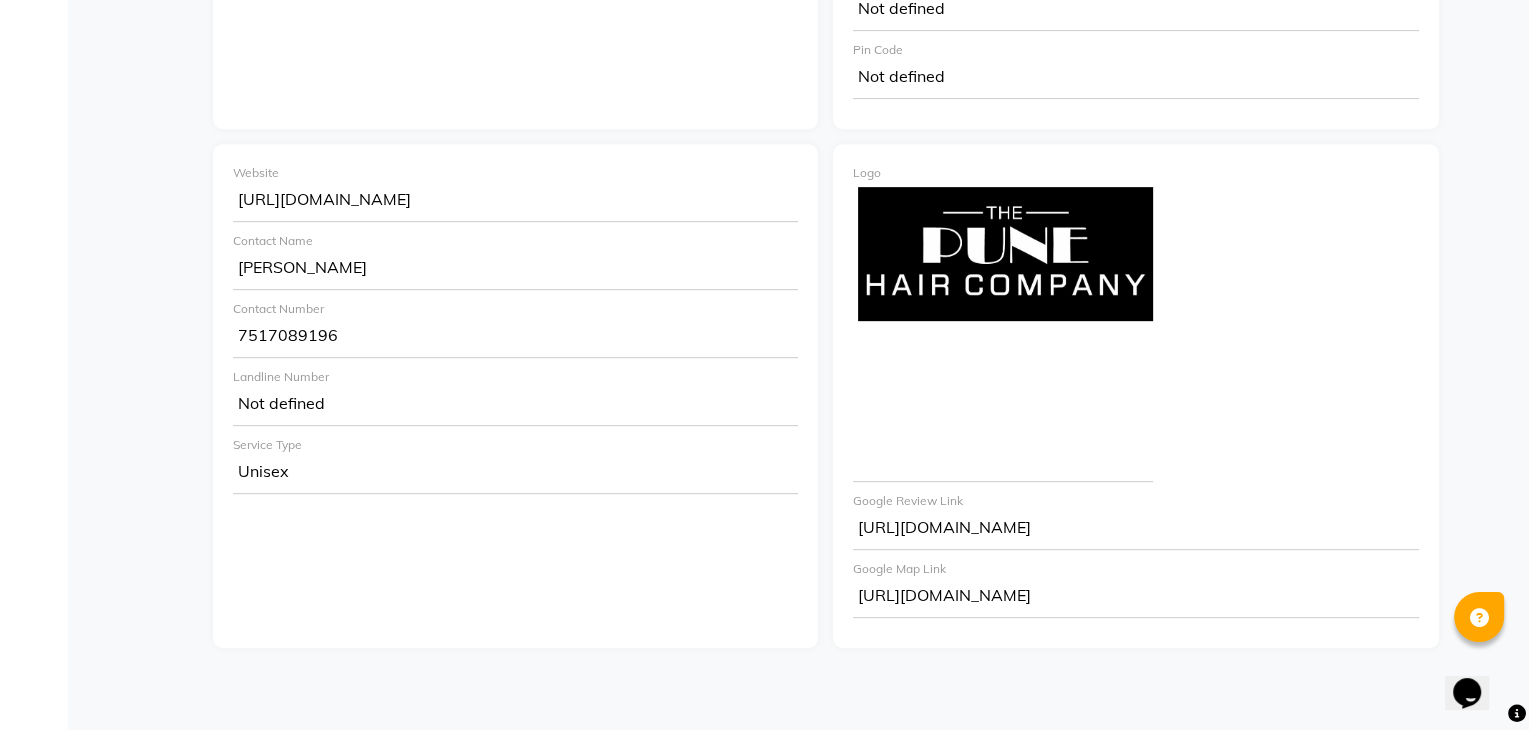 scroll, scrollTop: 0, scrollLeft: 0, axis: both 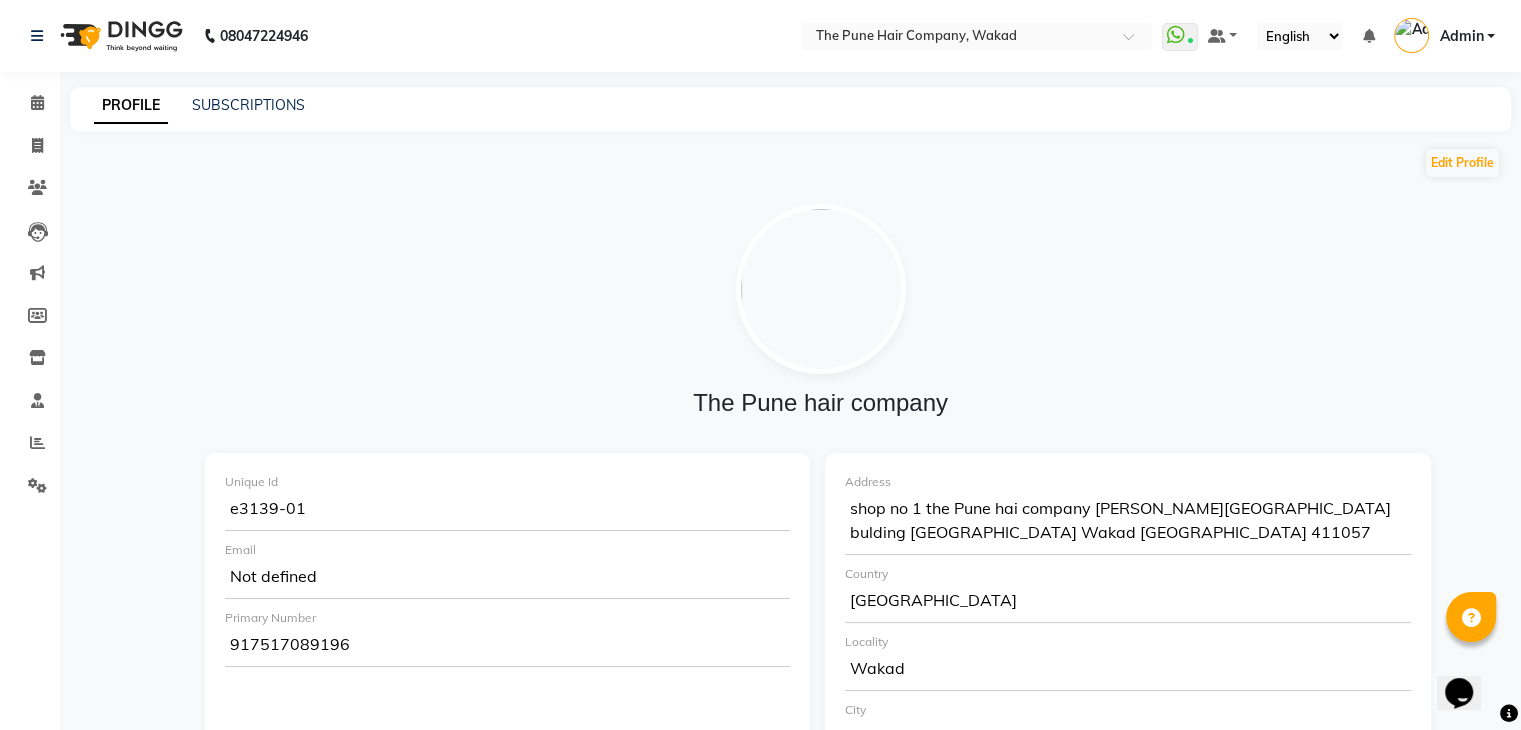 click on "SUBSCRIPTIONS" 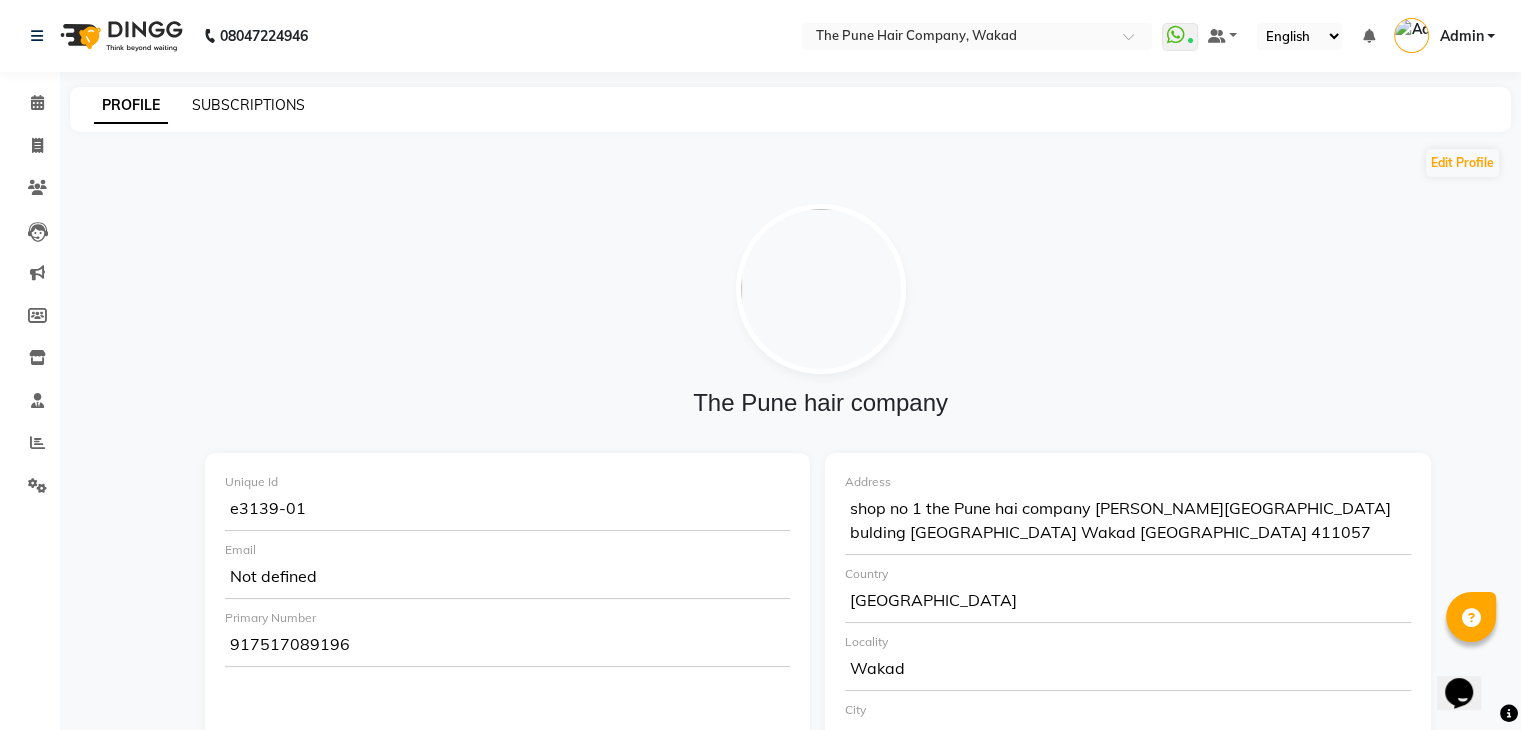 click on "SUBSCRIPTIONS" 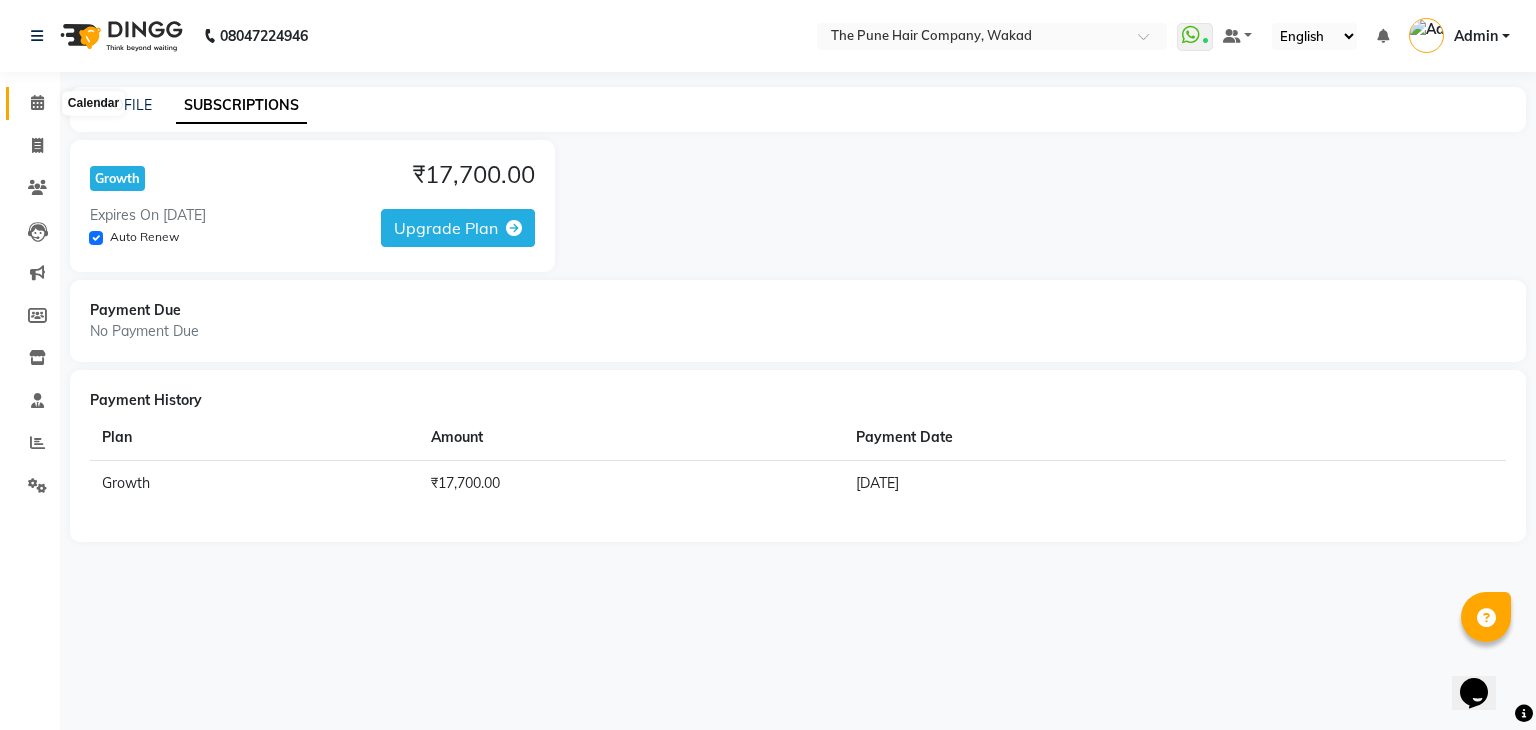 click 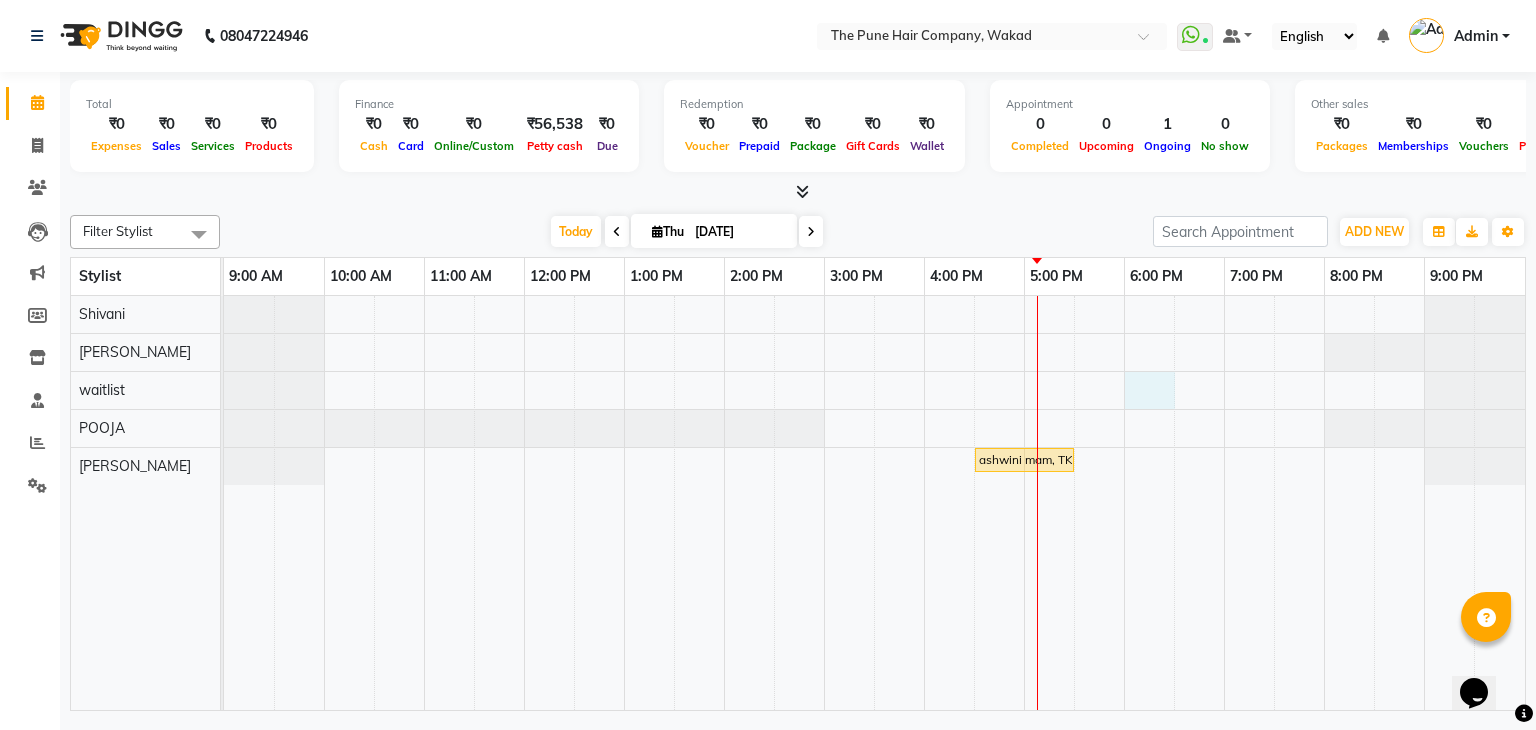 click on "ashwini mam, TK01, 04:30 PM-05:30 PM, Hair Spa Hydrating & Purifying (Care) - Hair Spa Long" at bounding box center (874, 503) 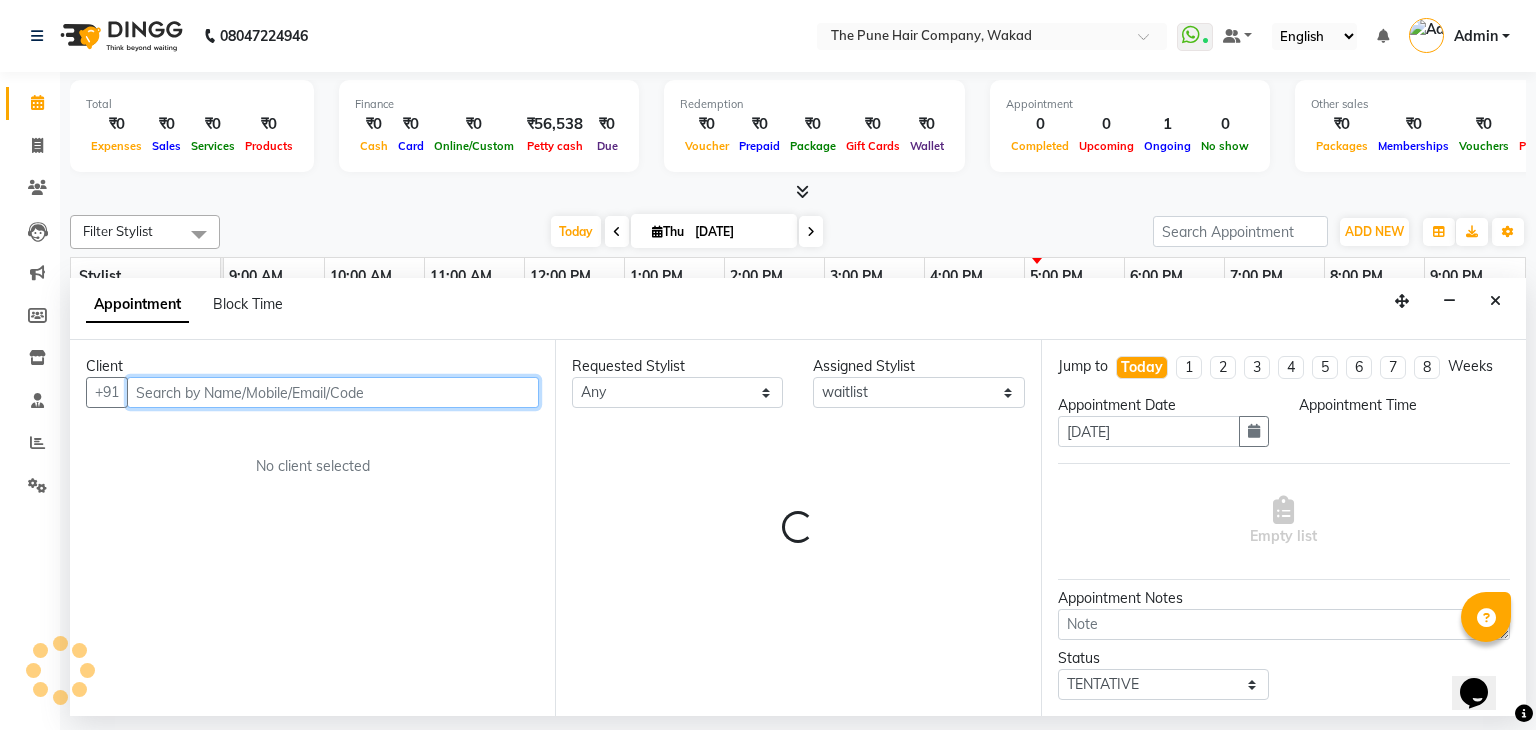 select on "1080" 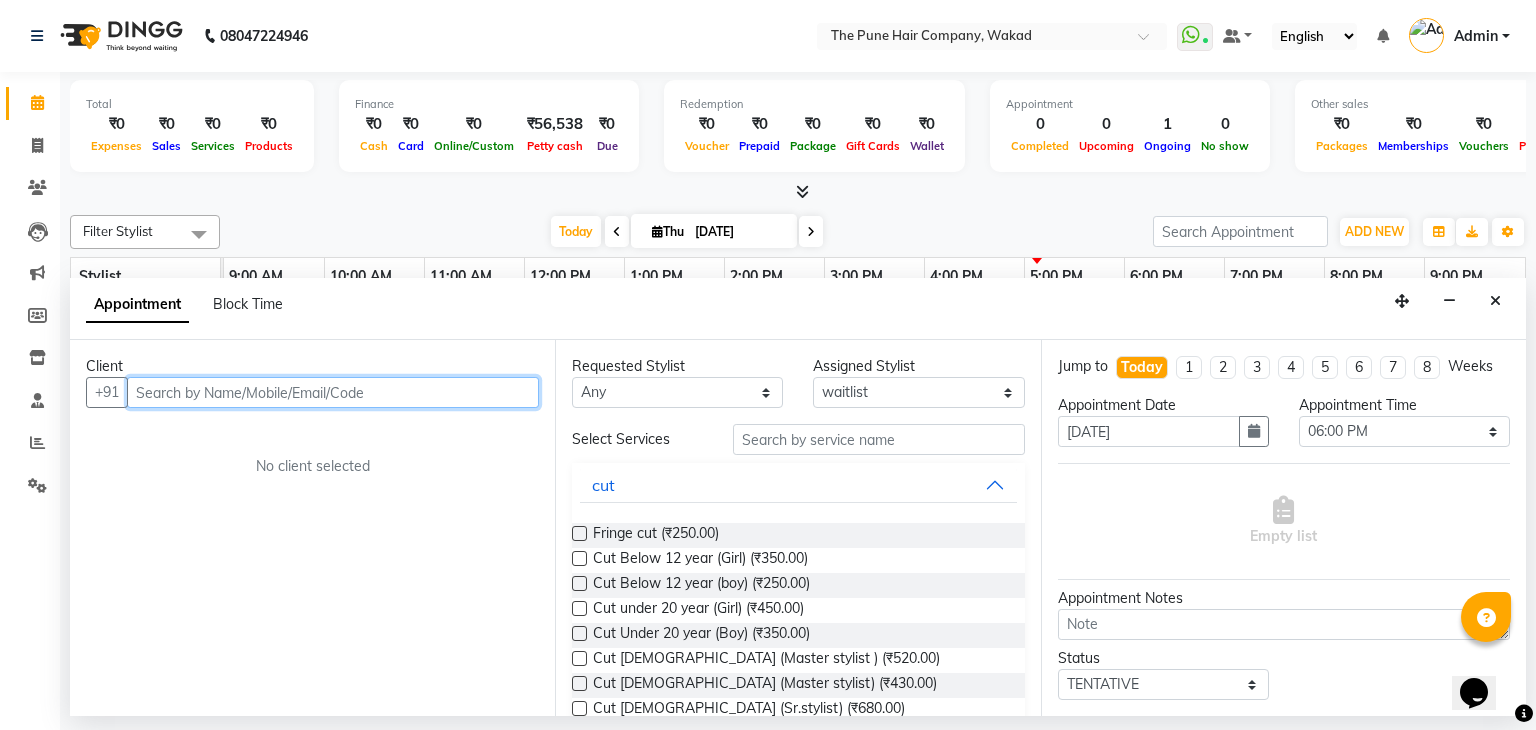 click at bounding box center [333, 392] 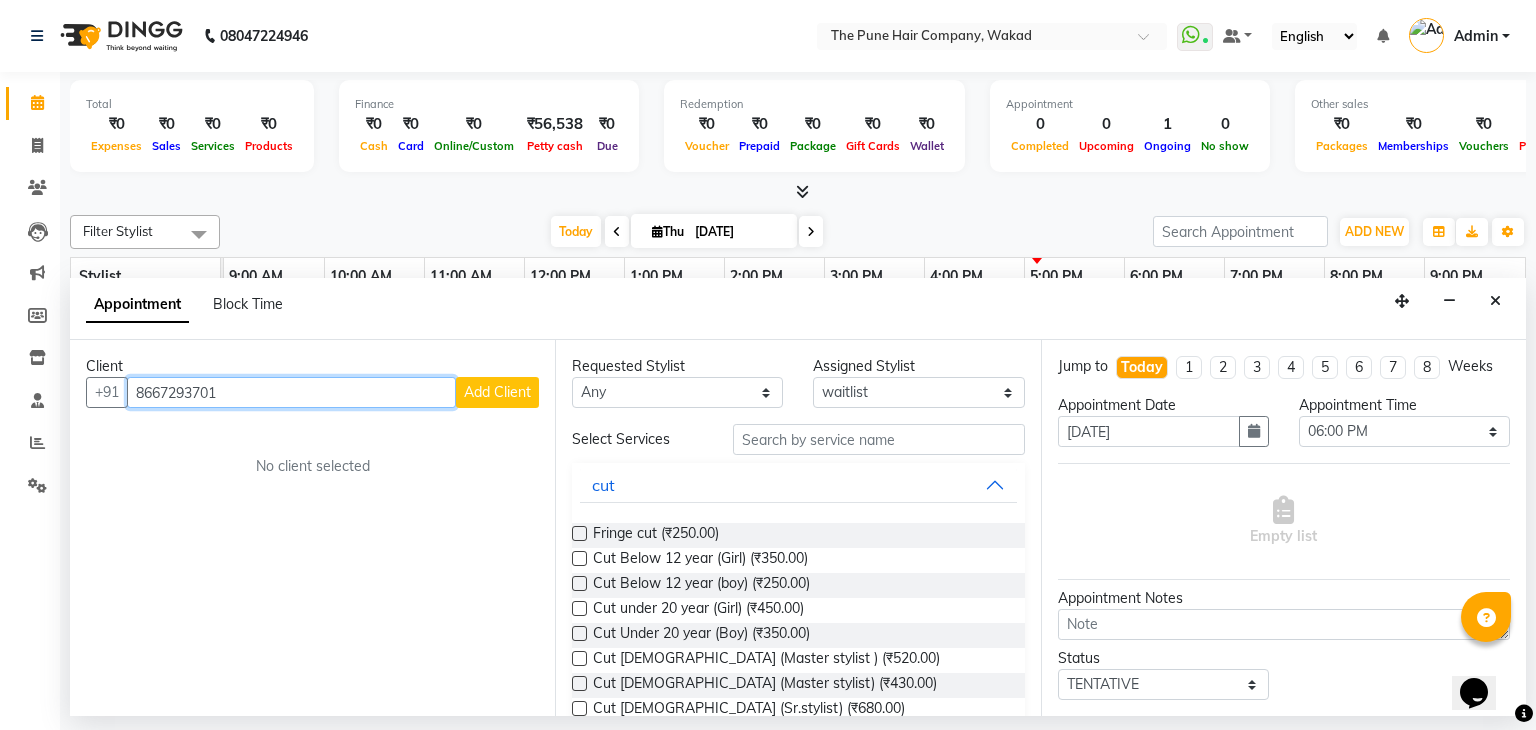 type on "8667293701" 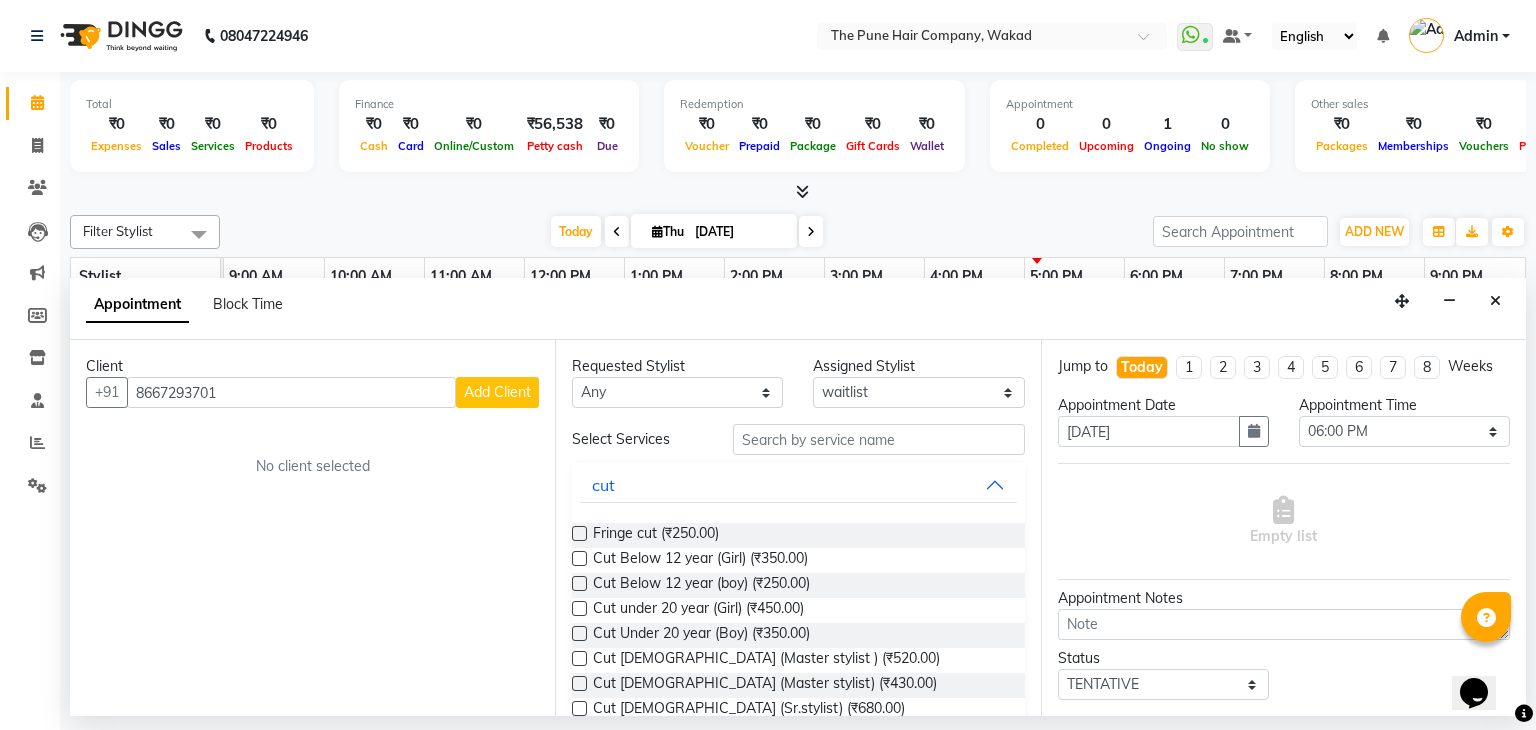 click on "Add Client" at bounding box center [497, 392] 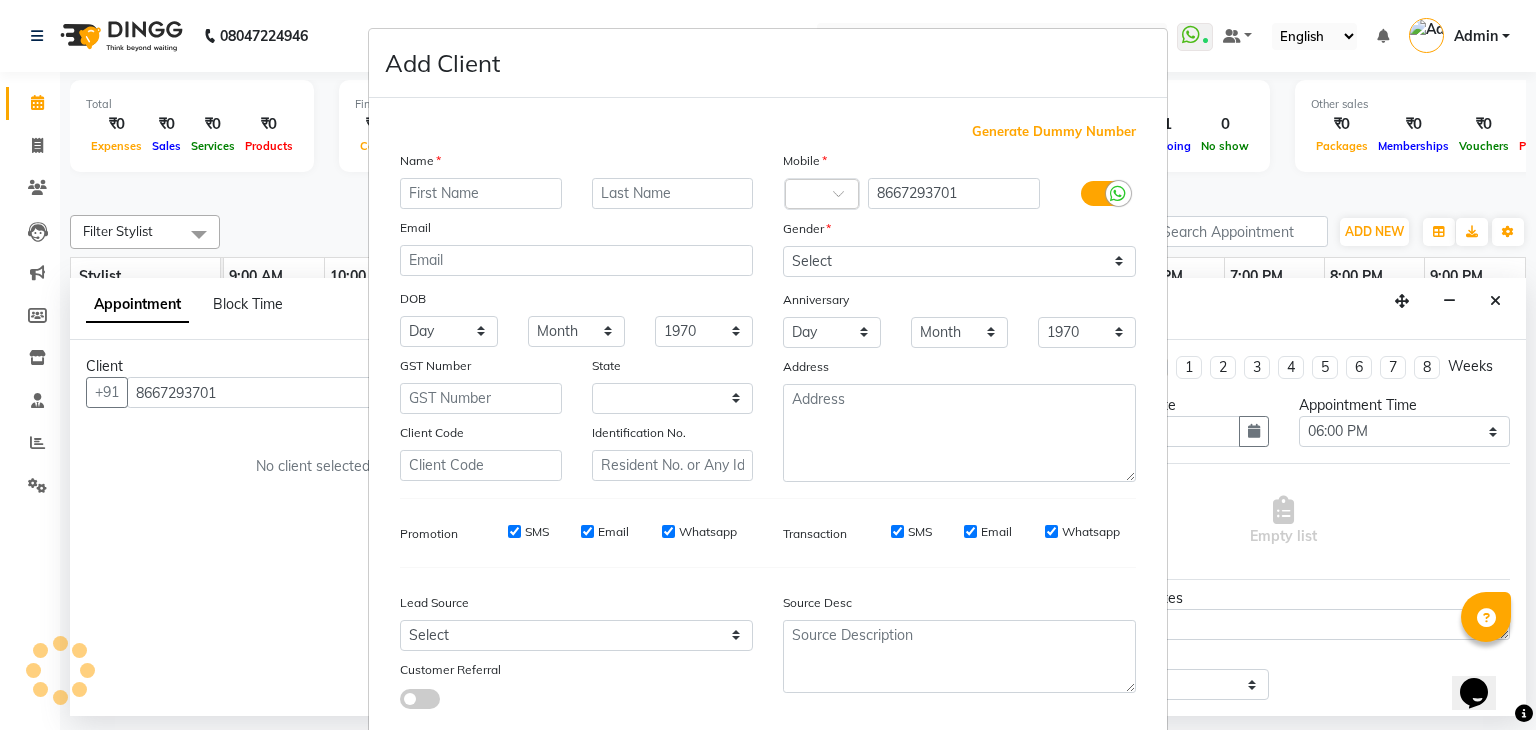 select on "22" 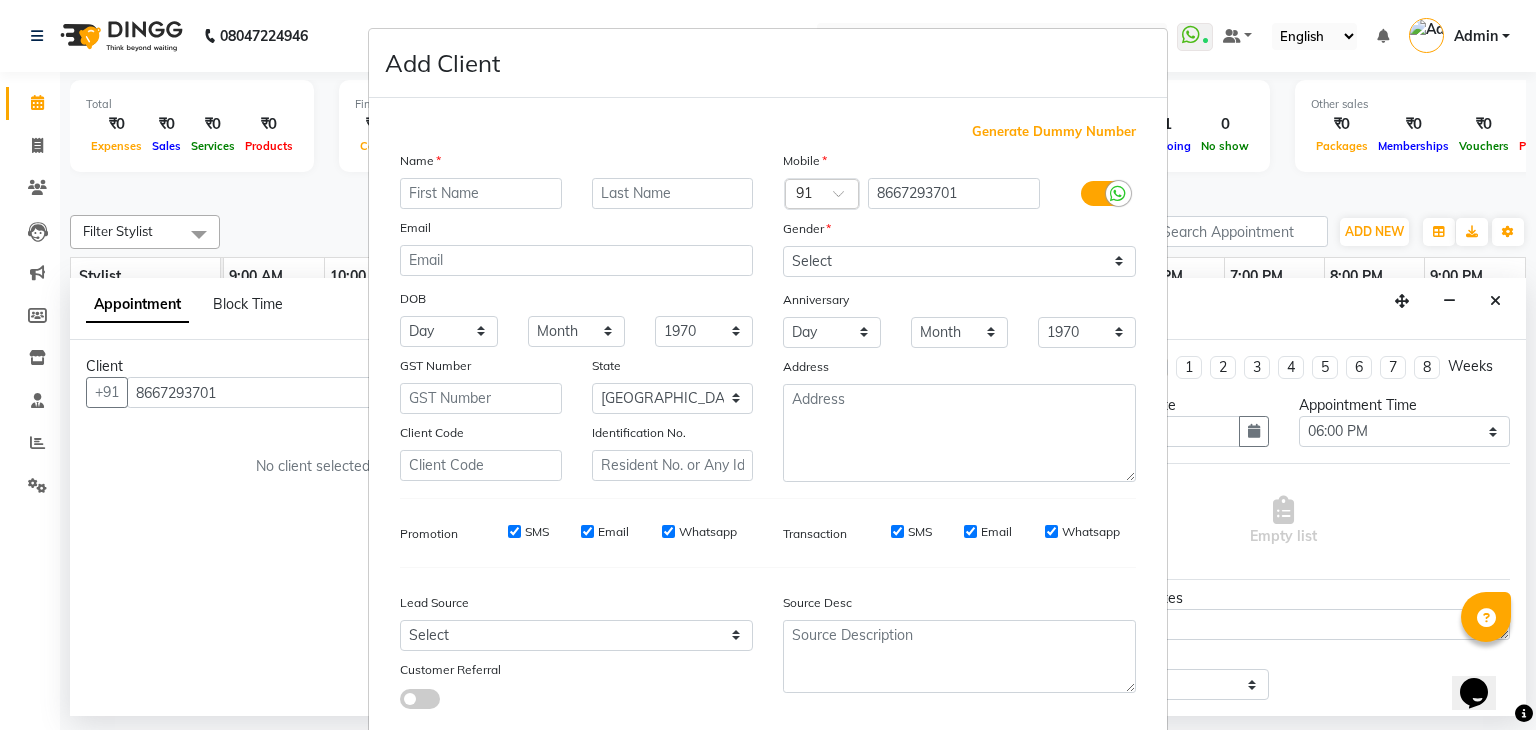 click at bounding box center [481, 193] 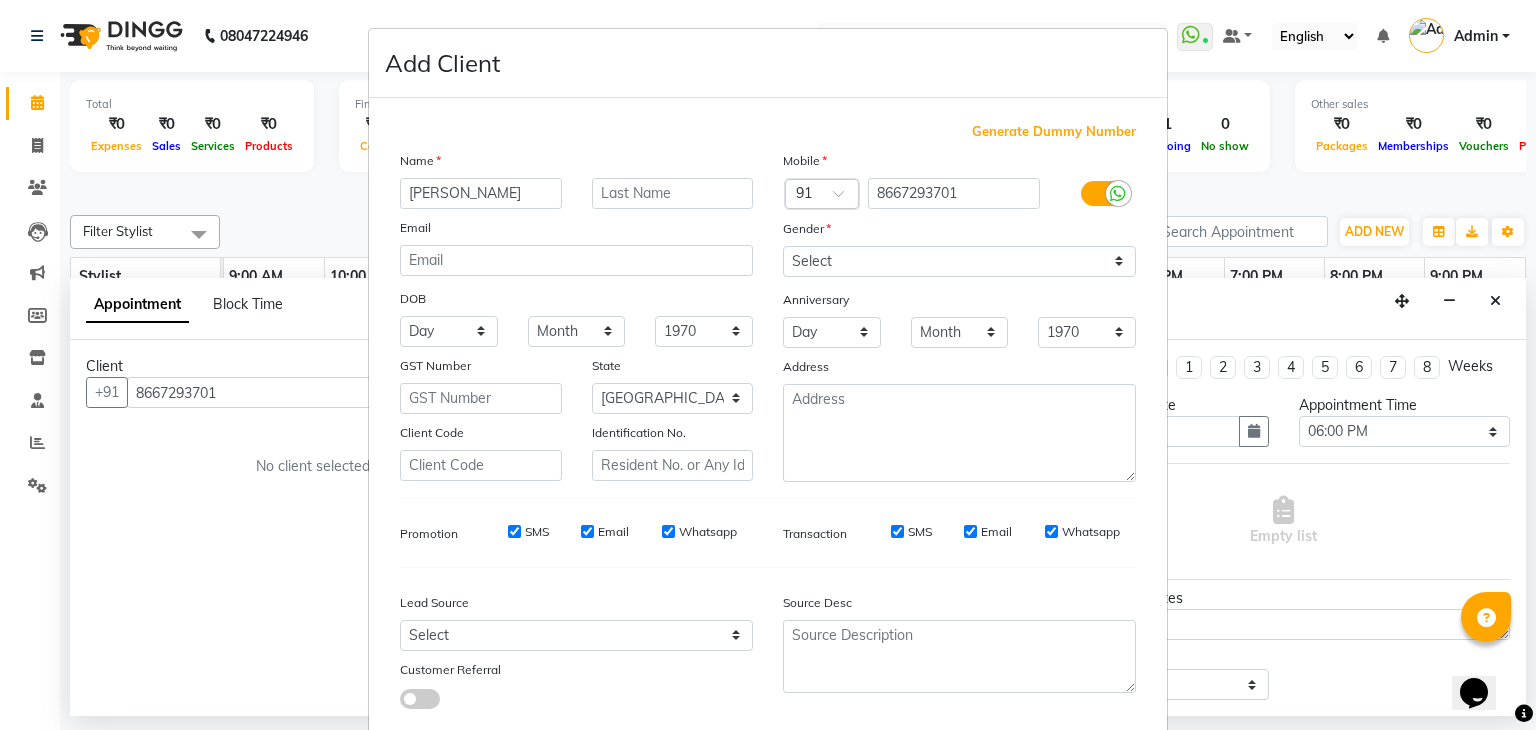 type on "[PERSON_NAME]" 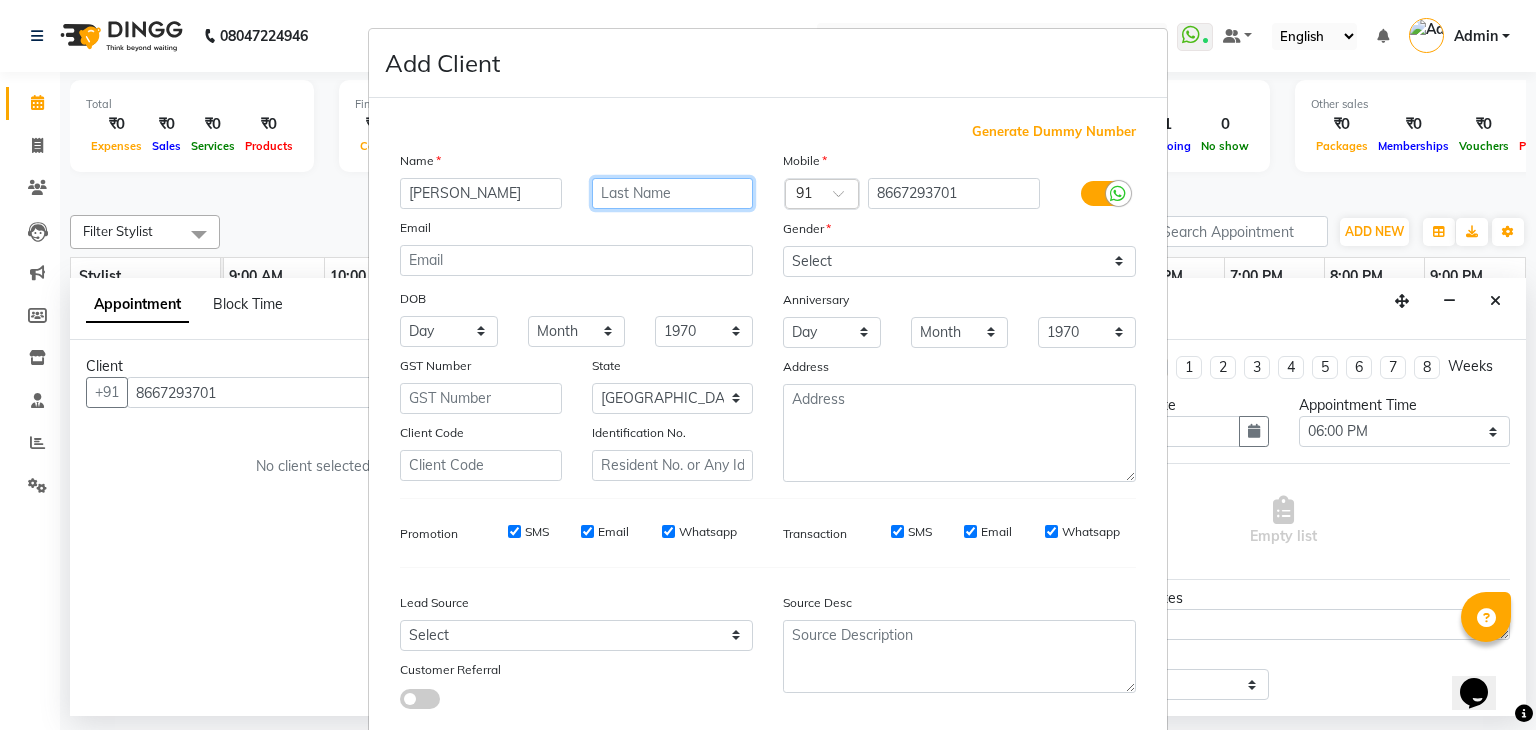 click at bounding box center (673, 193) 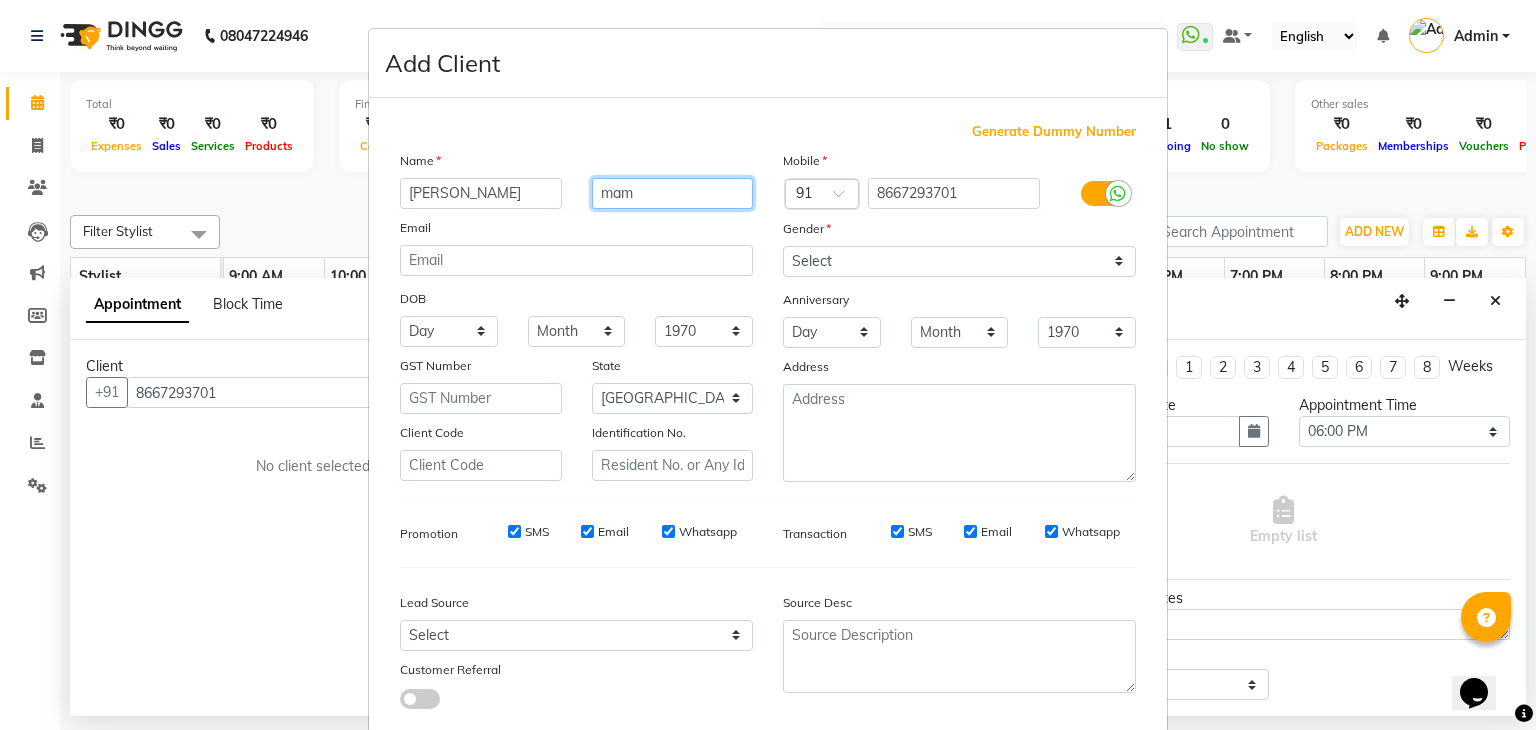 type on "mam" 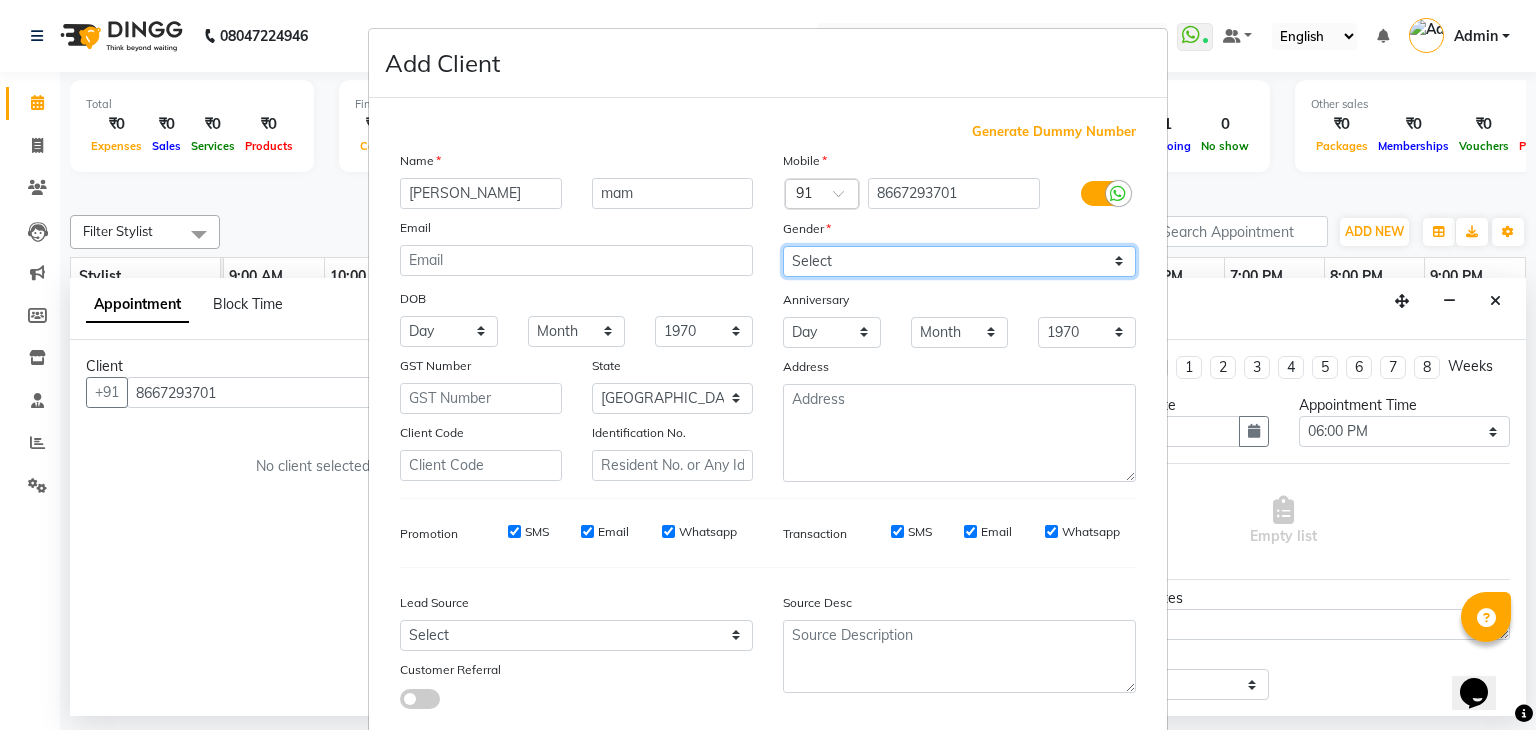 click on "Select [DEMOGRAPHIC_DATA] [DEMOGRAPHIC_DATA] Other Prefer Not To Say" at bounding box center (959, 261) 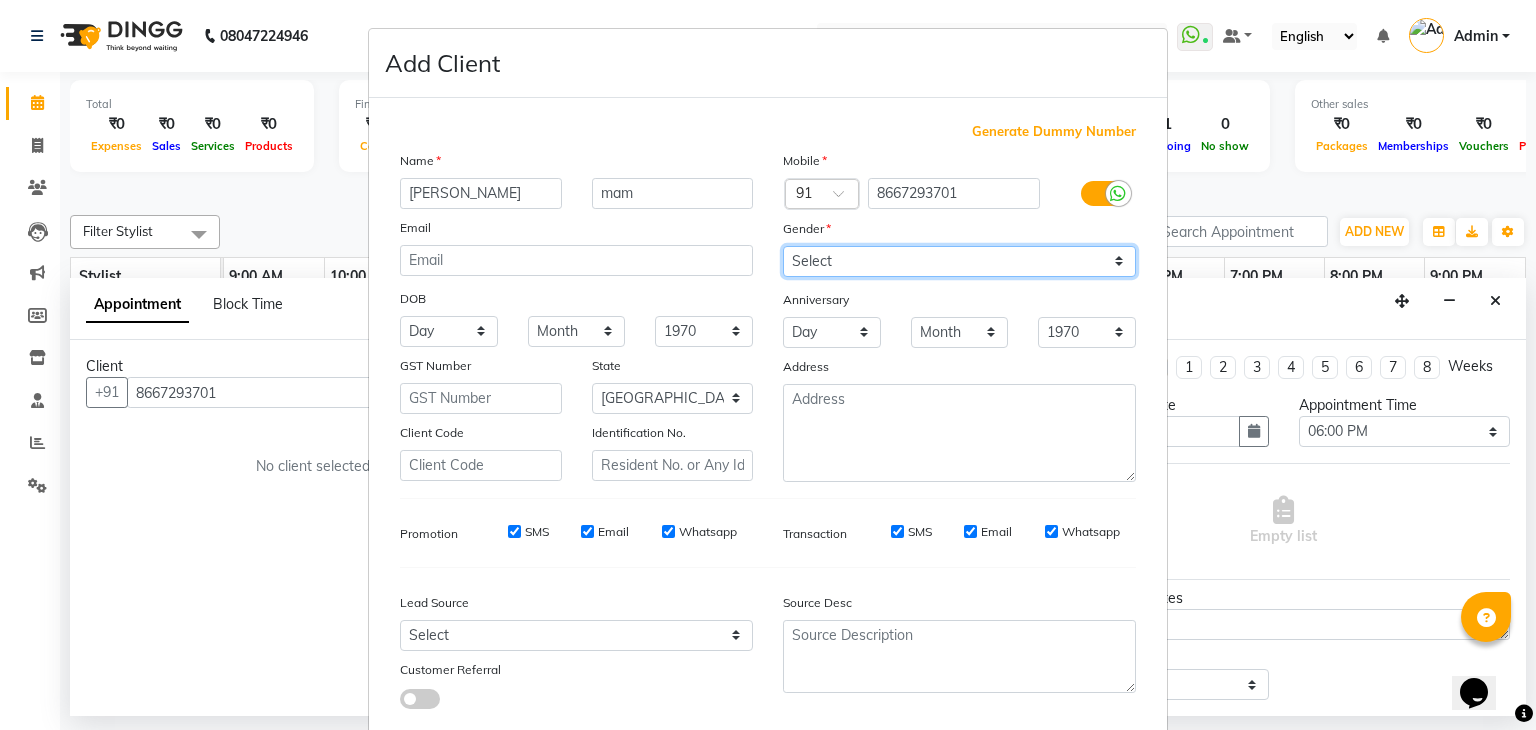 select on "[DEMOGRAPHIC_DATA]" 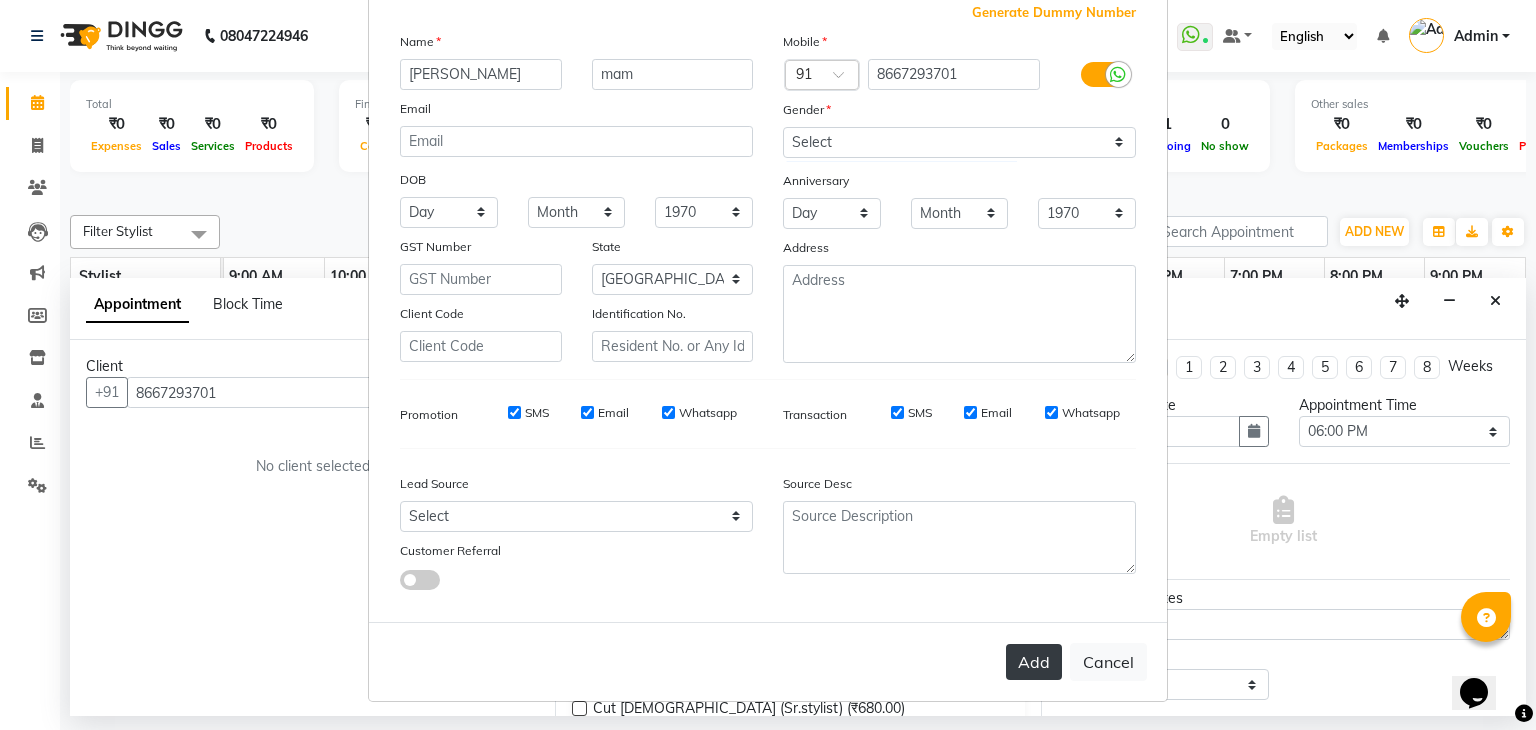 click on "Add" at bounding box center (1034, 662) 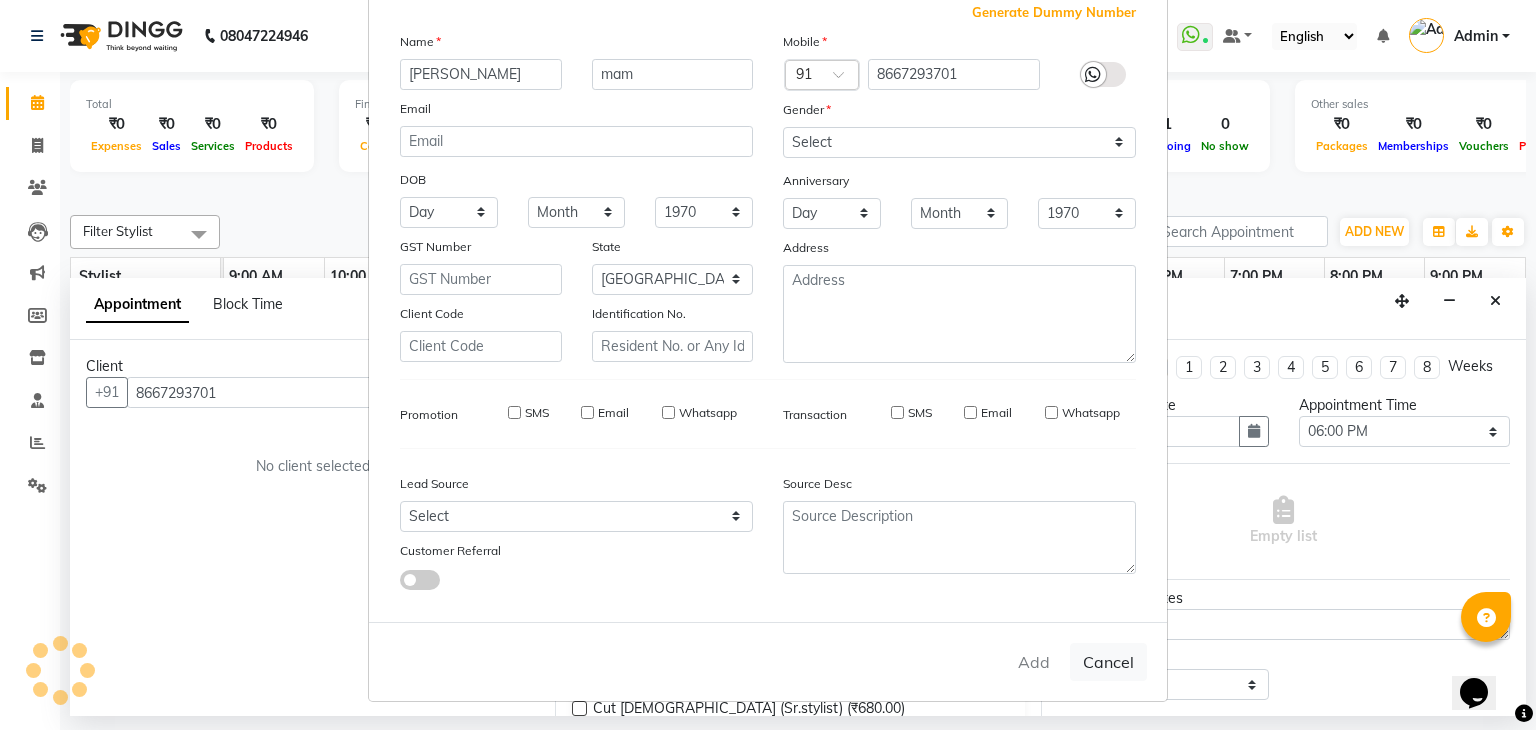 type 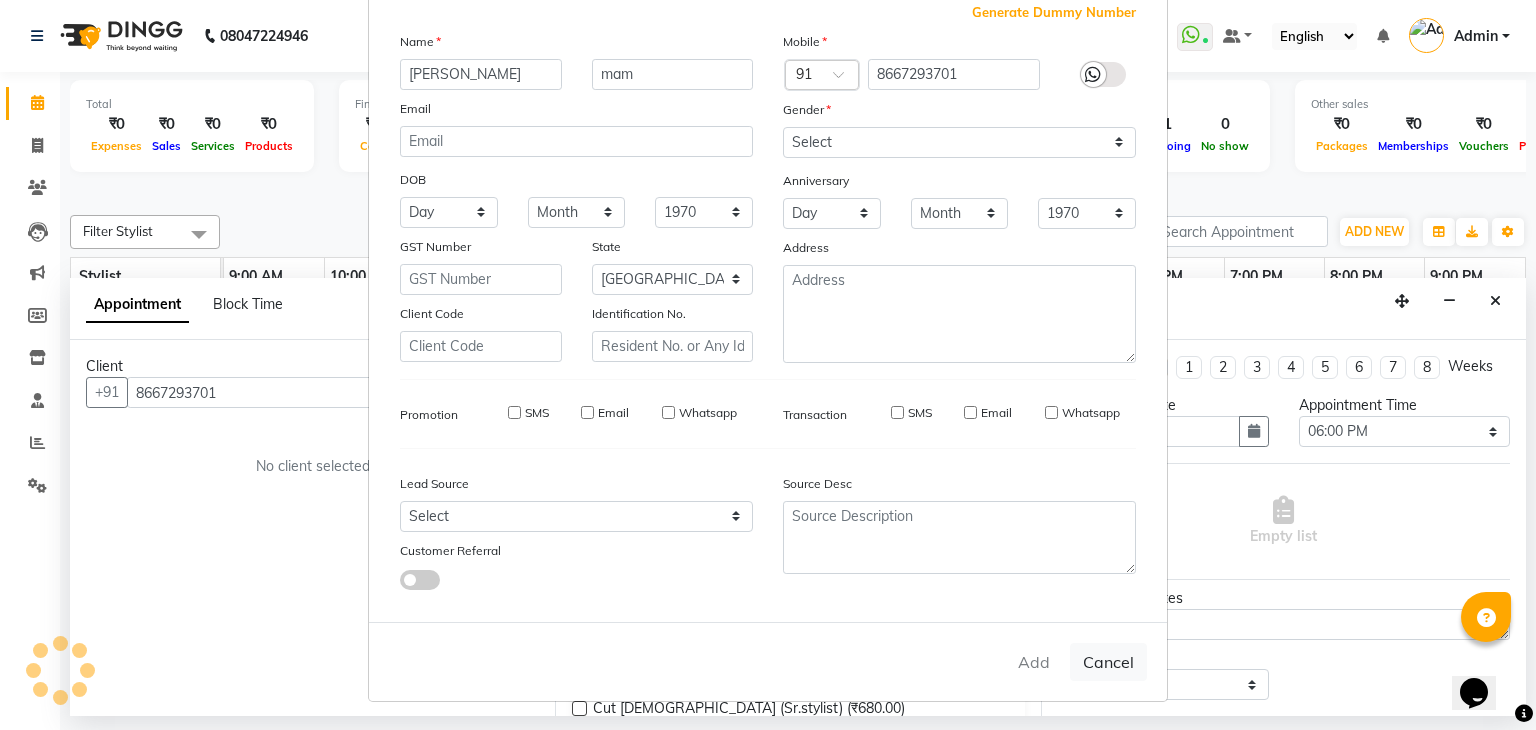 type 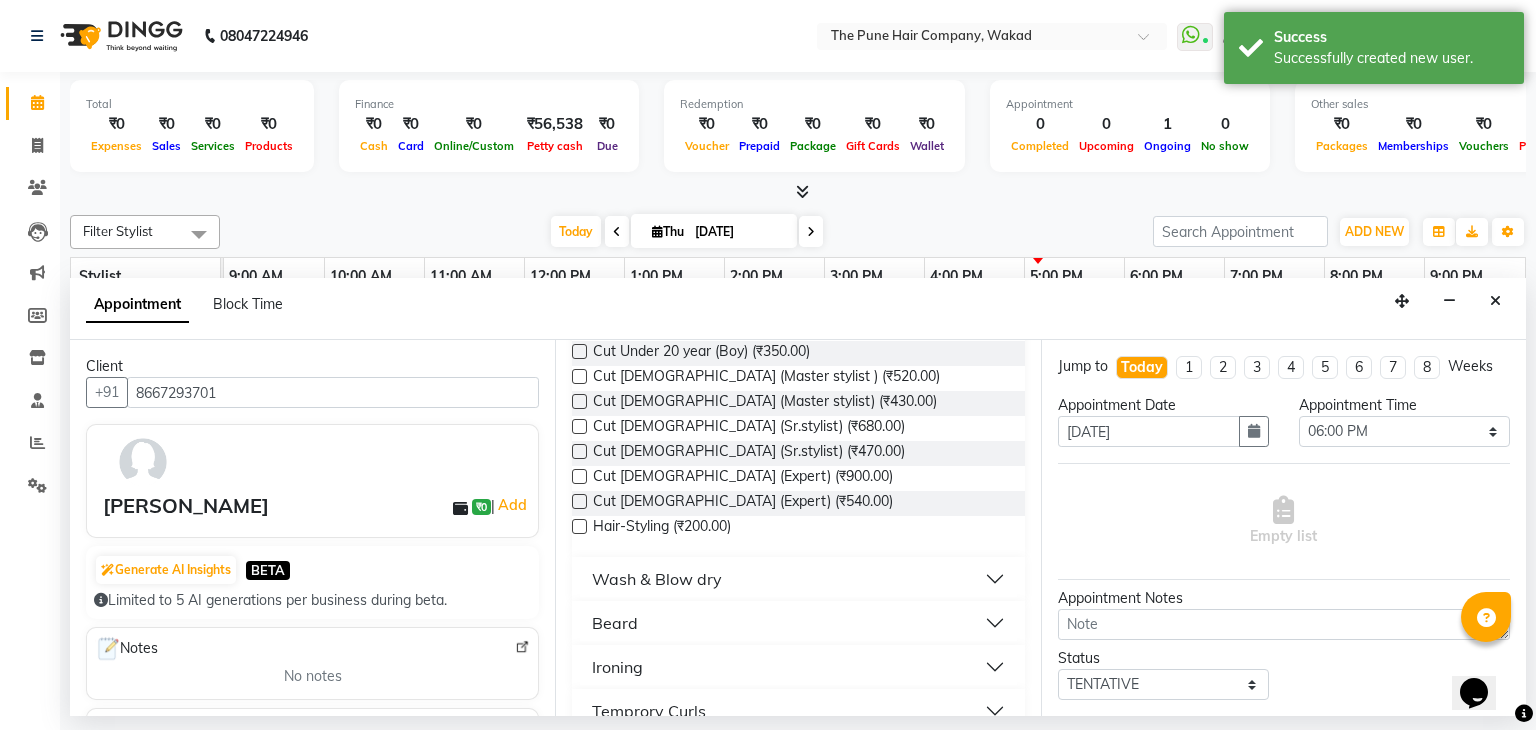 scroll, scrollTop: 283, scrollLeft: 0, axis: vertical 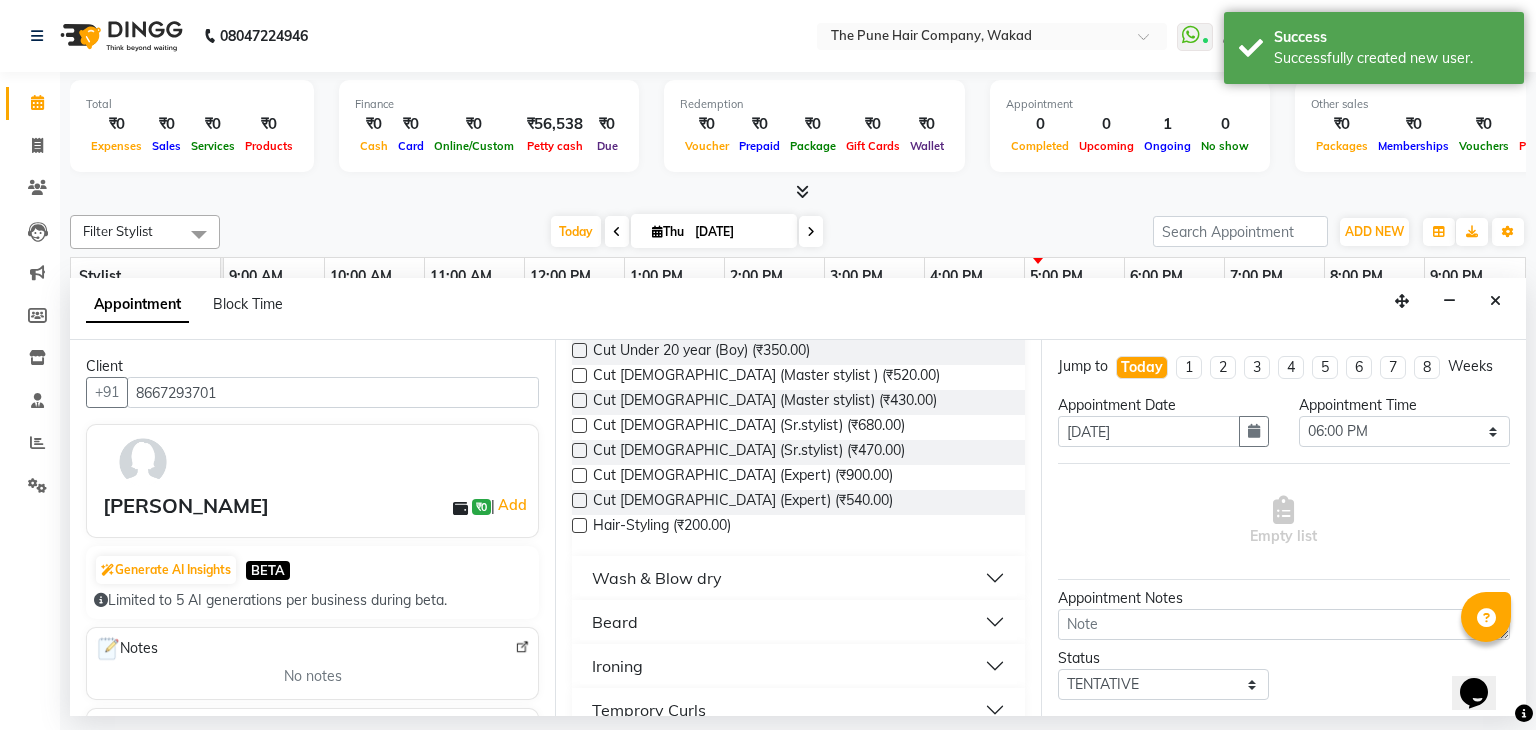 click at bounding box center (579, 475) 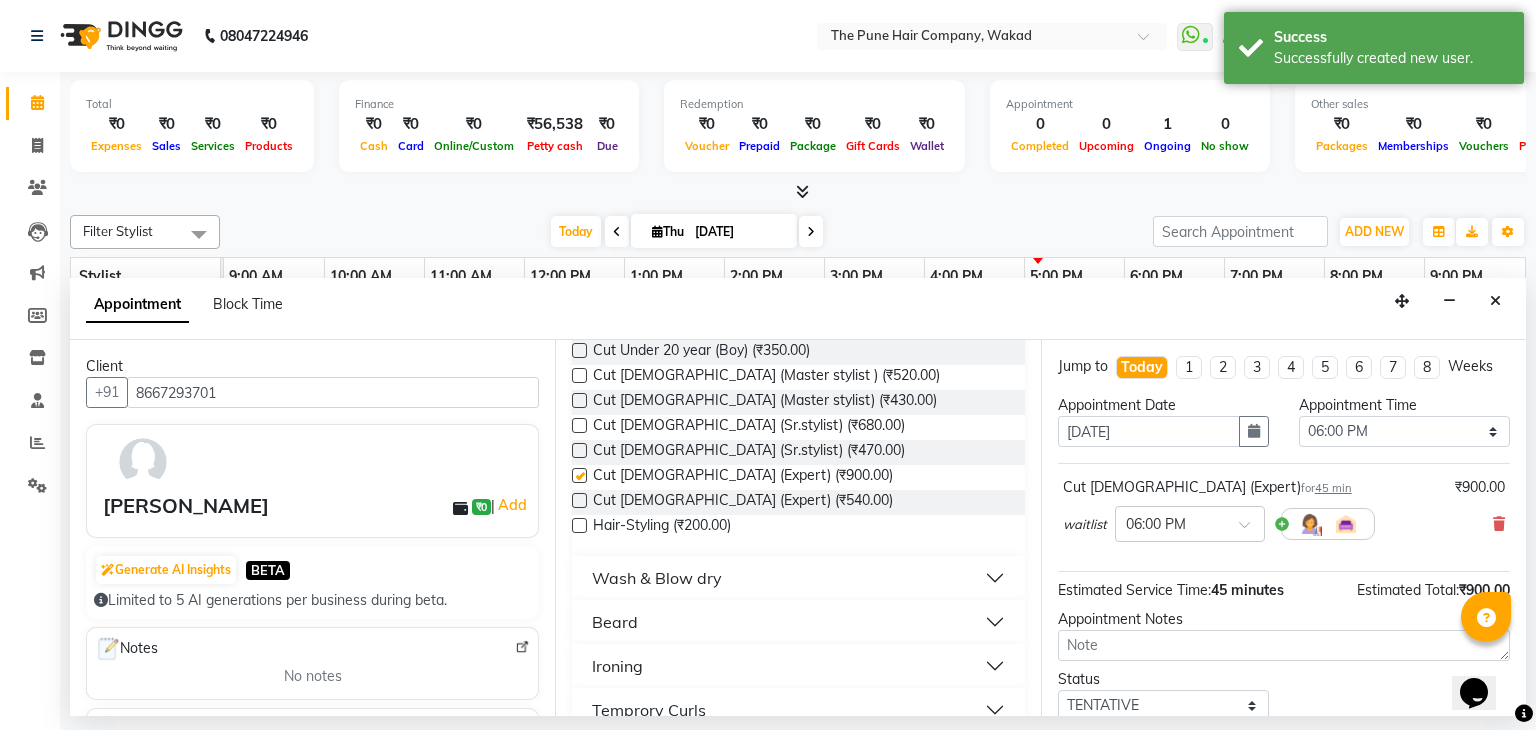 checkbox on "false" 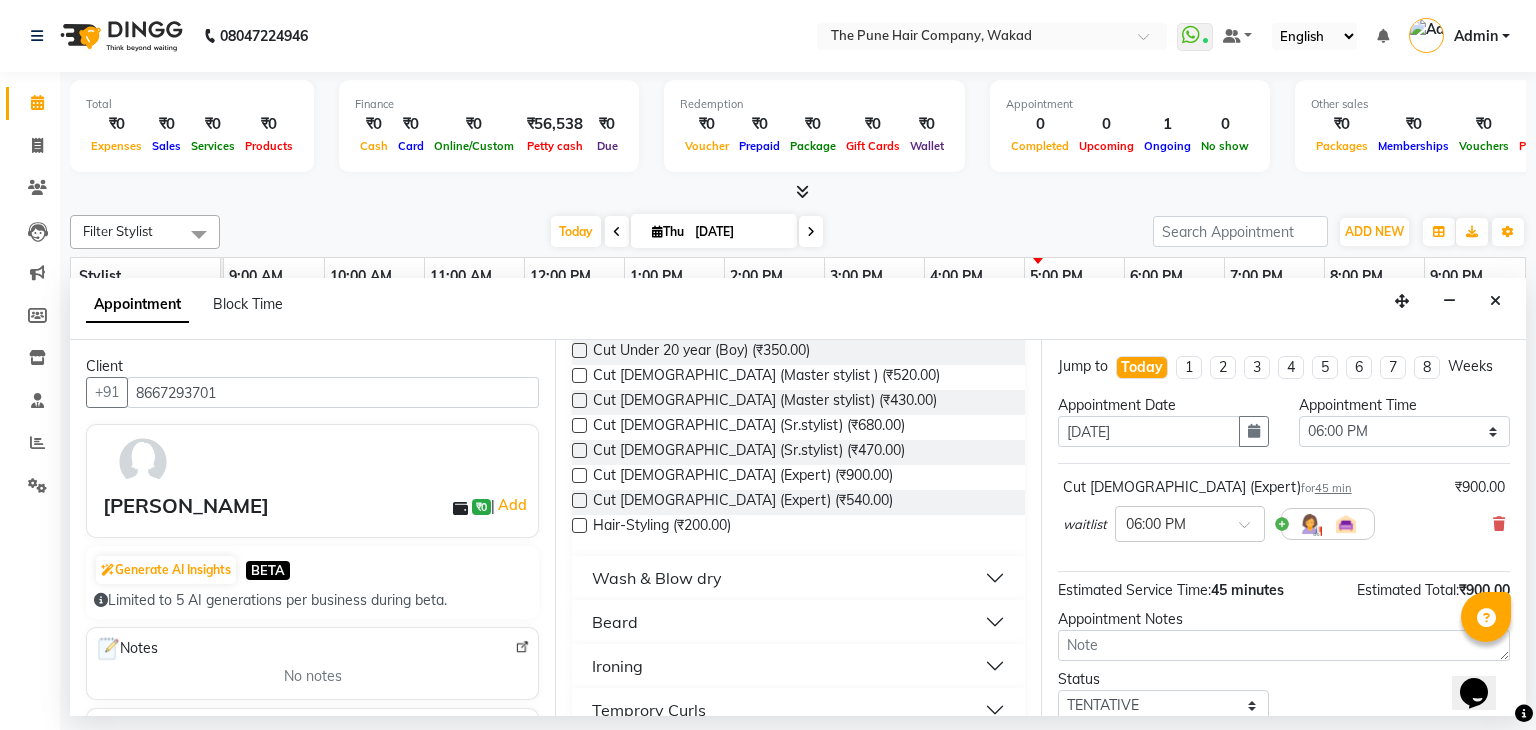 scroll, scrollTop: 130, scrollLeft: 0, axis: vertical 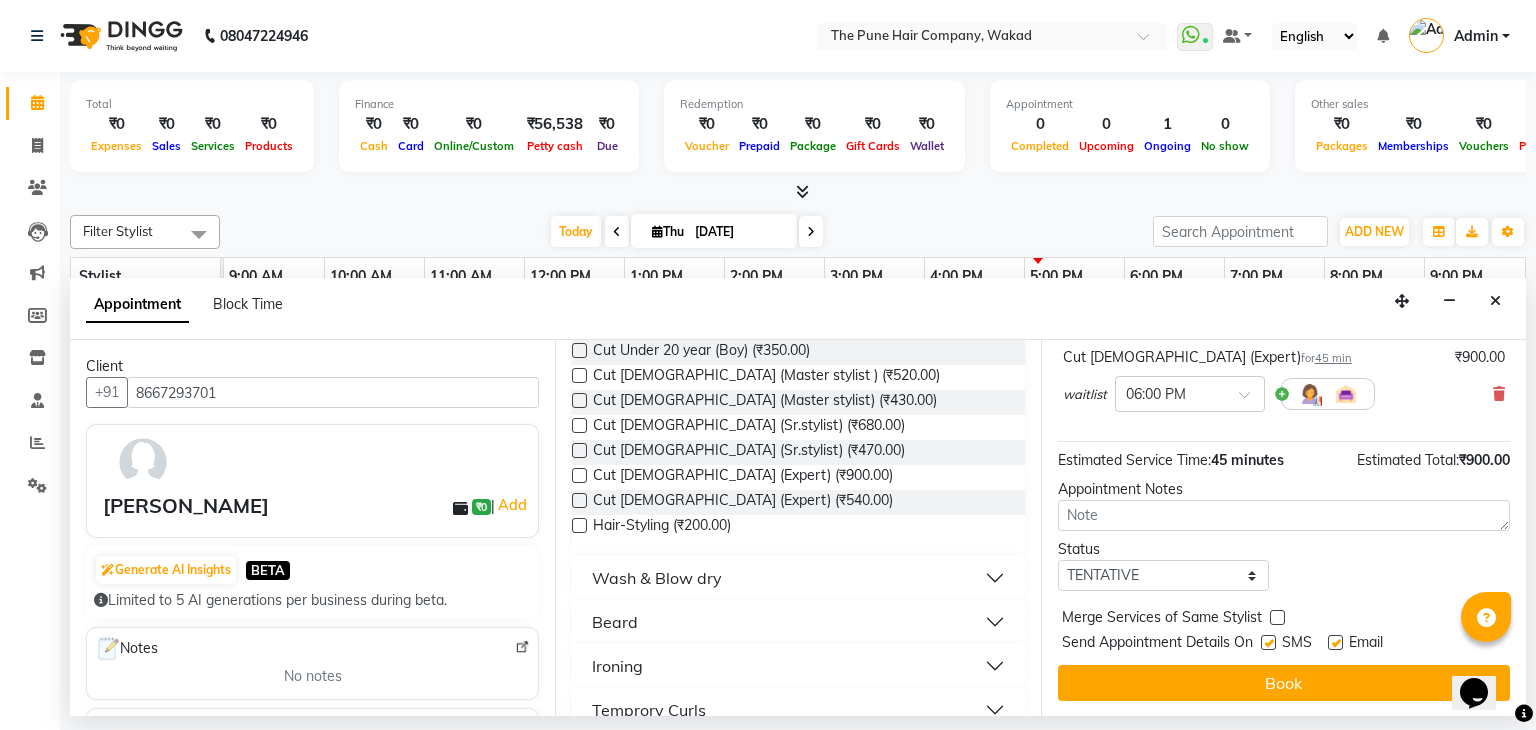 click on "Jump to [DATE] 1 2 3 4 5 6 7 8 Weeks Appointment Date [DATE] Appointment Time Select 10:00 AM 10:15 AM 10:30 AM 10:45 AM 11:00 AM 11:15 AM 11:30 AM 11:45 AM 12:00 PM 12:15 PM 12:30 PM 12:45 PM 01:00 PM 01:15 PM 01:30 PM 01:45 PM 02:00 PM 02:15 PM 02:30 PM 02:45 PM 03:00 PM 03:15 PM 03:30 PM 03:45 PM 04:00 PM 04:15 PM 04:30 PM 04:45 PM 05:00 PM 05:15 PM 05:30 PM 05:45 PM 06:00 PM 06:15 PM 06:30 PM 06:45 PM 07:00 PM 07:15 PM 07:30 PM 07:45 PM 08:00 PM 08:15 PM 08:30 PM 08:45 PM 09:00 PM Cut [DEMOGRAPHIC_DATA] (Expert)   for  45 min ₹900.00 waitlist × 06:00 PM Estimated Service Time:  45 minutes Estimated Total:  ₹900.00 Appointment Notes Status Select TENTATIVE CONFIRM CHECK-IN UPCOMING Merge Services of Same Stylist Send Appointment Details On SMS Email  Book" at bounding box center [1283, 528] 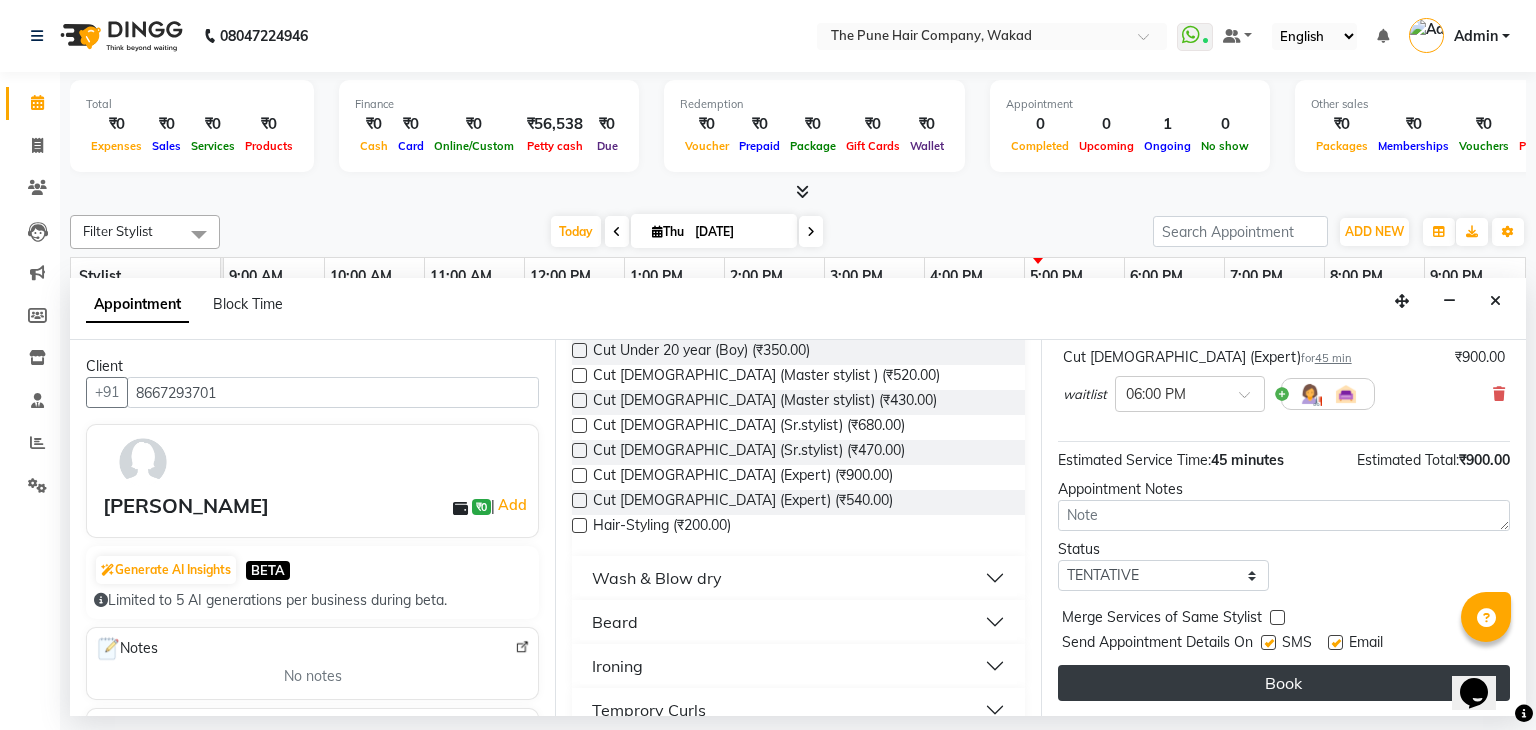 click on "Book" at bounding box center (1284, 683) 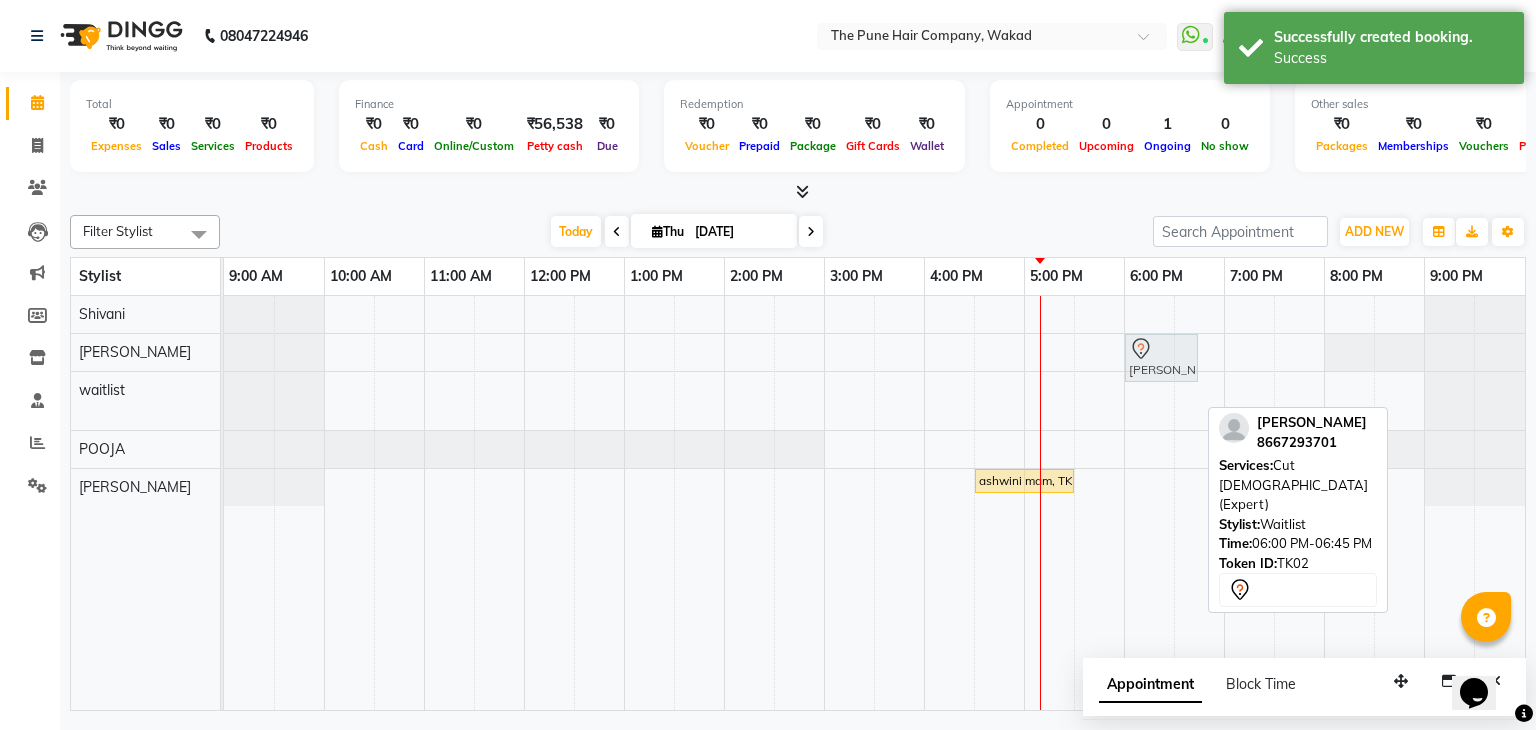 drag, startPoint x: 1164, startPoint y: 403, endPoint x: 1156, endPoint y: 354, distance: 49.648766 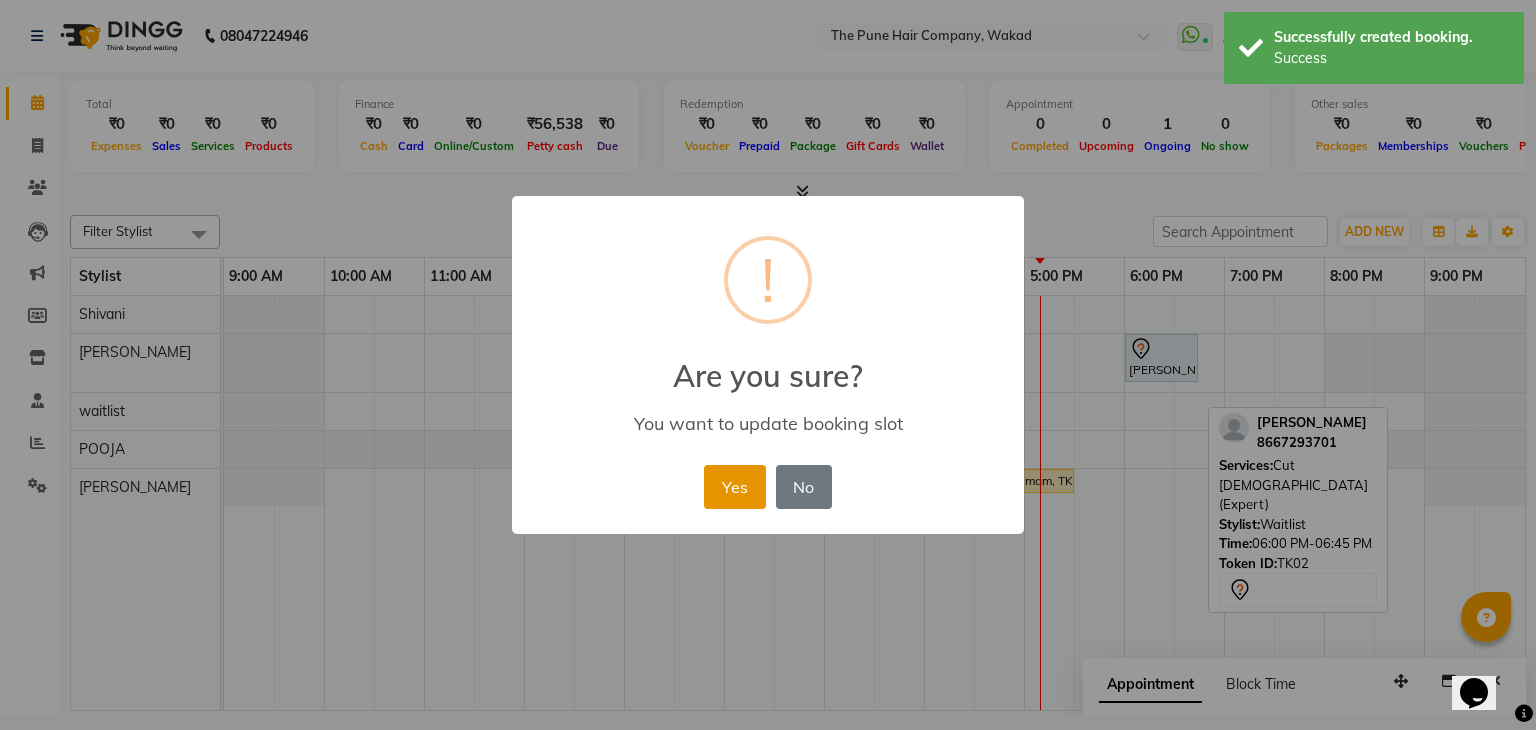 click on "Yes" at bounding box center (734, 487) 